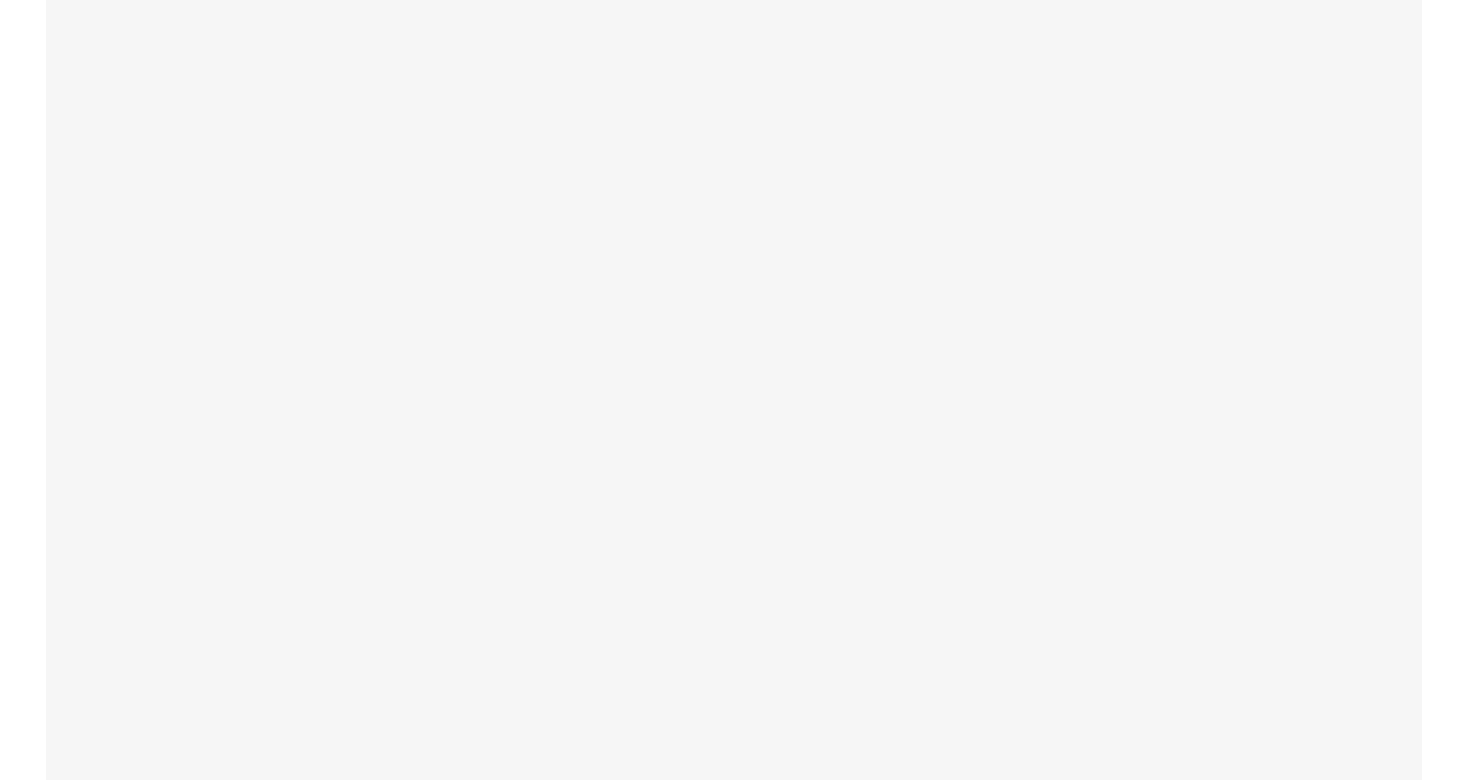 scroll, scrollTop: 0, scrollLeft: 0, axis: both 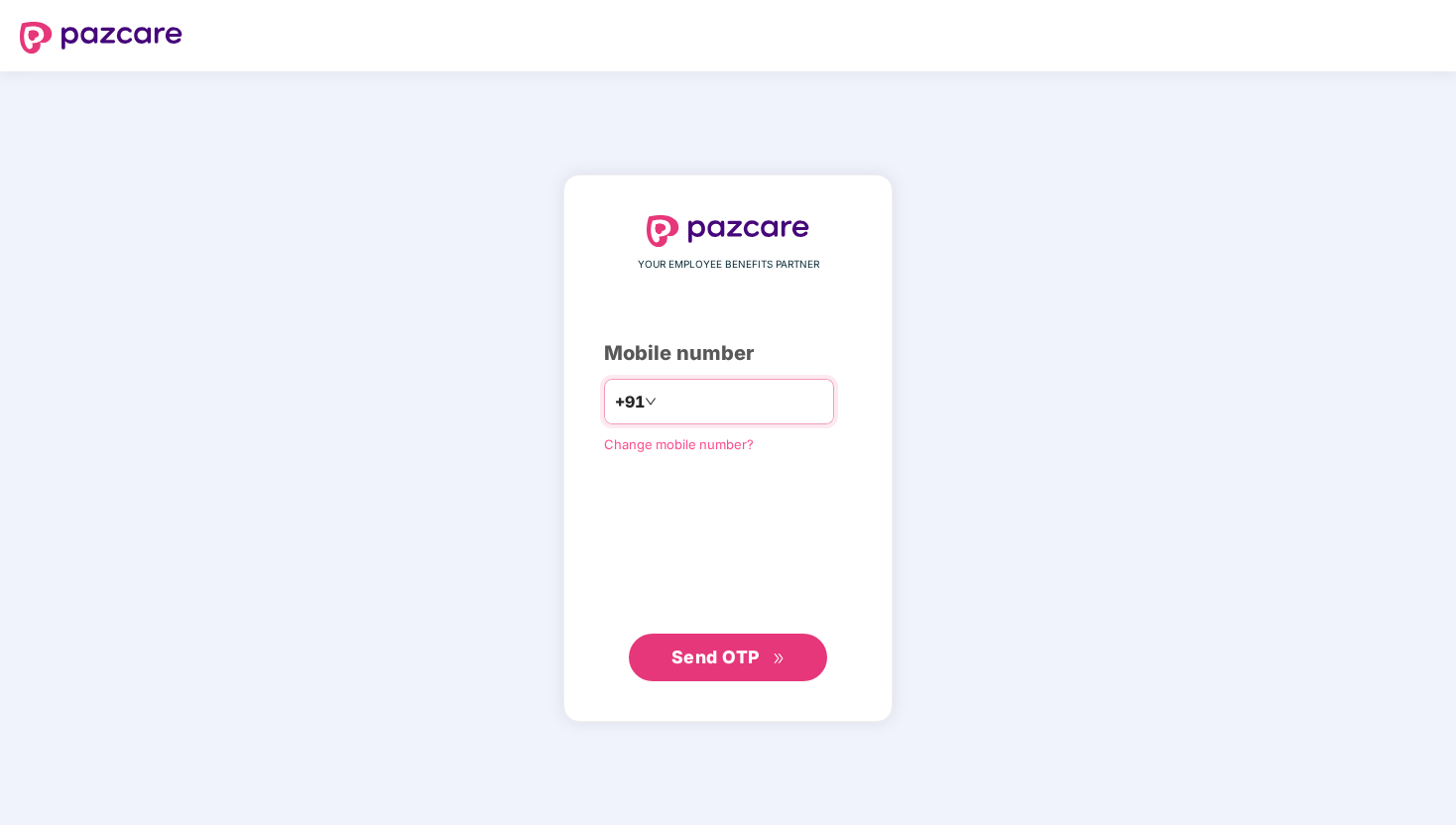 type on "*" 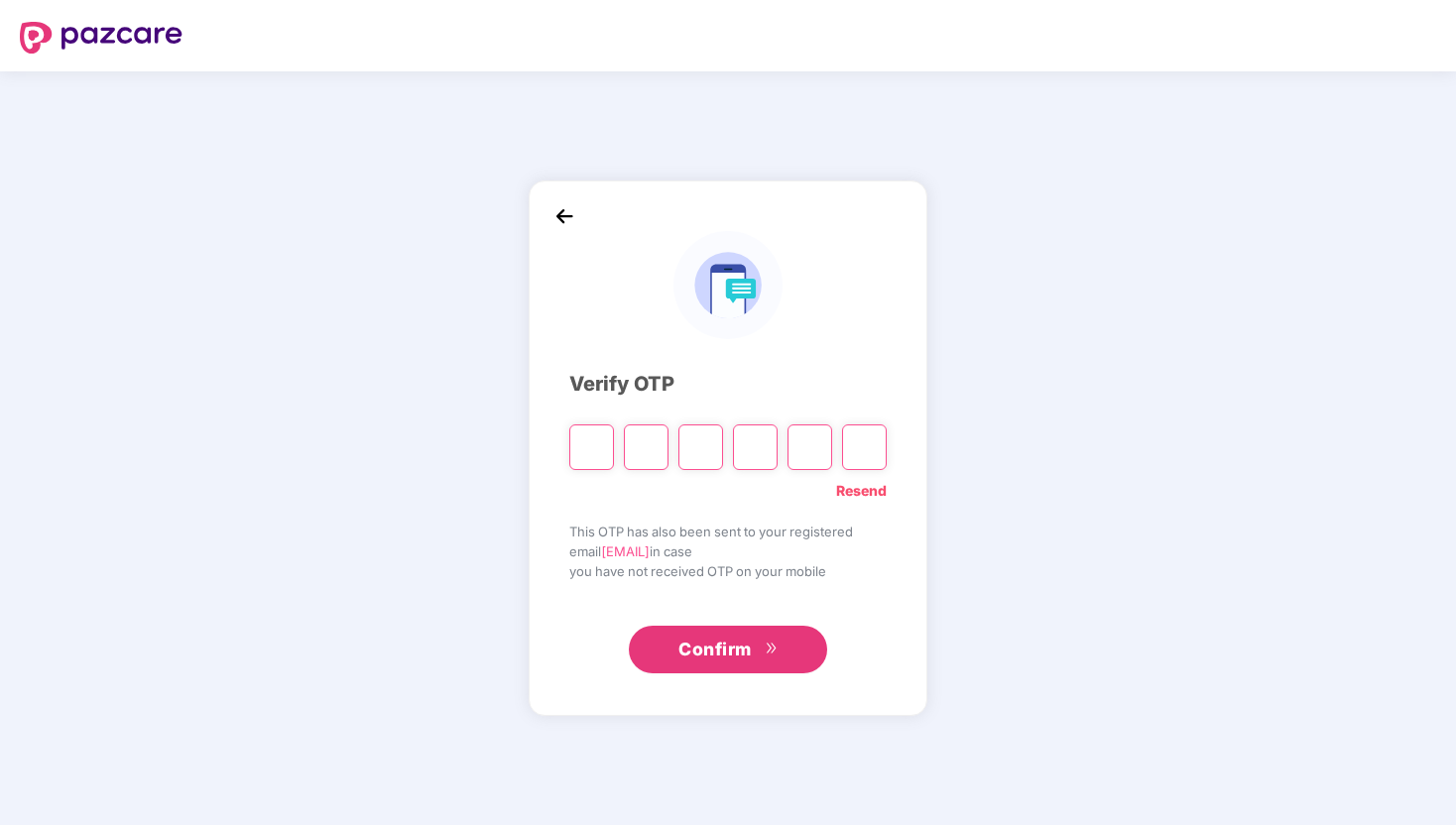 type on "*" 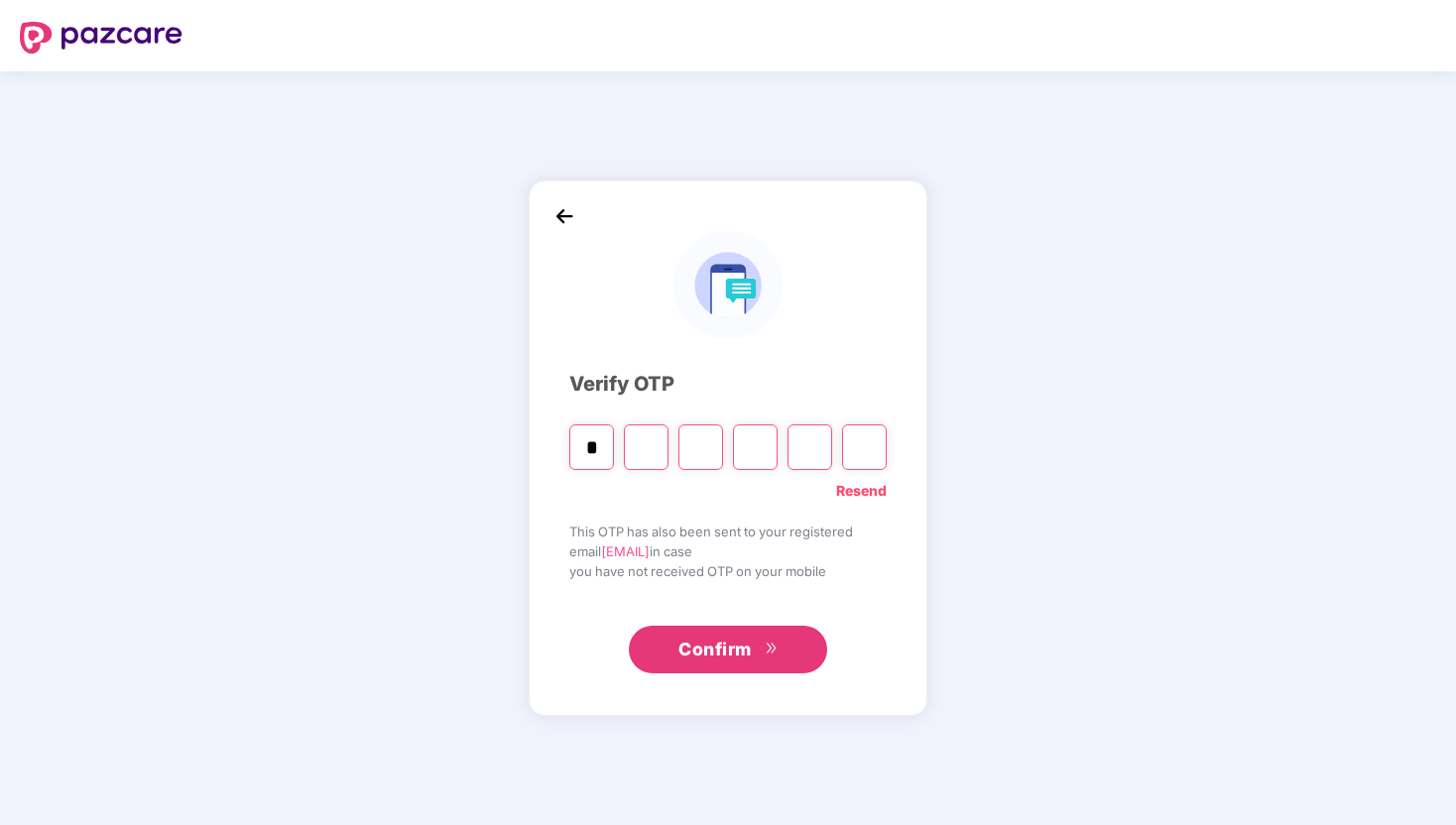 type on "*" 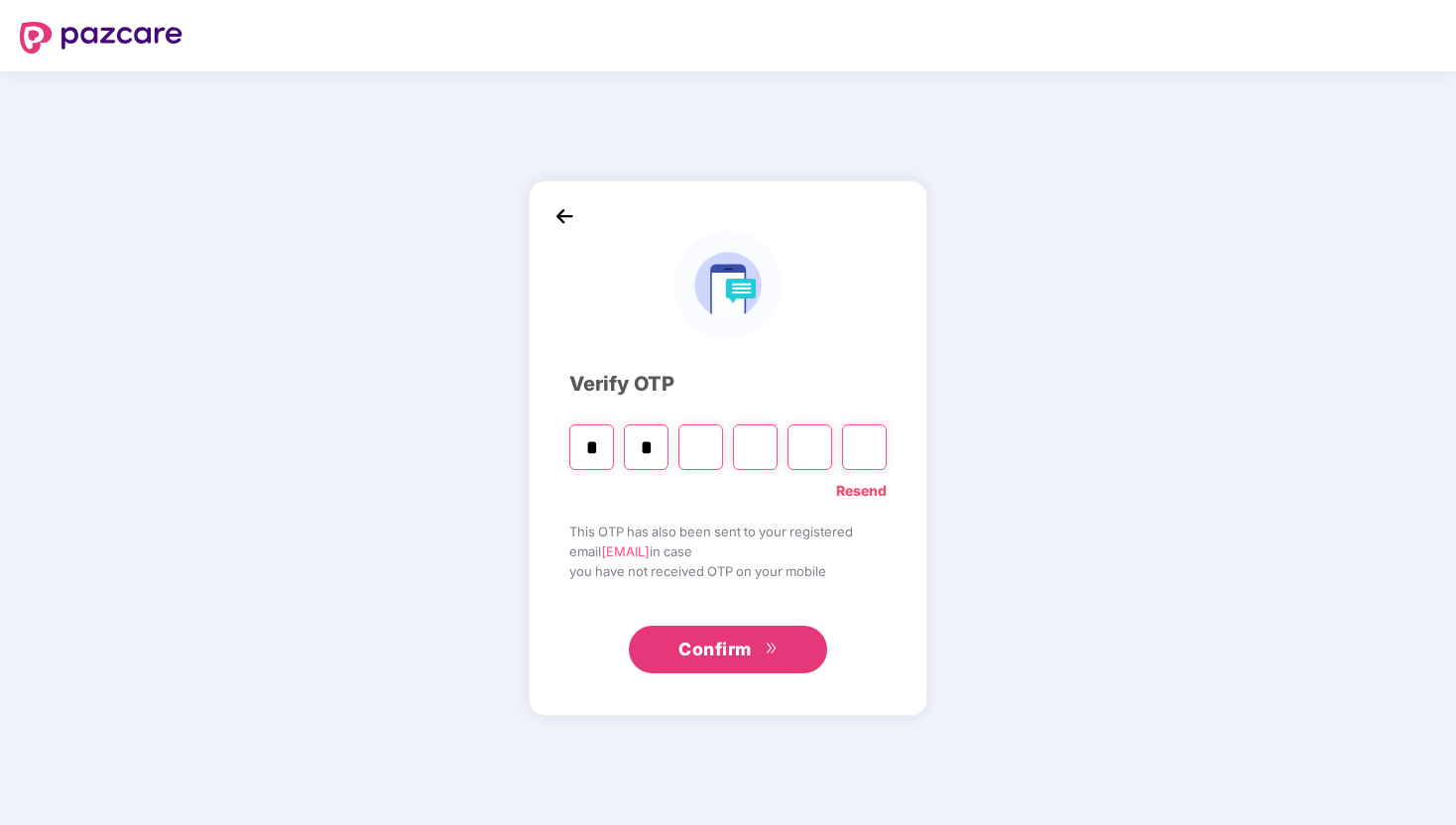type on "*" 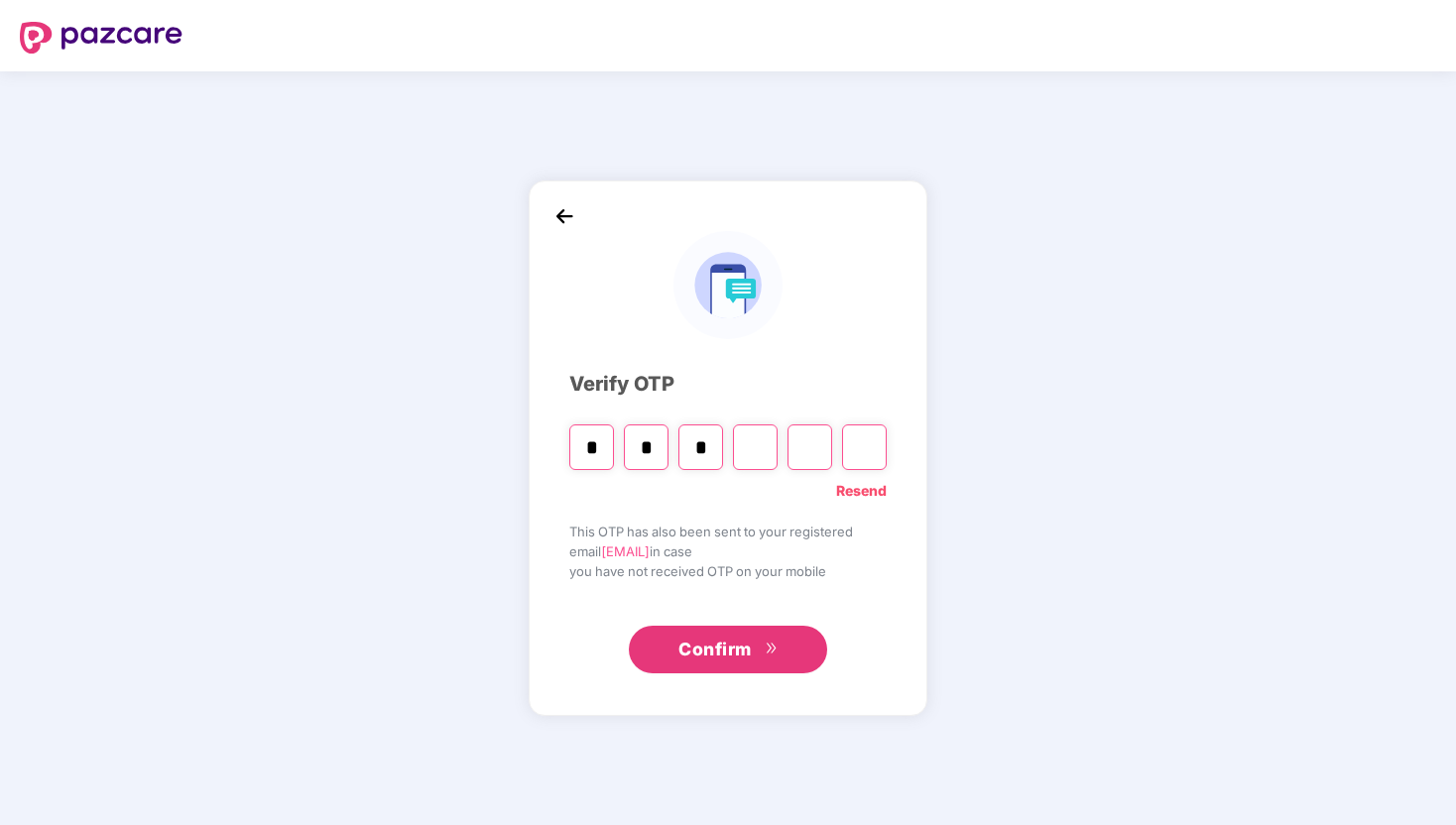 type on "*" 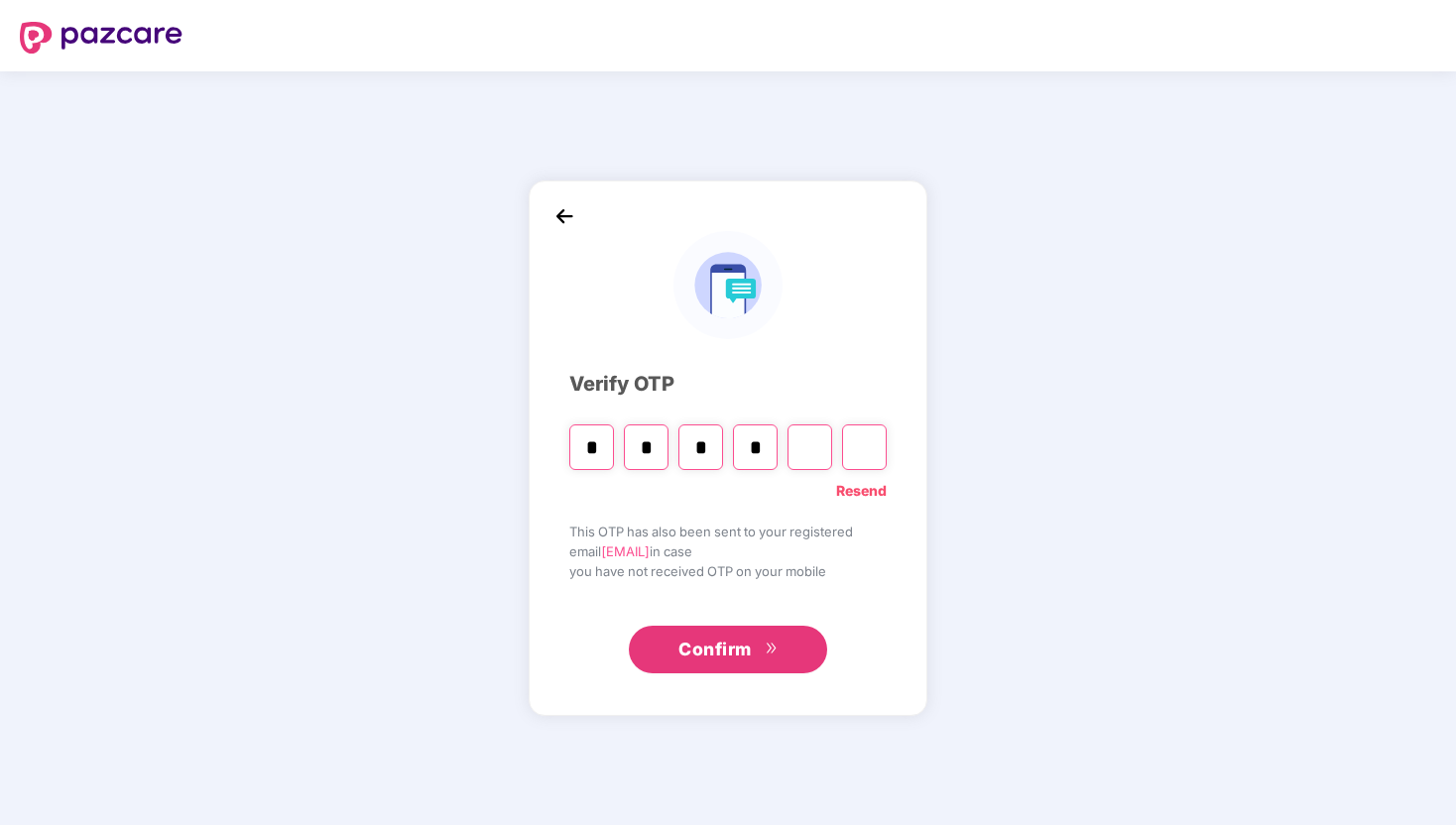 type on "*" 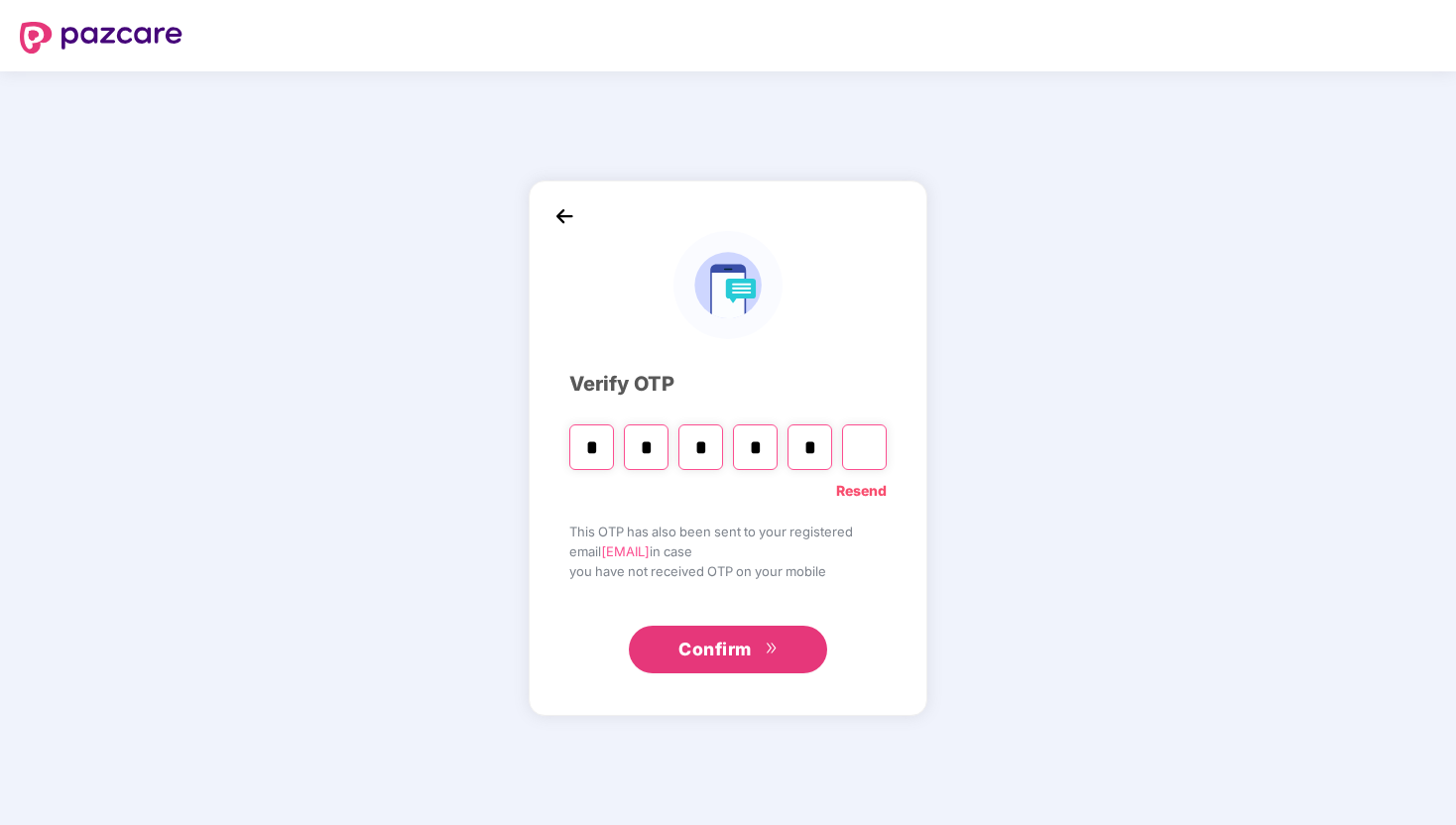 type on "*" 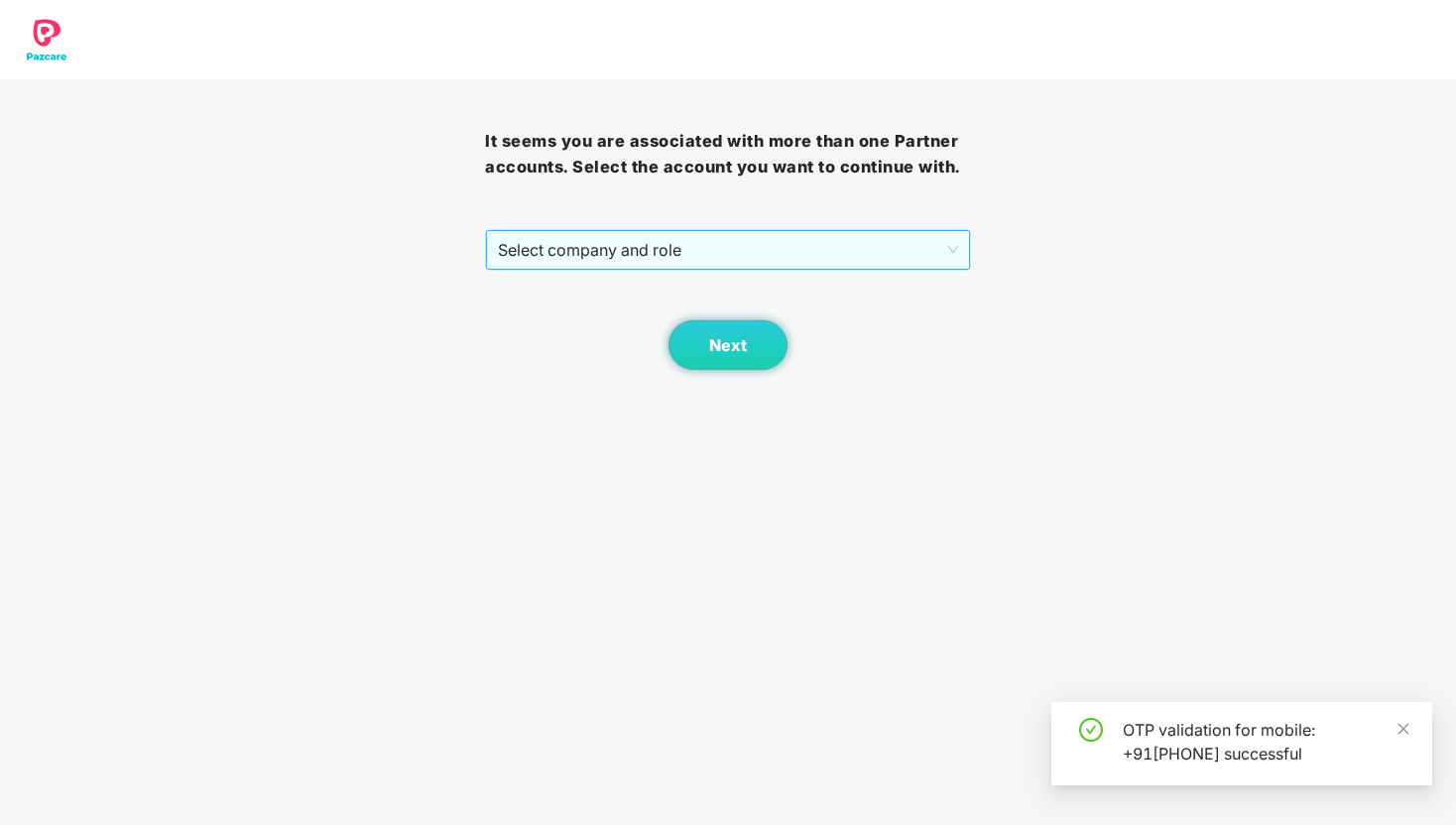 click on "Select company and role" at bounding box center [727, 250] 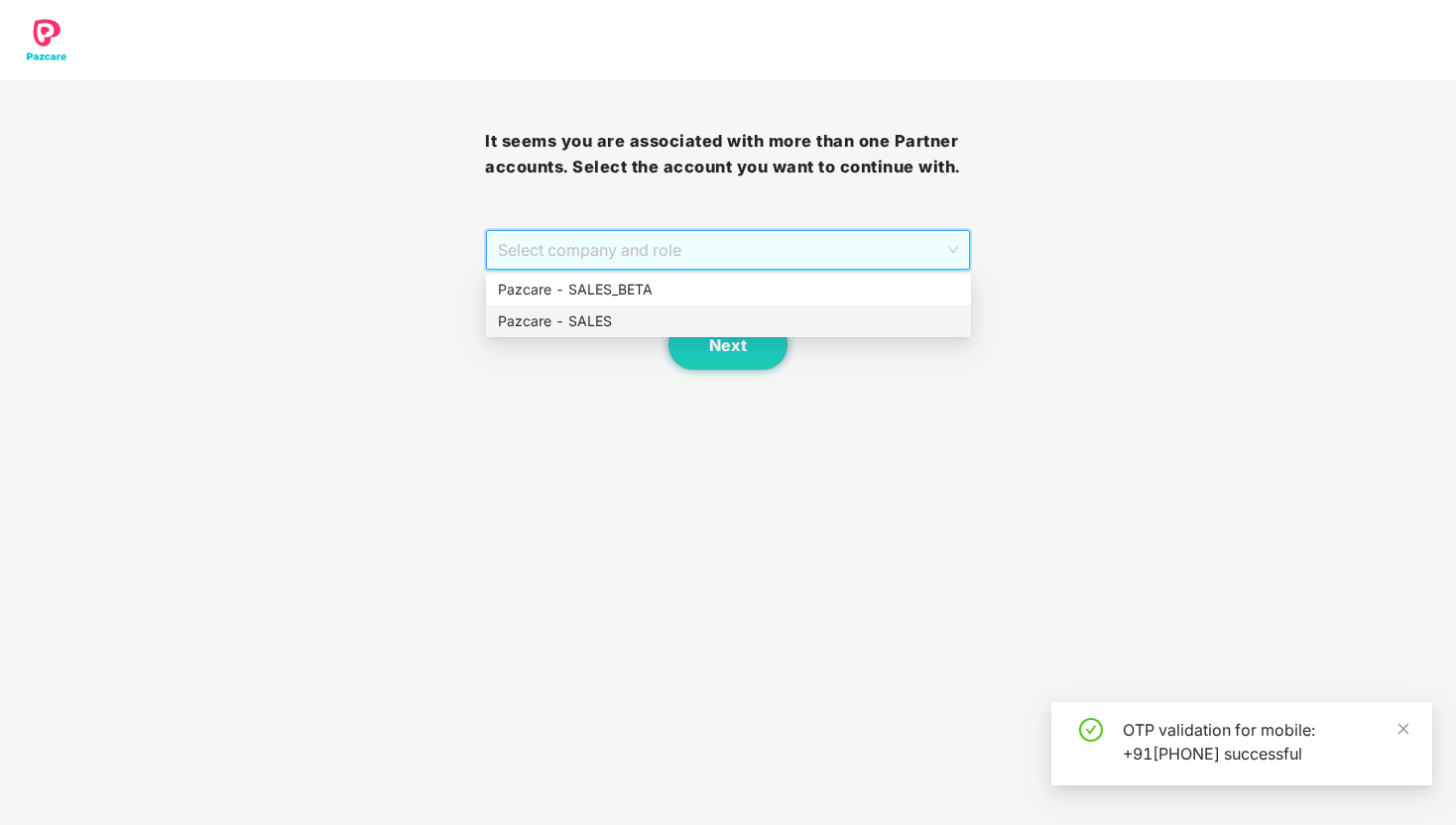 click on "Pazcare - SALES" at bounding box center [728, 321] 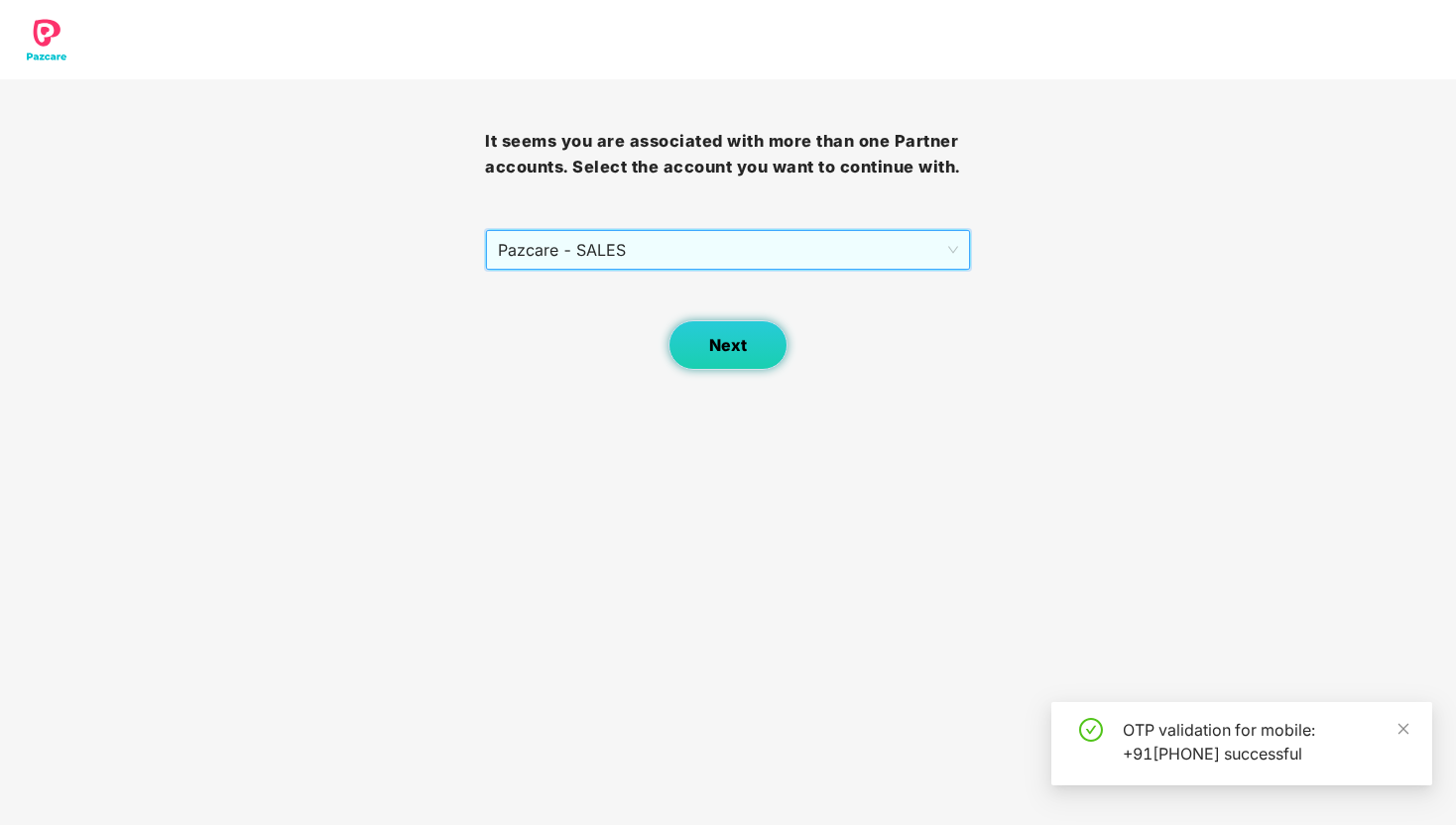 click on "Next" at bounding box center (728, 345) 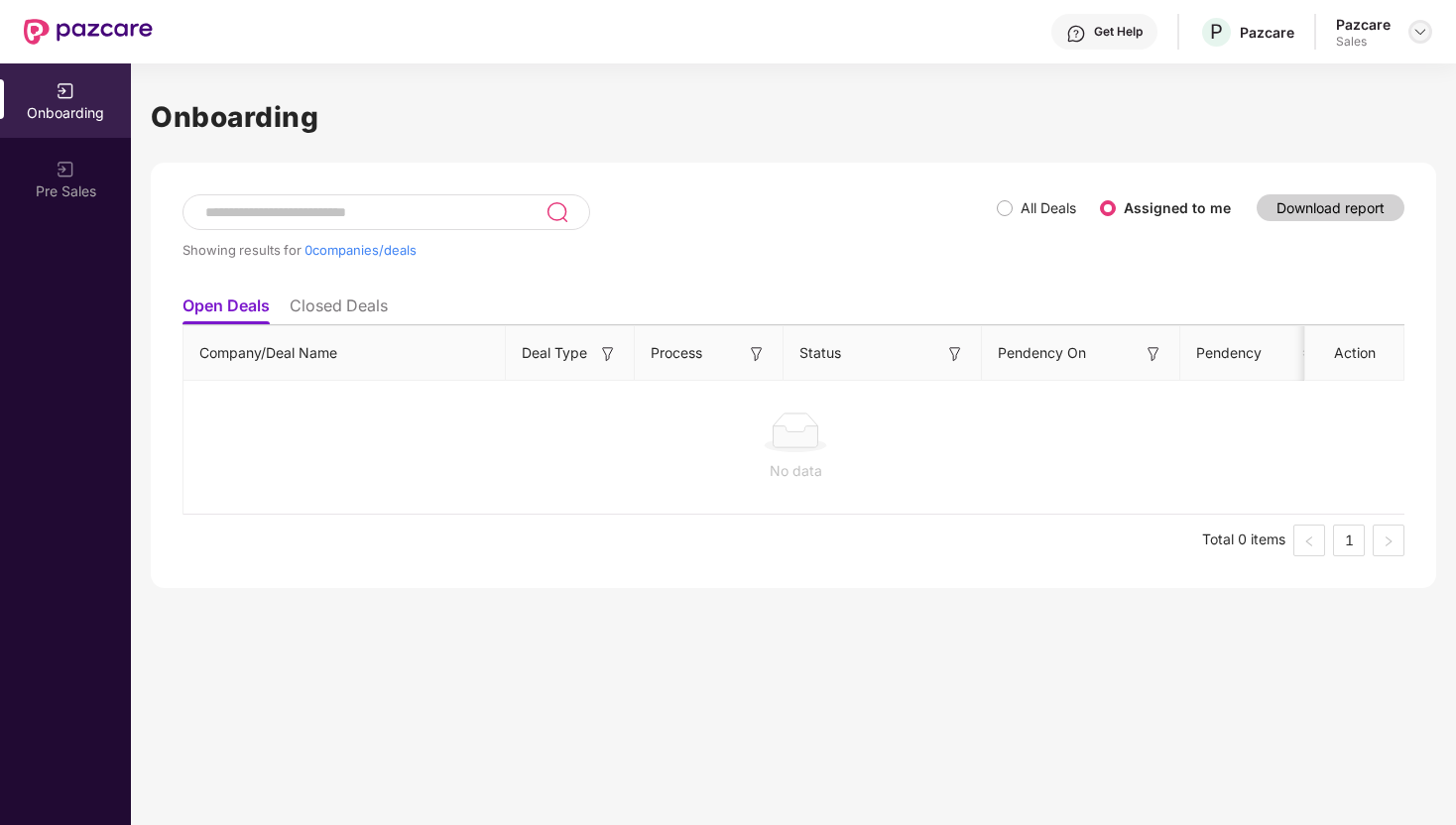 click at bounding box center [1420, 32] 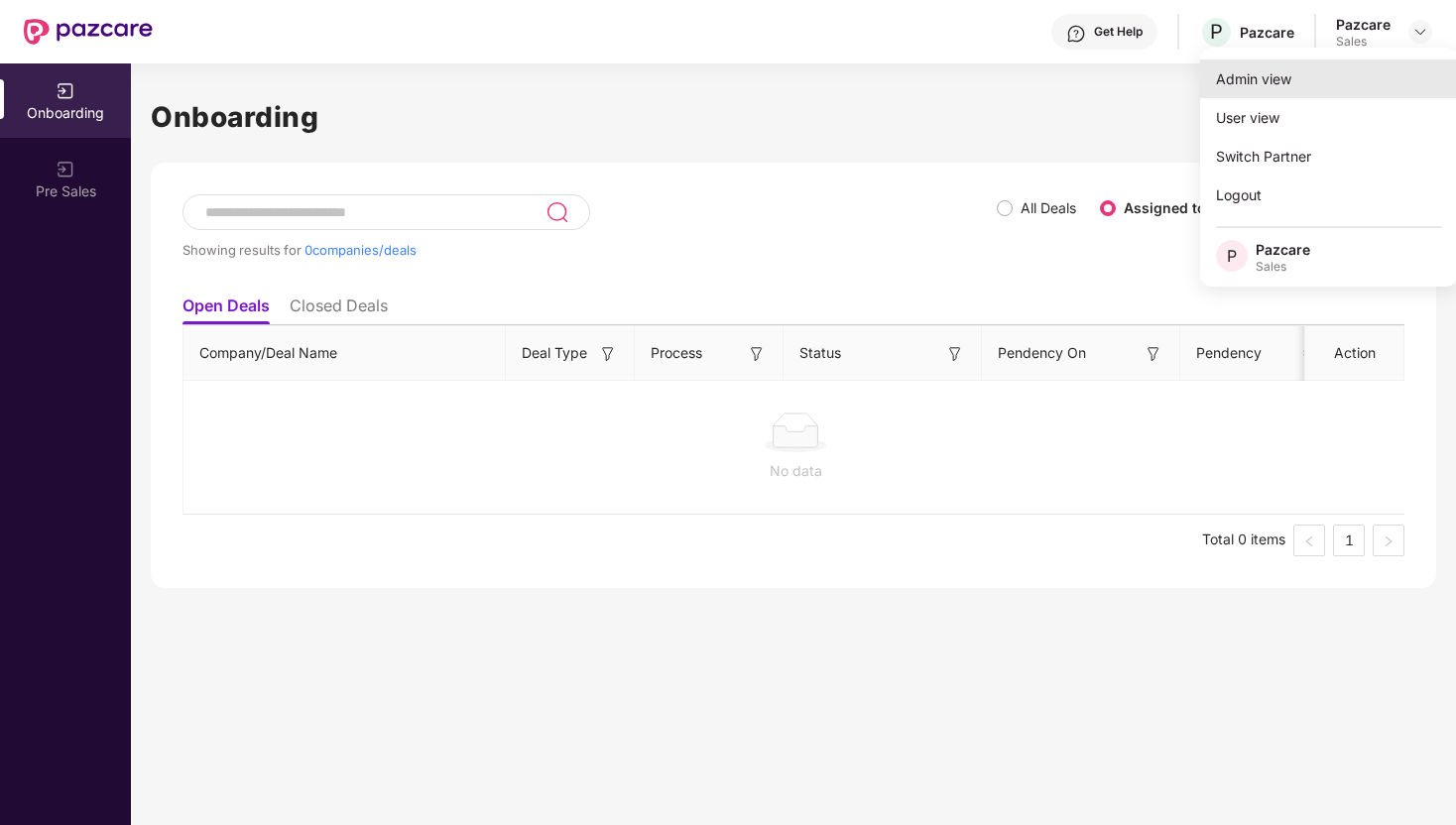 click on "Admin view" at bounding box center (1329, 78) 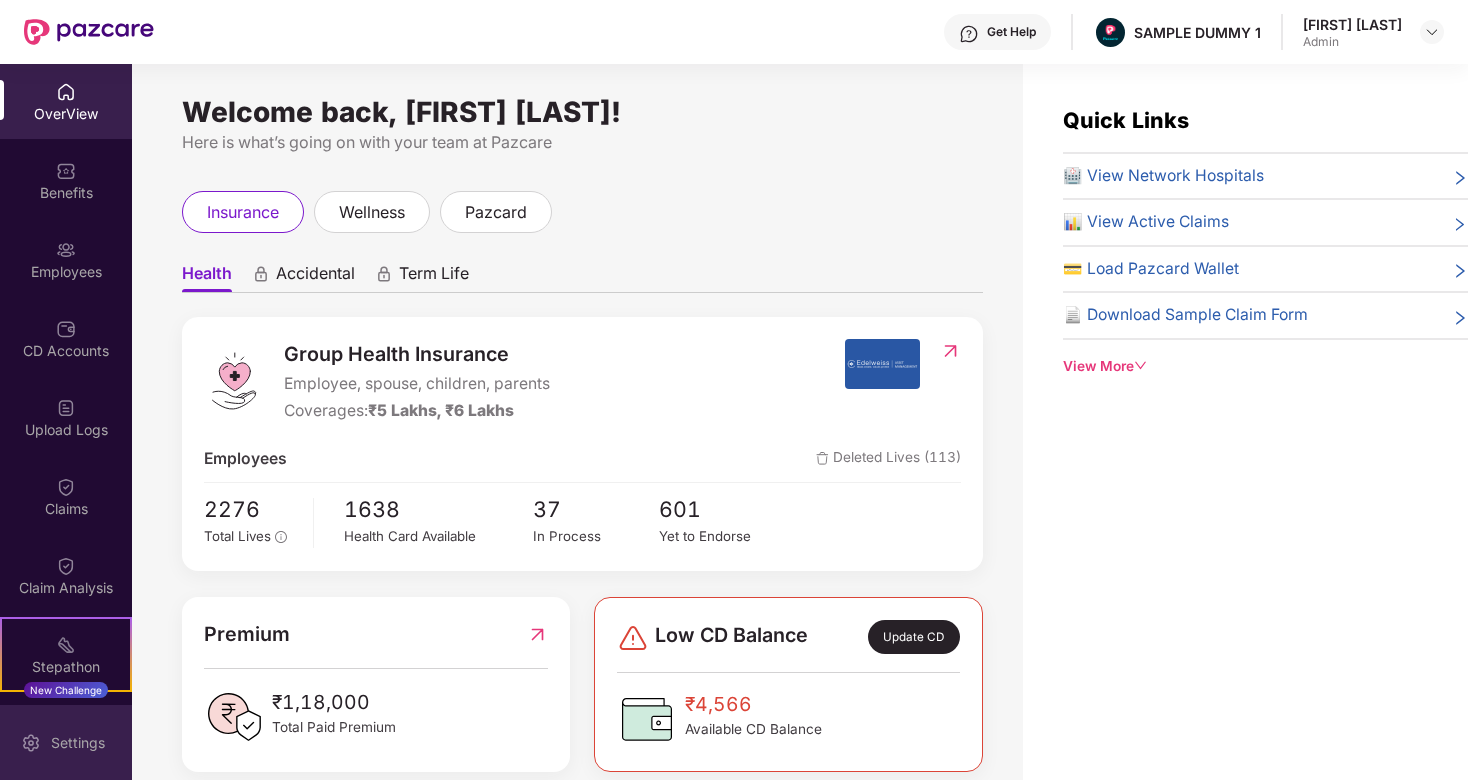 click at bounding box center (31, 743) 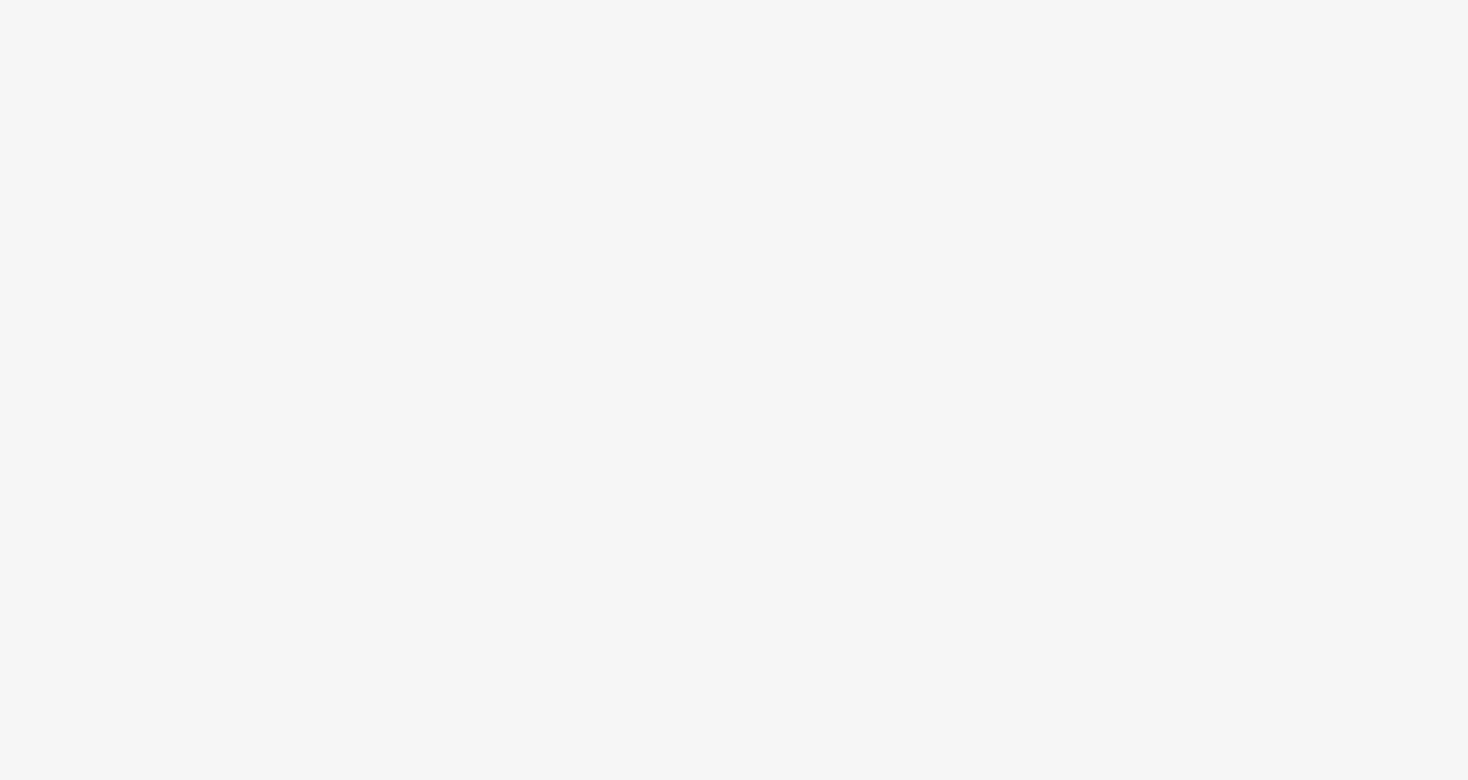 scroll, scrollTop: 0, scrollLeft: 0, axis: both 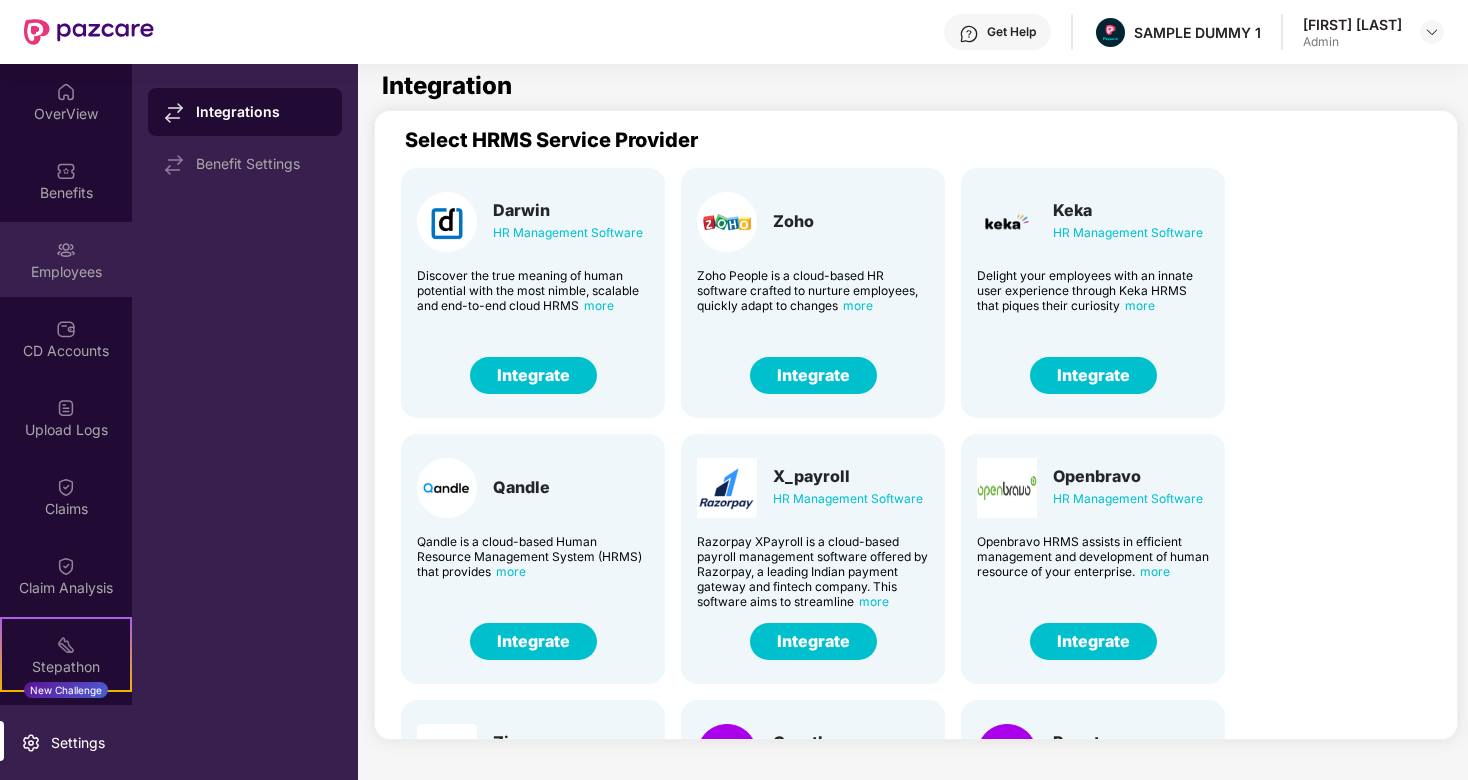 click on "Employees" at bounding box center (66, 259) 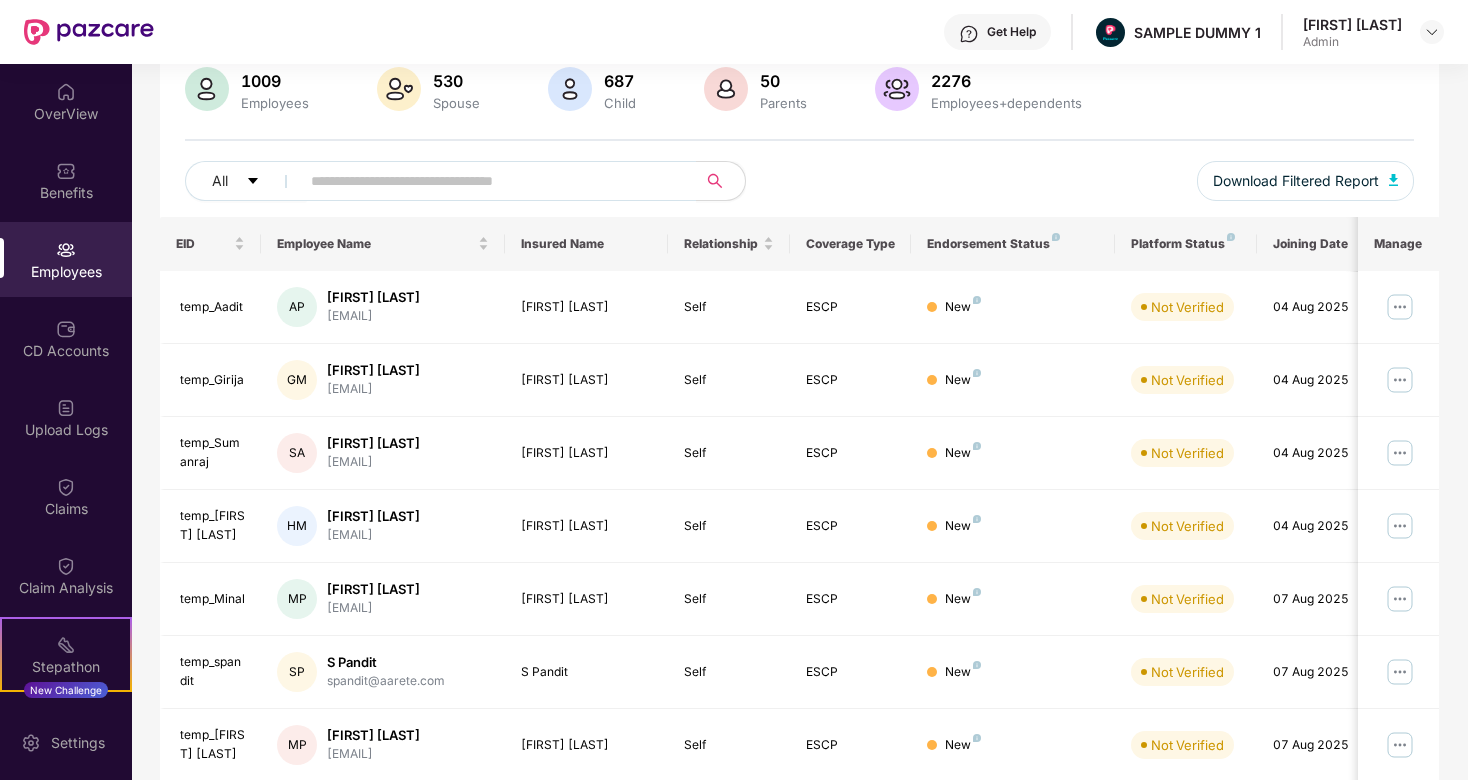 scroll, scrollTop: 157, scrollLeft: 0, axis: vertical 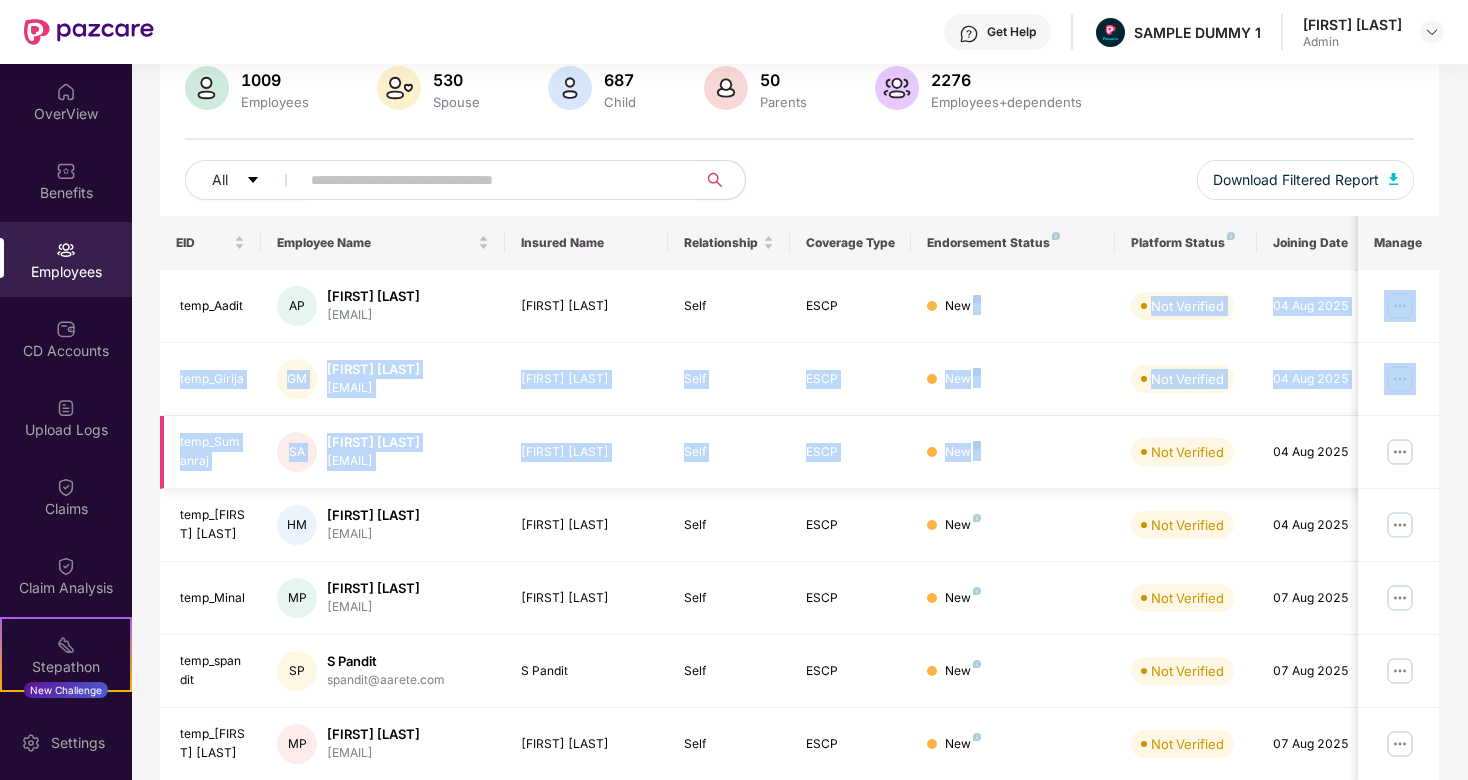drag, startPoint x: 1107, startPoint y: 304, endPoint x: 1151, endPoint y: 444, distance: 146.7515 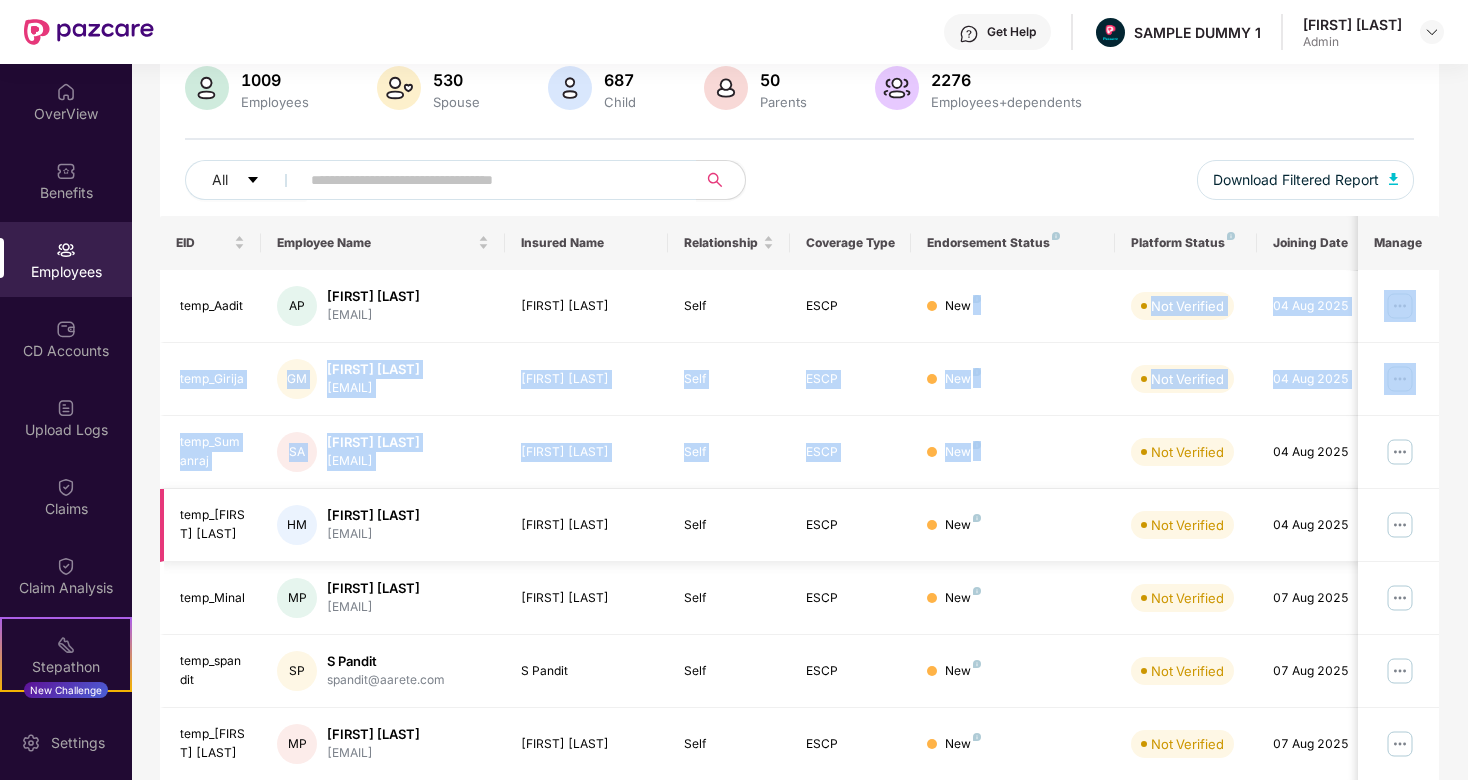 click on "Not Verified" at bounding box center (1187, 525) 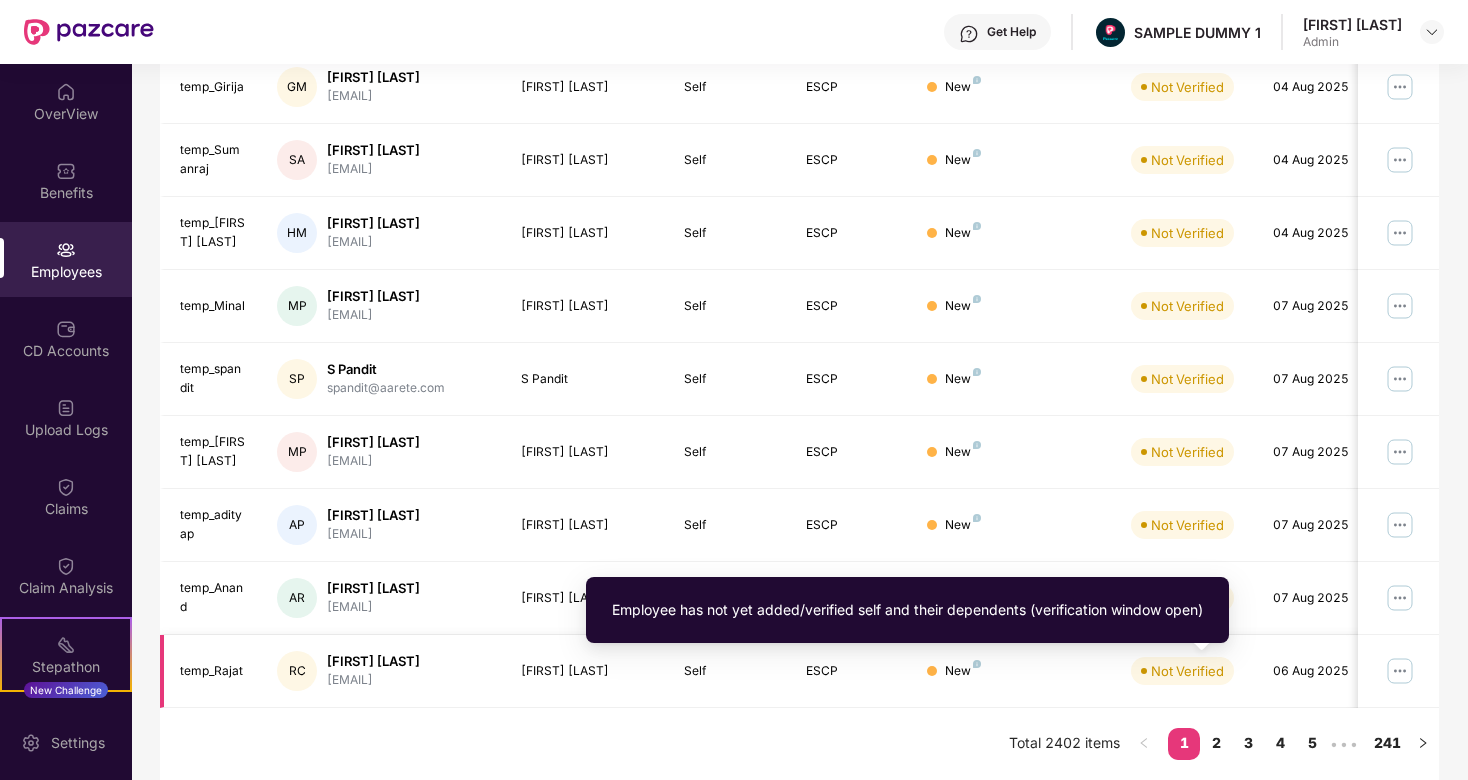 scroll, scrollTop: 0, scrollLeft: 0, axis: both 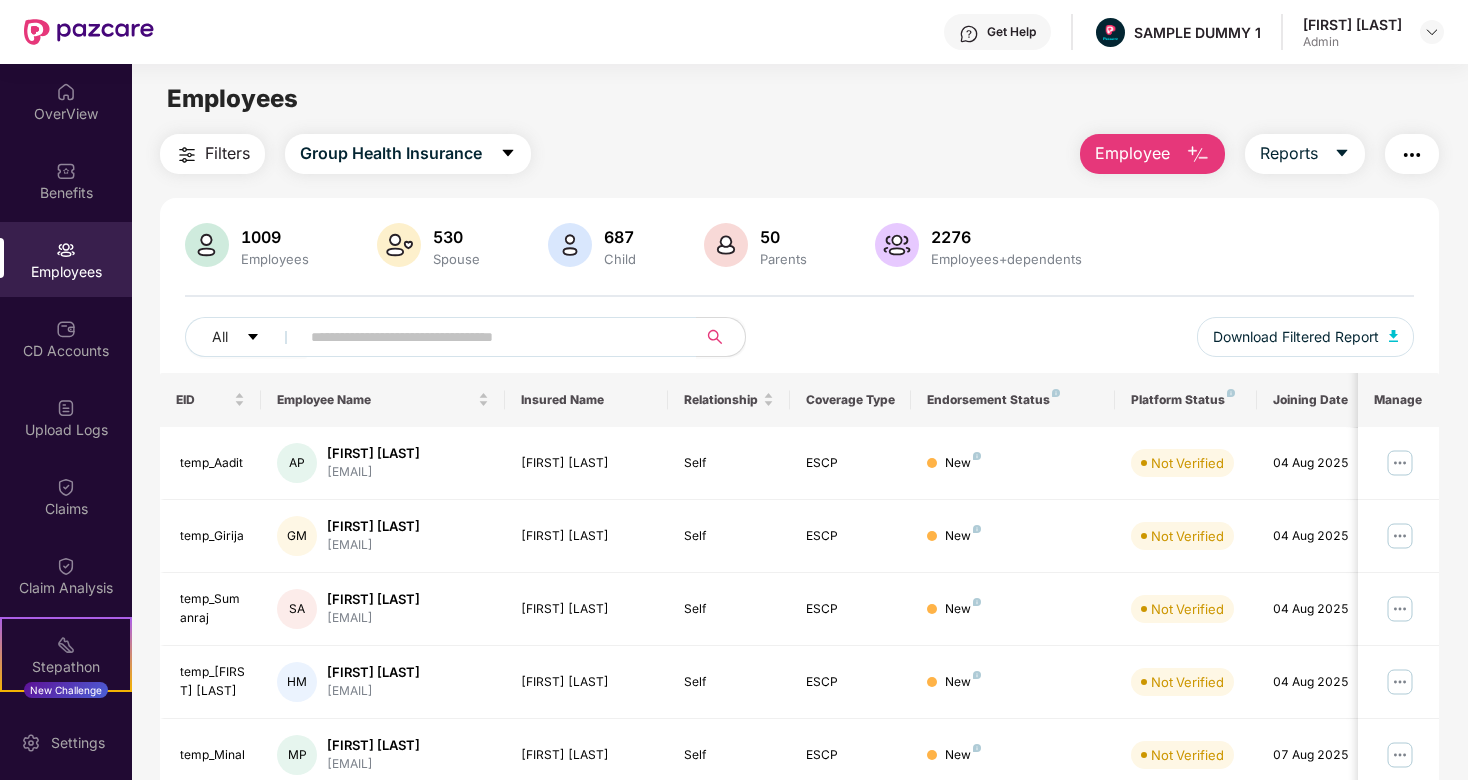 click on "Employee" at bounding box center (1132, 153) 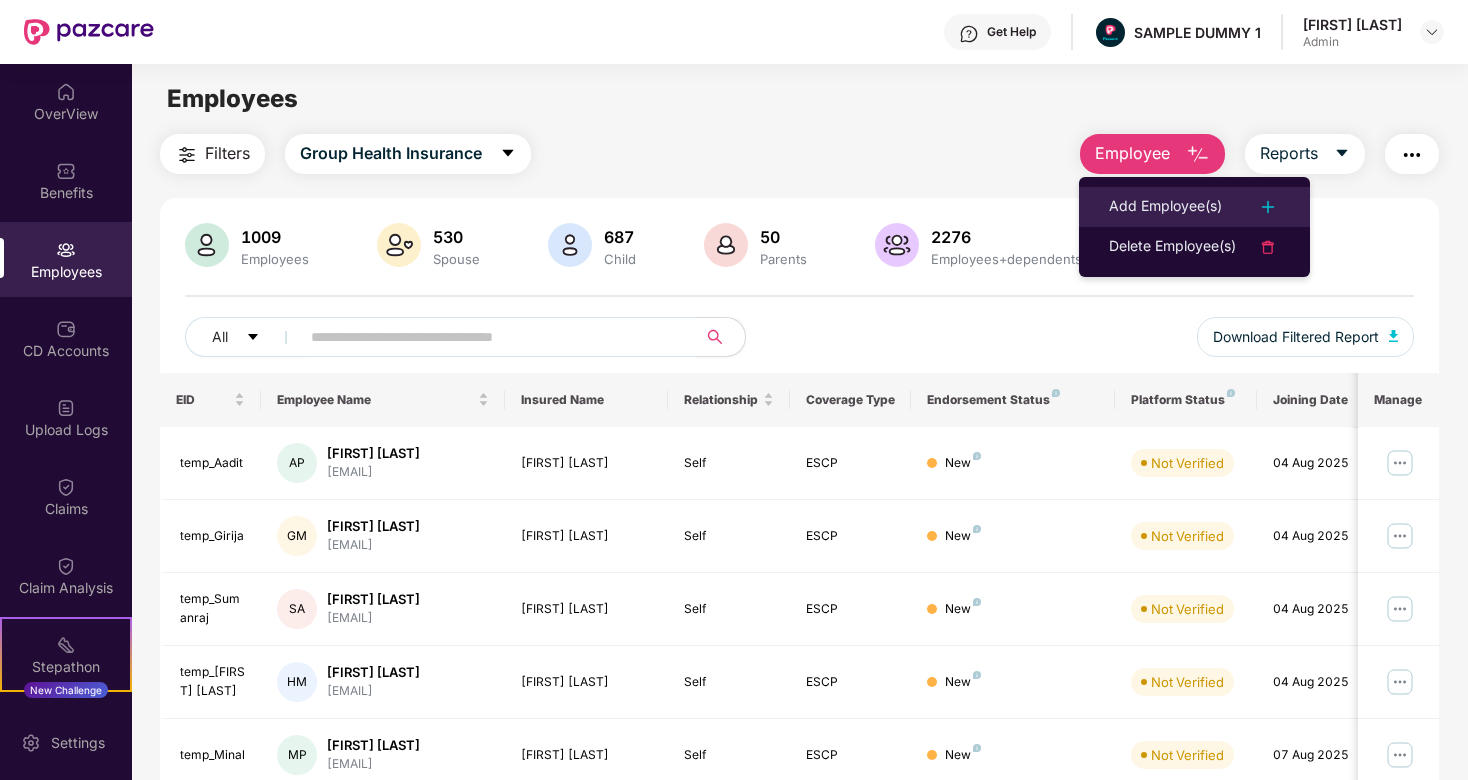 click on "Add Employee(s)" at bounding box center (1165, 207) 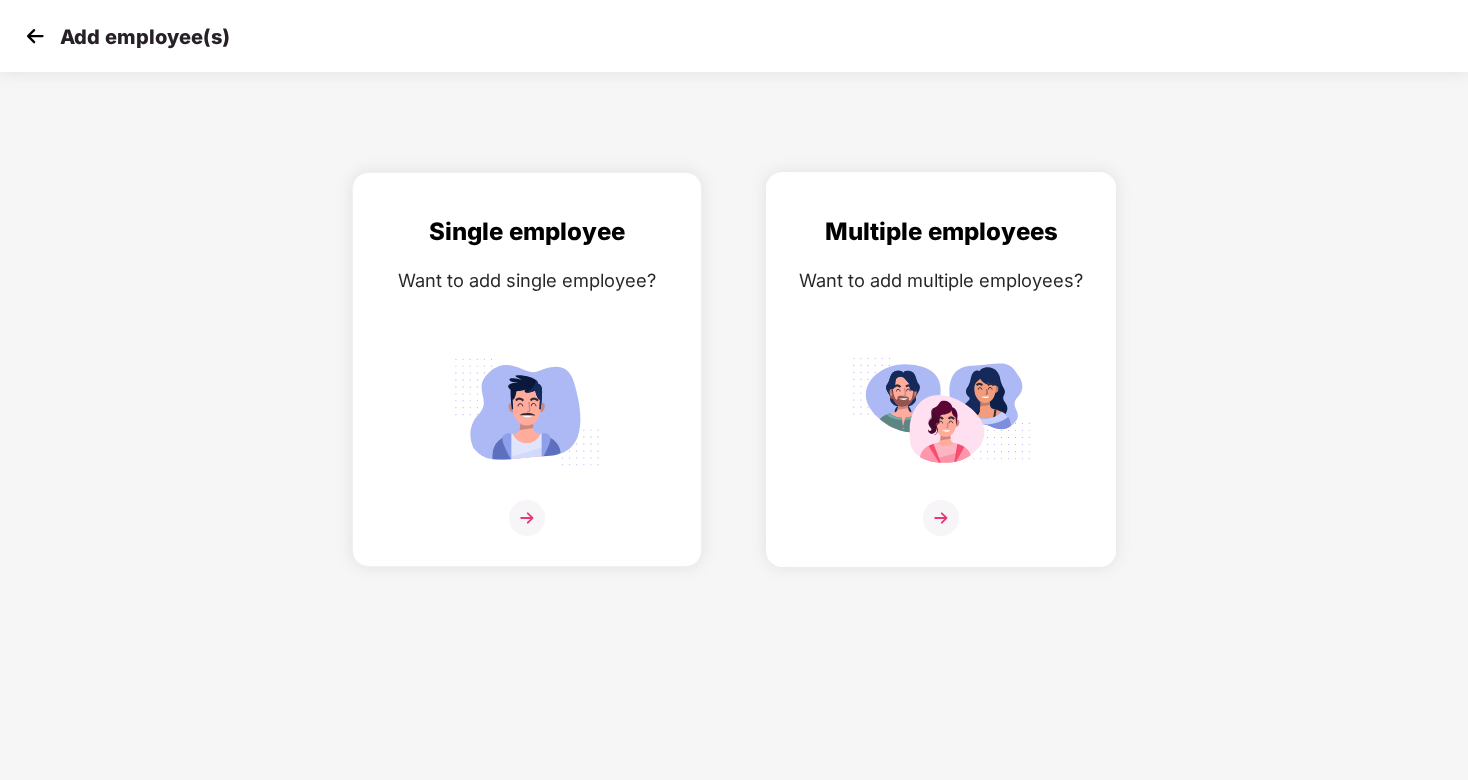 click at bounding box center (941, 411) 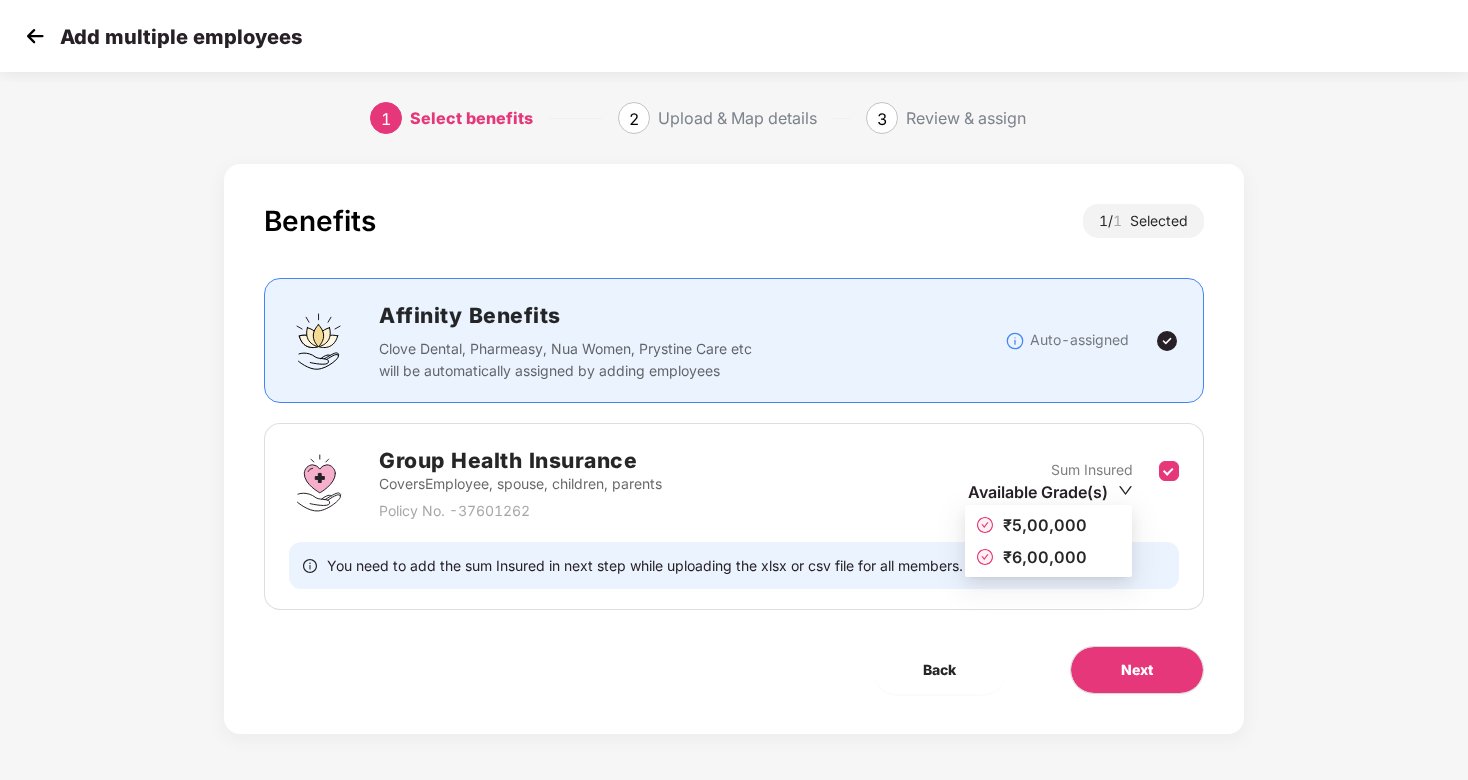 click 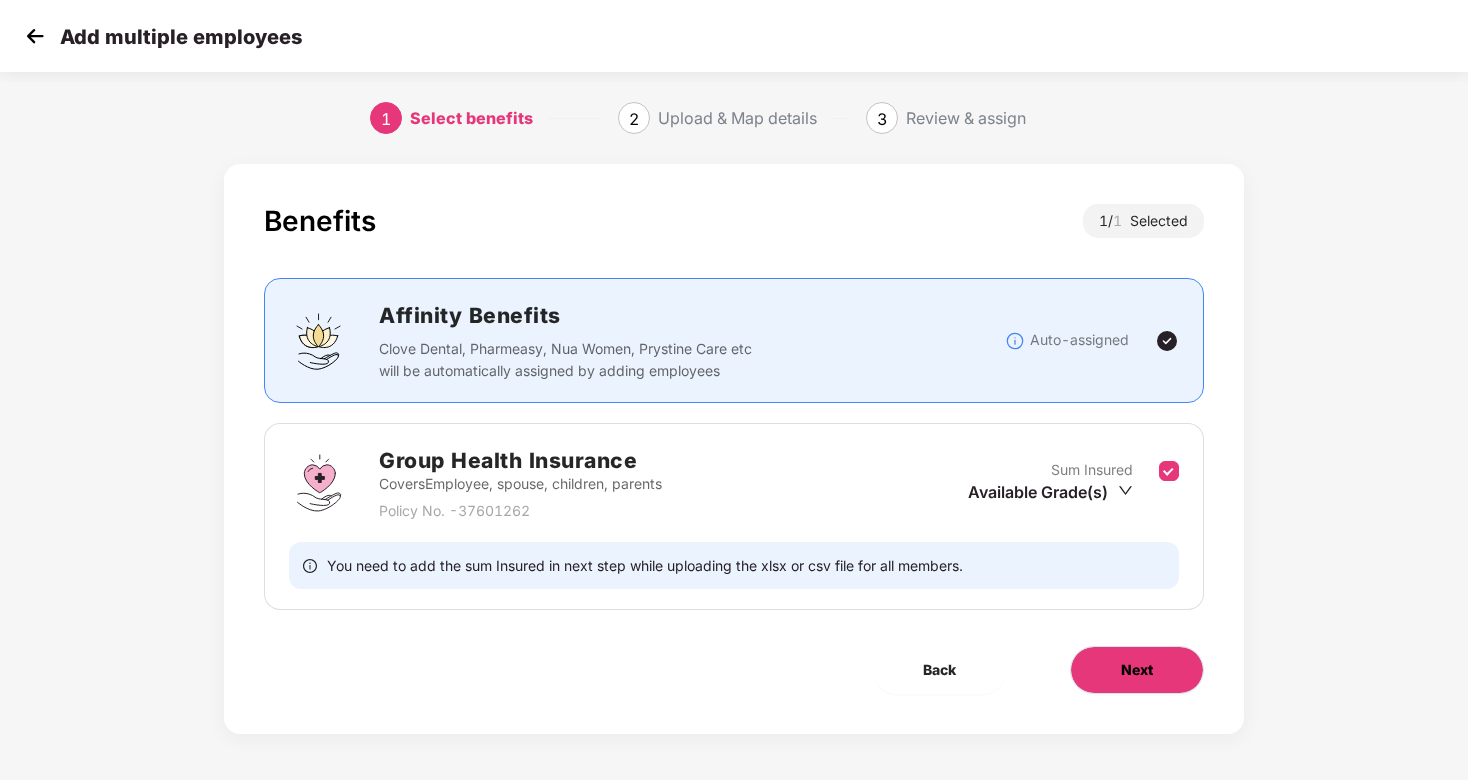 click on "Next" at bounding box center (1137, 670) 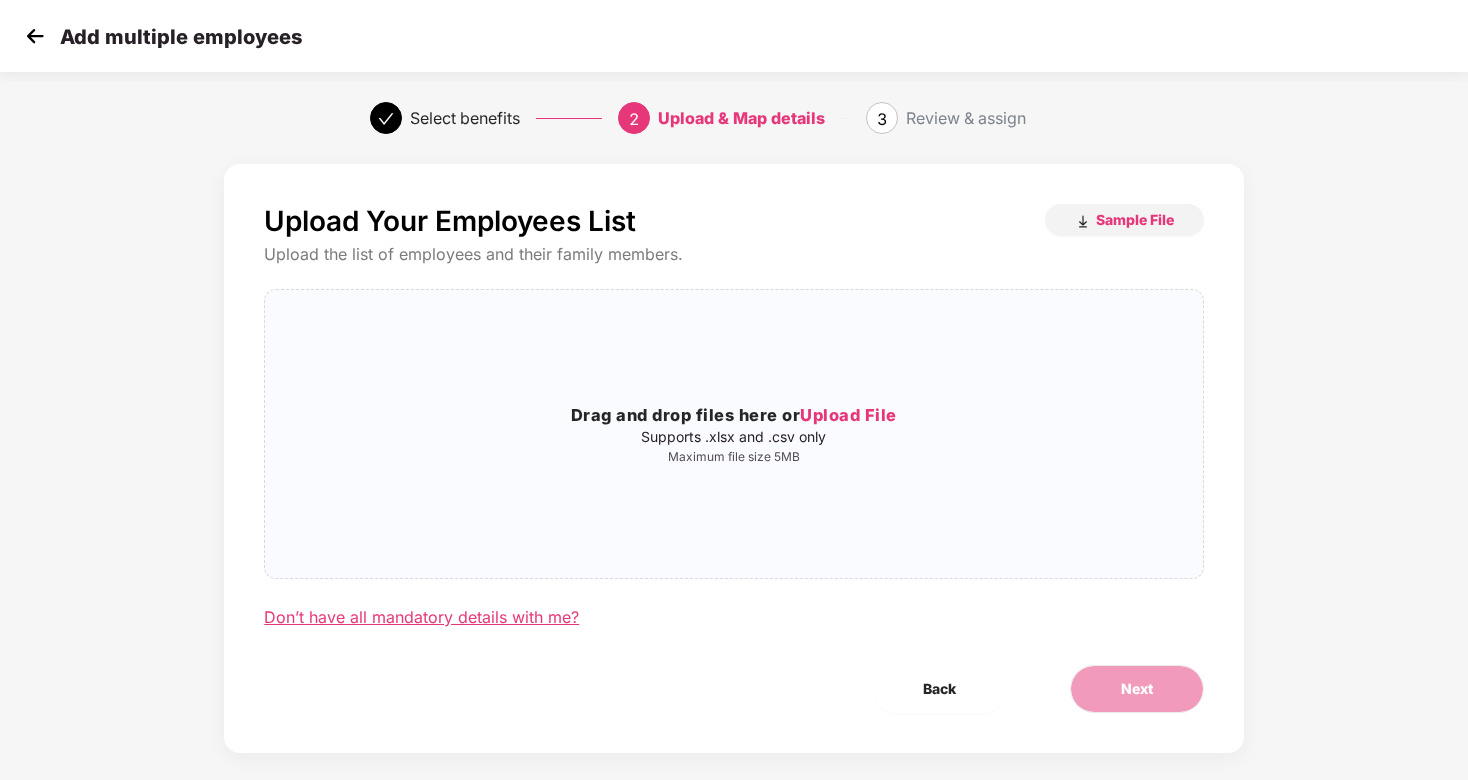 click on "Don’t have all mandatory details with me?" at bounding box center [421, 617] 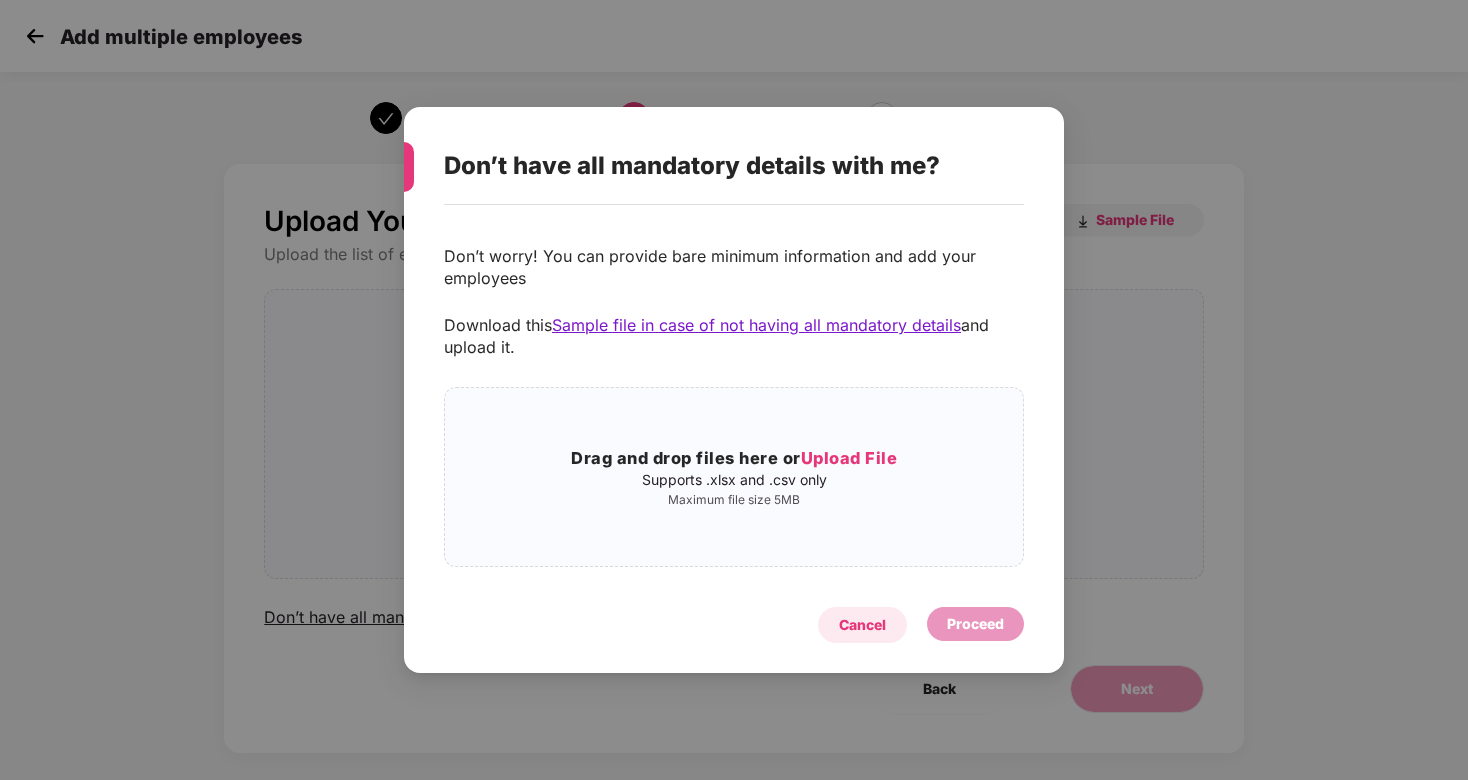 click on "Cancel" at bounding box center (862, 625) 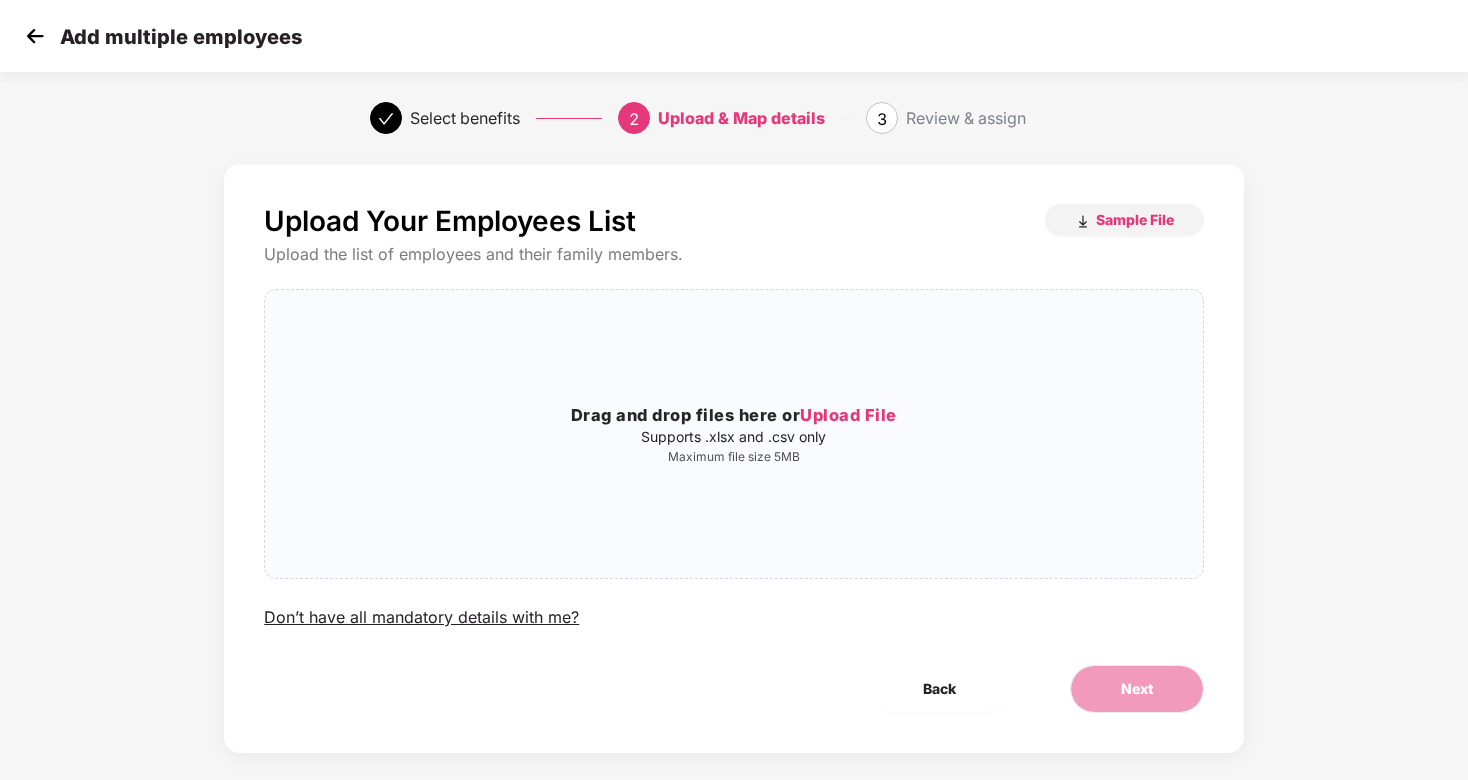 click at bounding box center (35, 36) 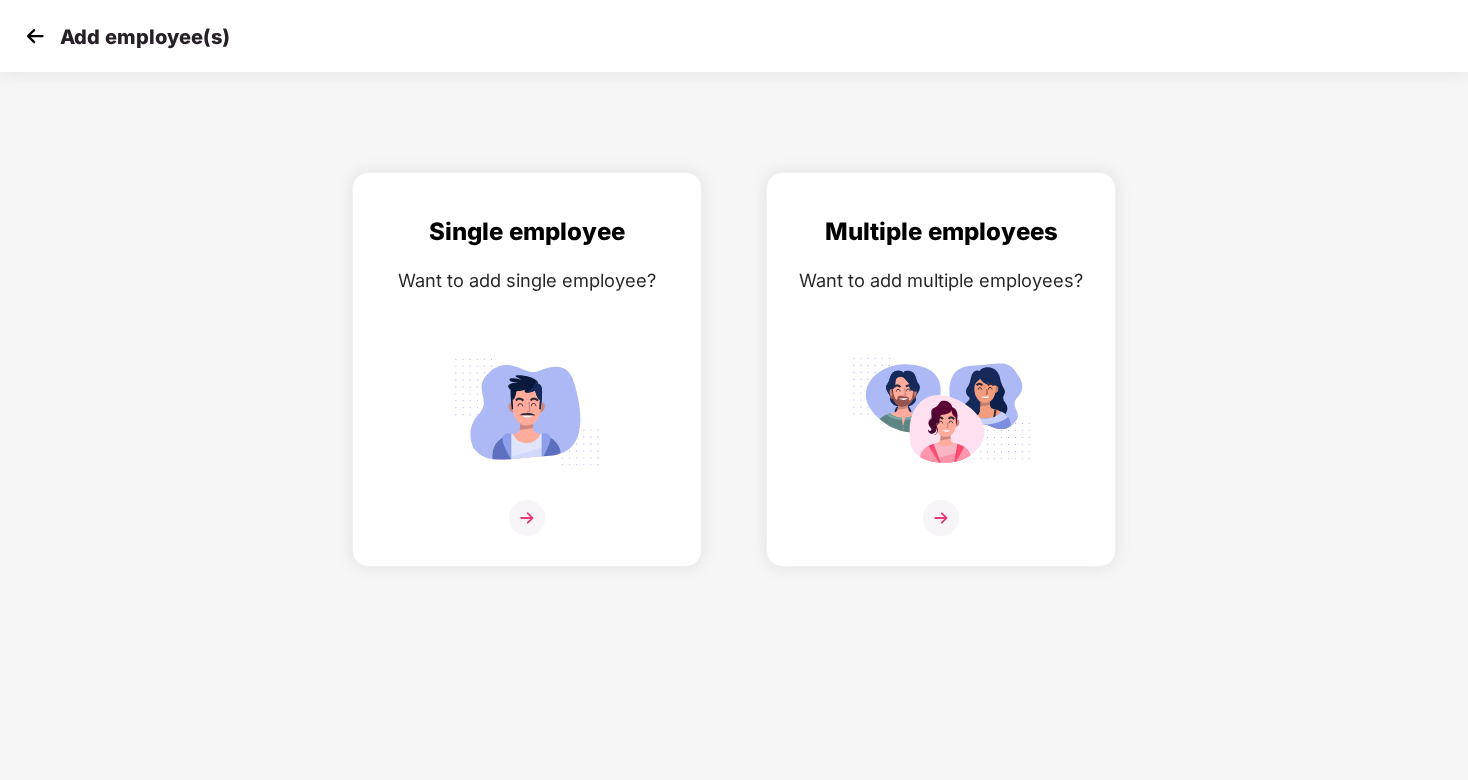 click at bounding box center [35, 36] 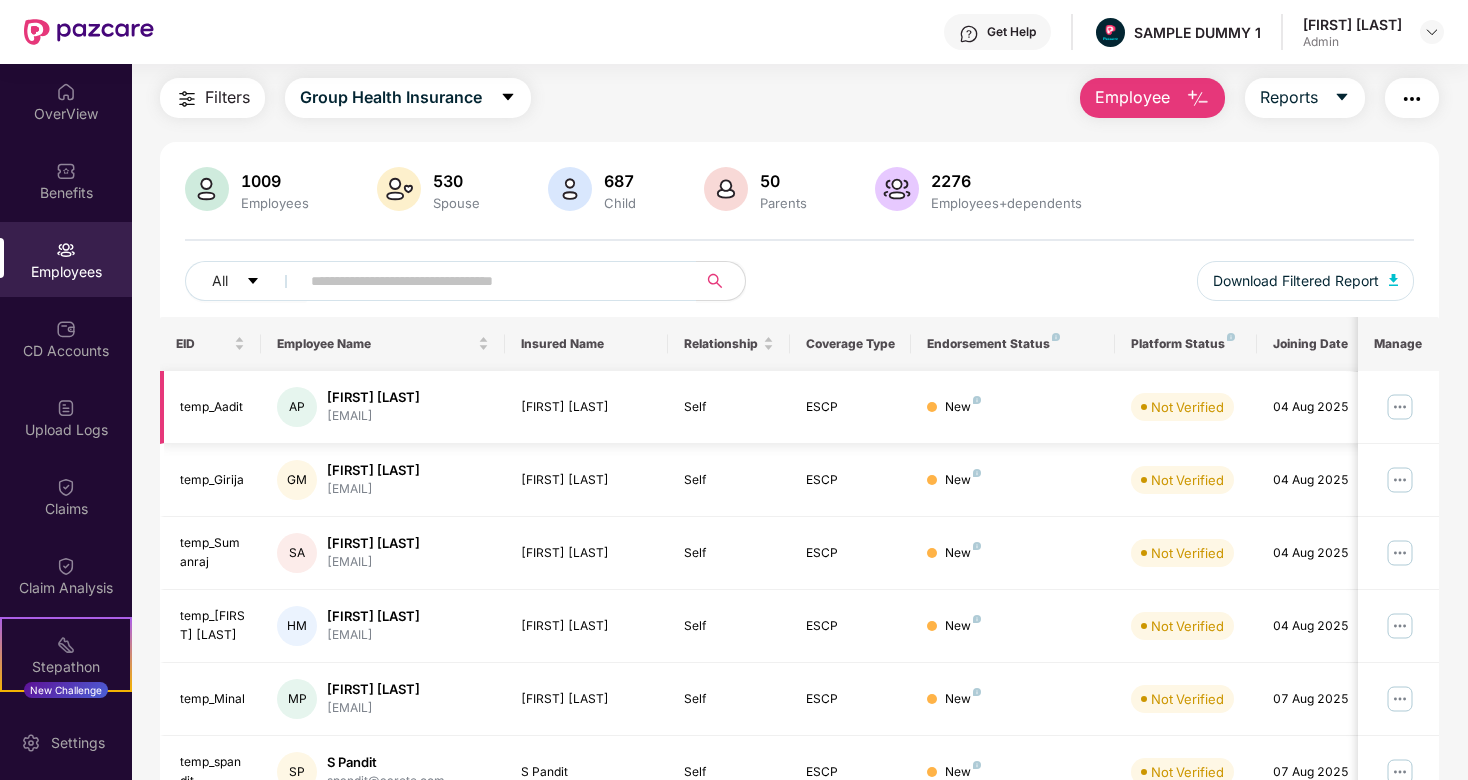 scroll, scrollTop: 40, scrollLeft: 0, axis: vertical 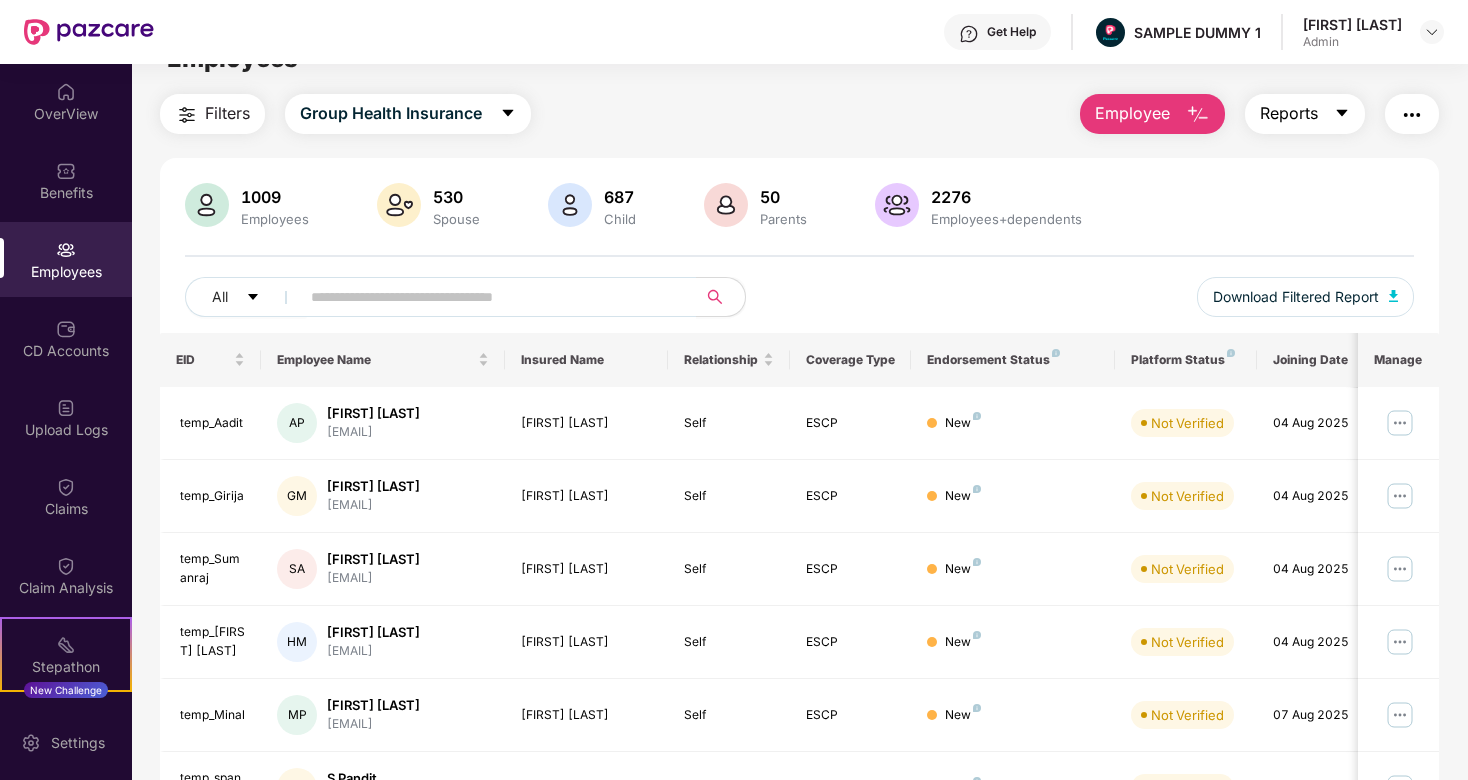 click on "Reports" at bounding box center [1289, 113] 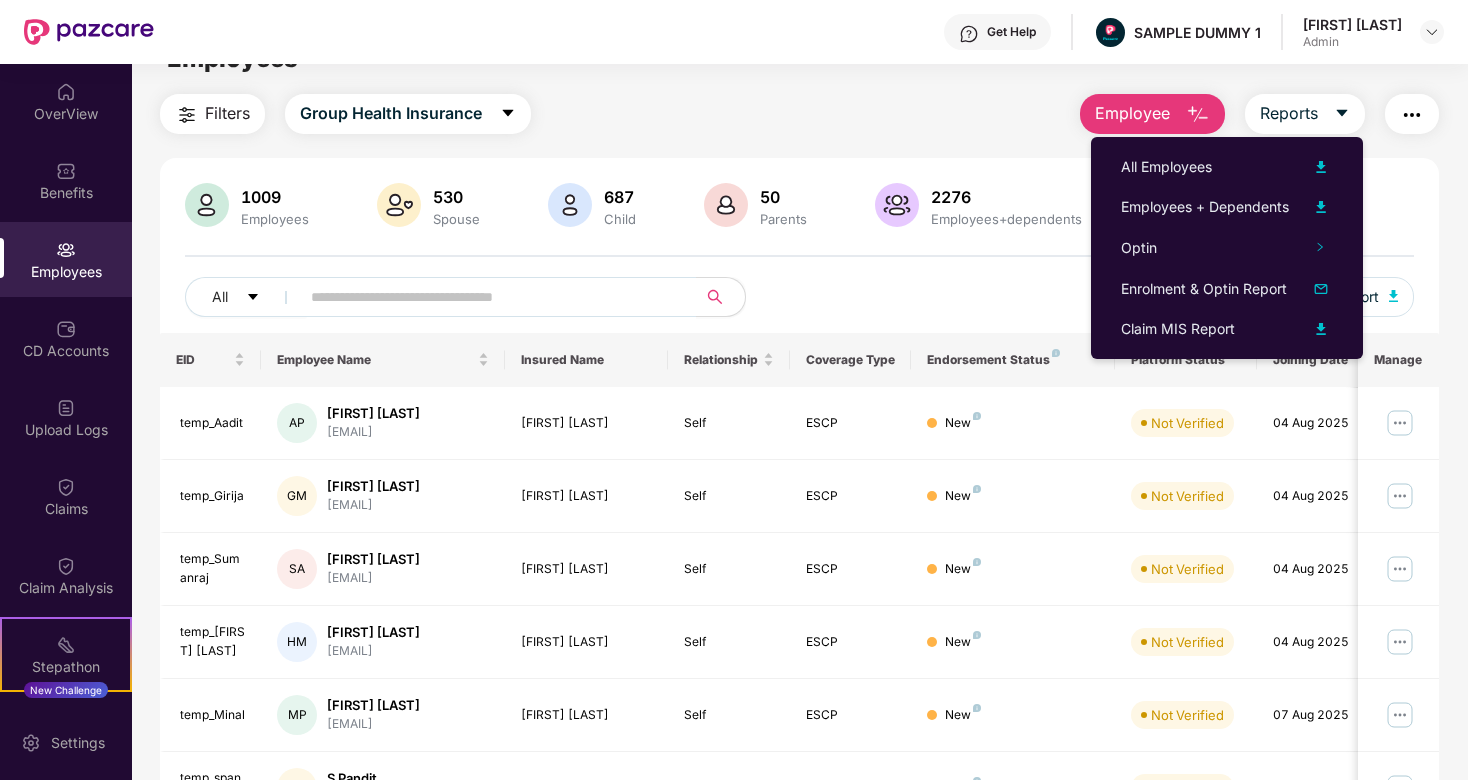 click on "1009 Employees 530 Spouse 687 Child 50 Parents 2276 Employees+dependents All Download Filtered Report" at bounding box center (799, 258) 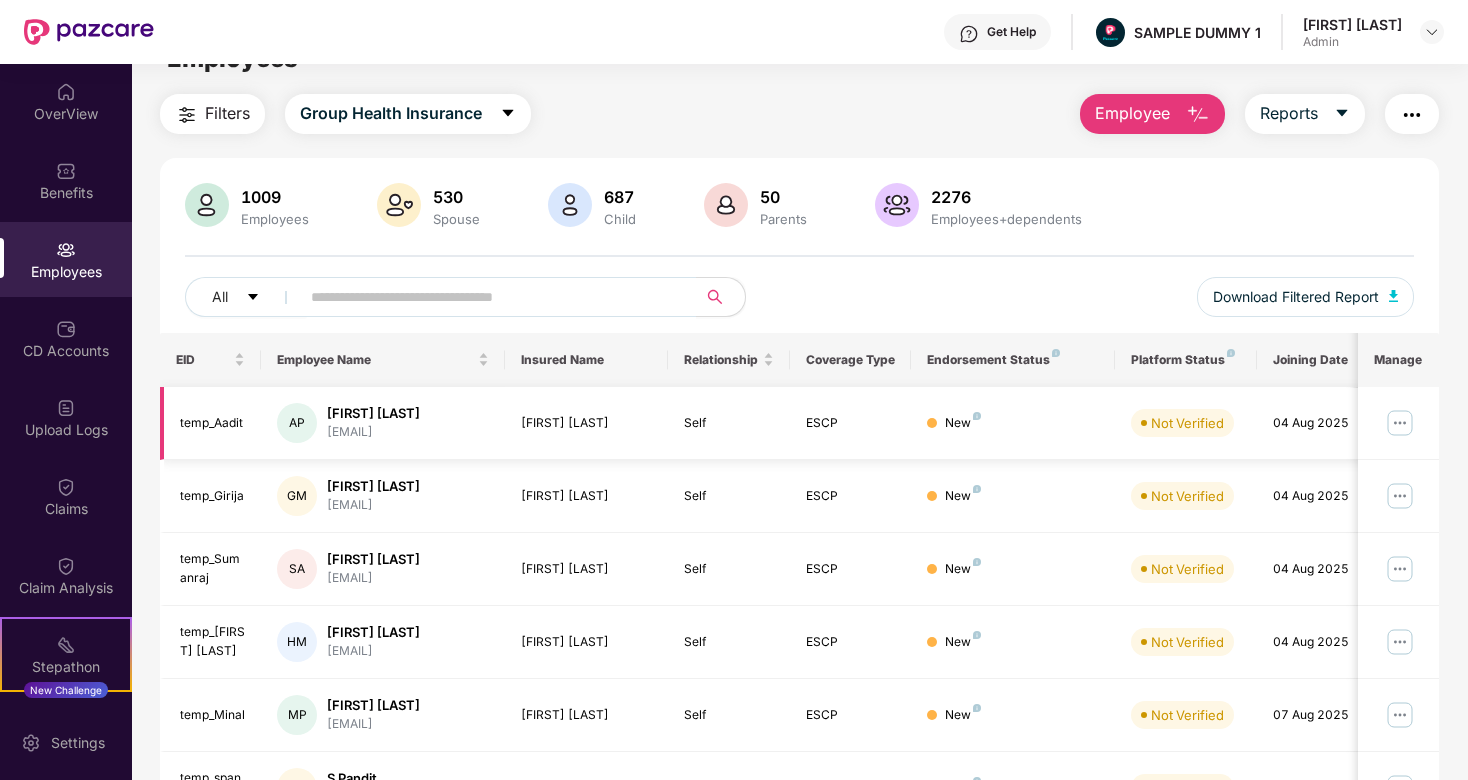 click at bounding box center (1400, 423) 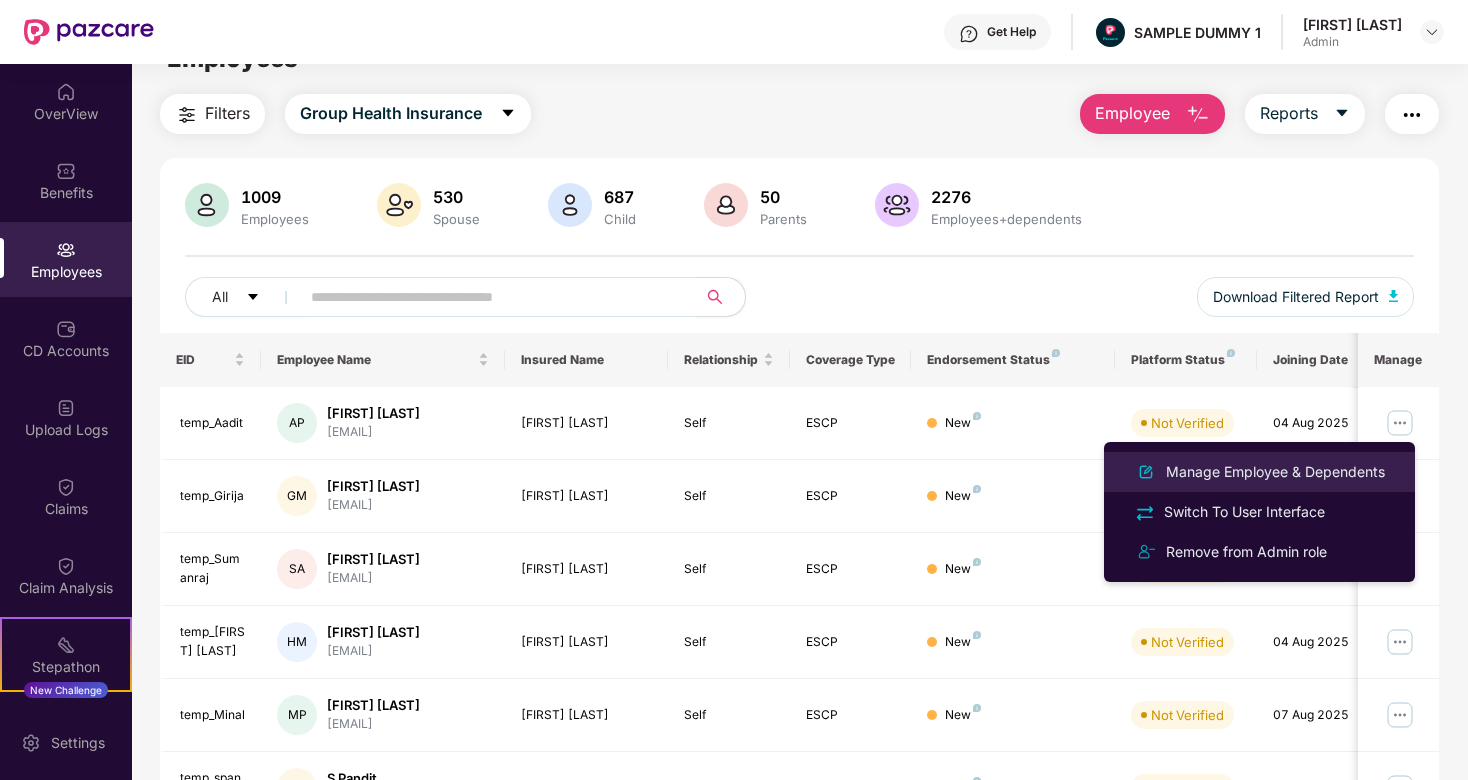 click on "Manage Employee & Dependents" at bounding box center [1275, 472] 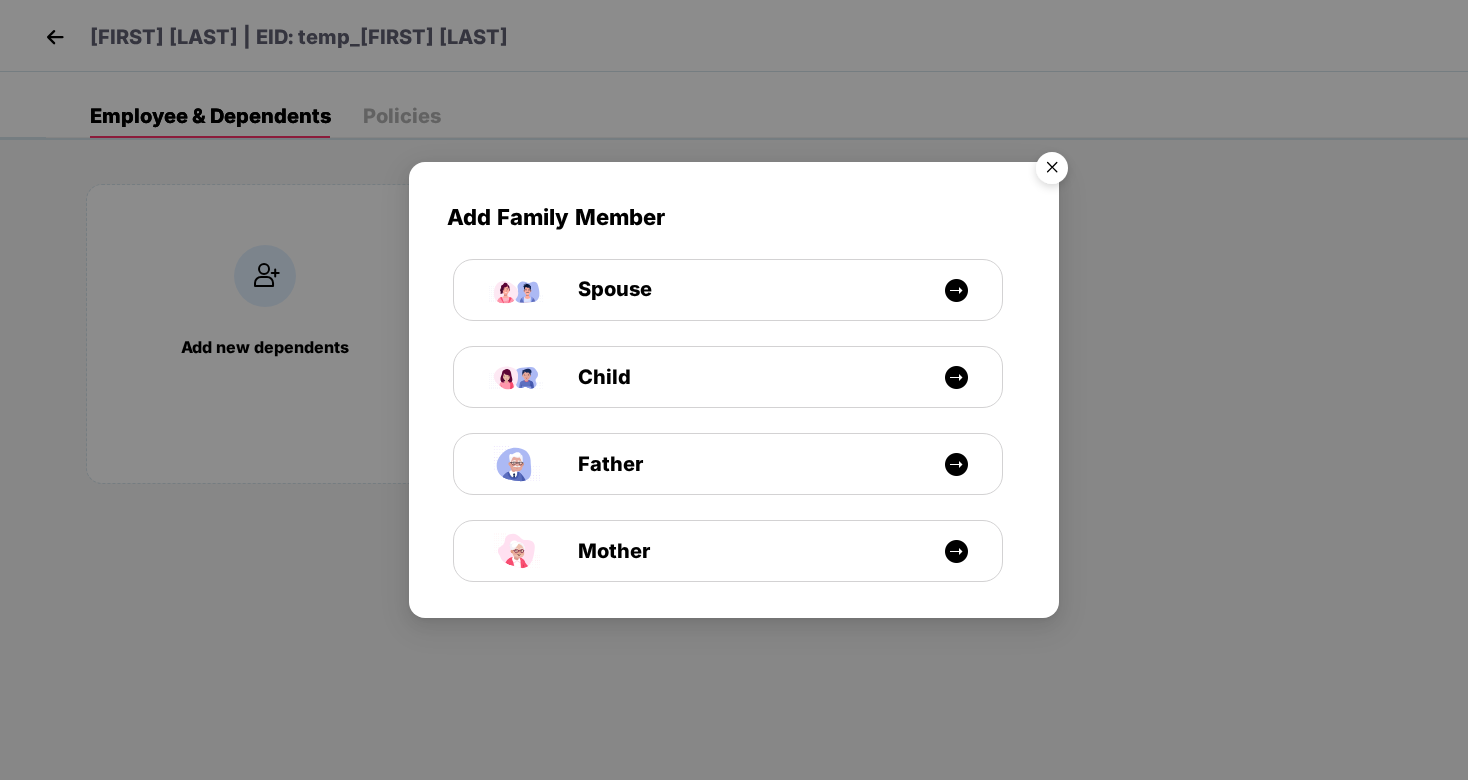 click at bounding box center [1052, 171] 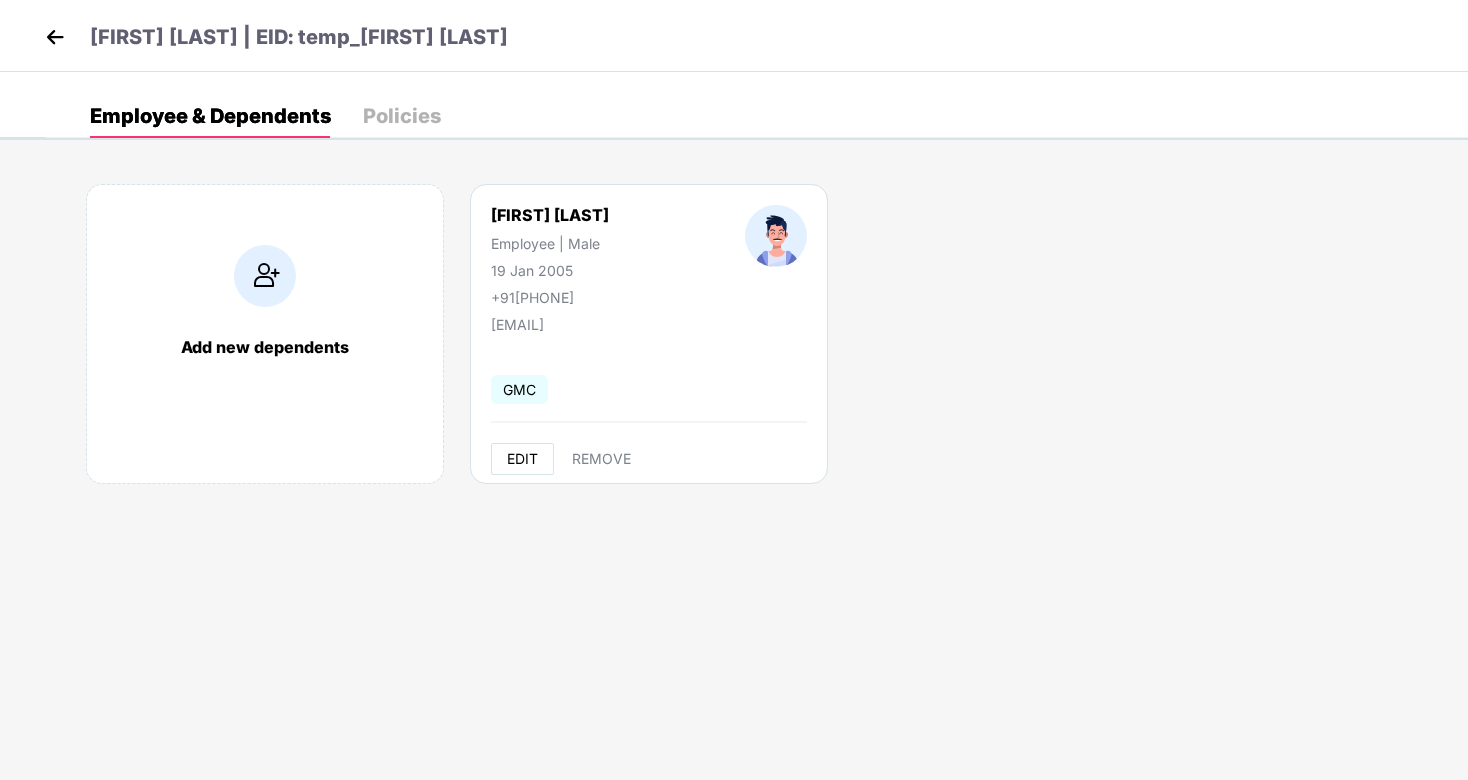 click on "EDIT" at bounding box center (522, 459) 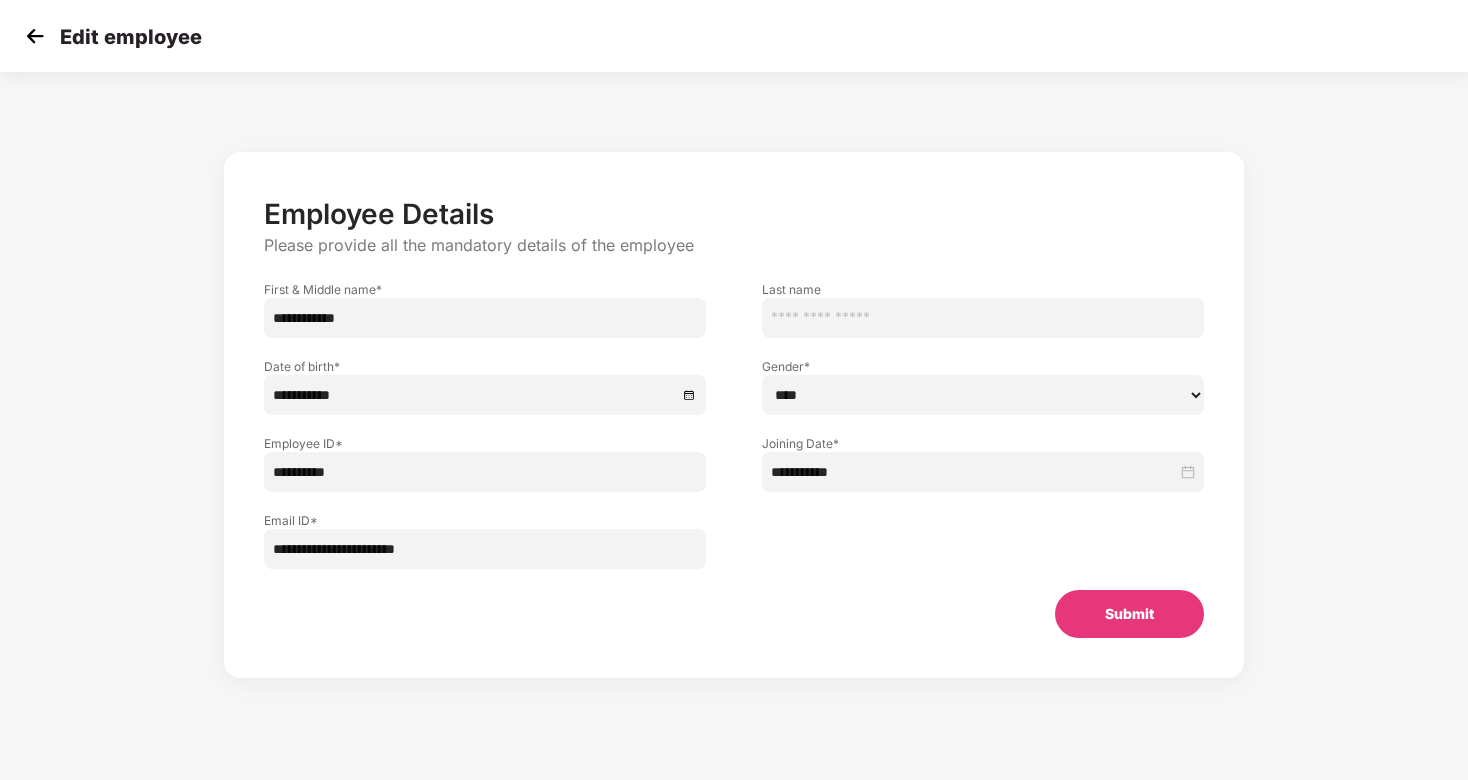 click at bounding box center [35, 36] 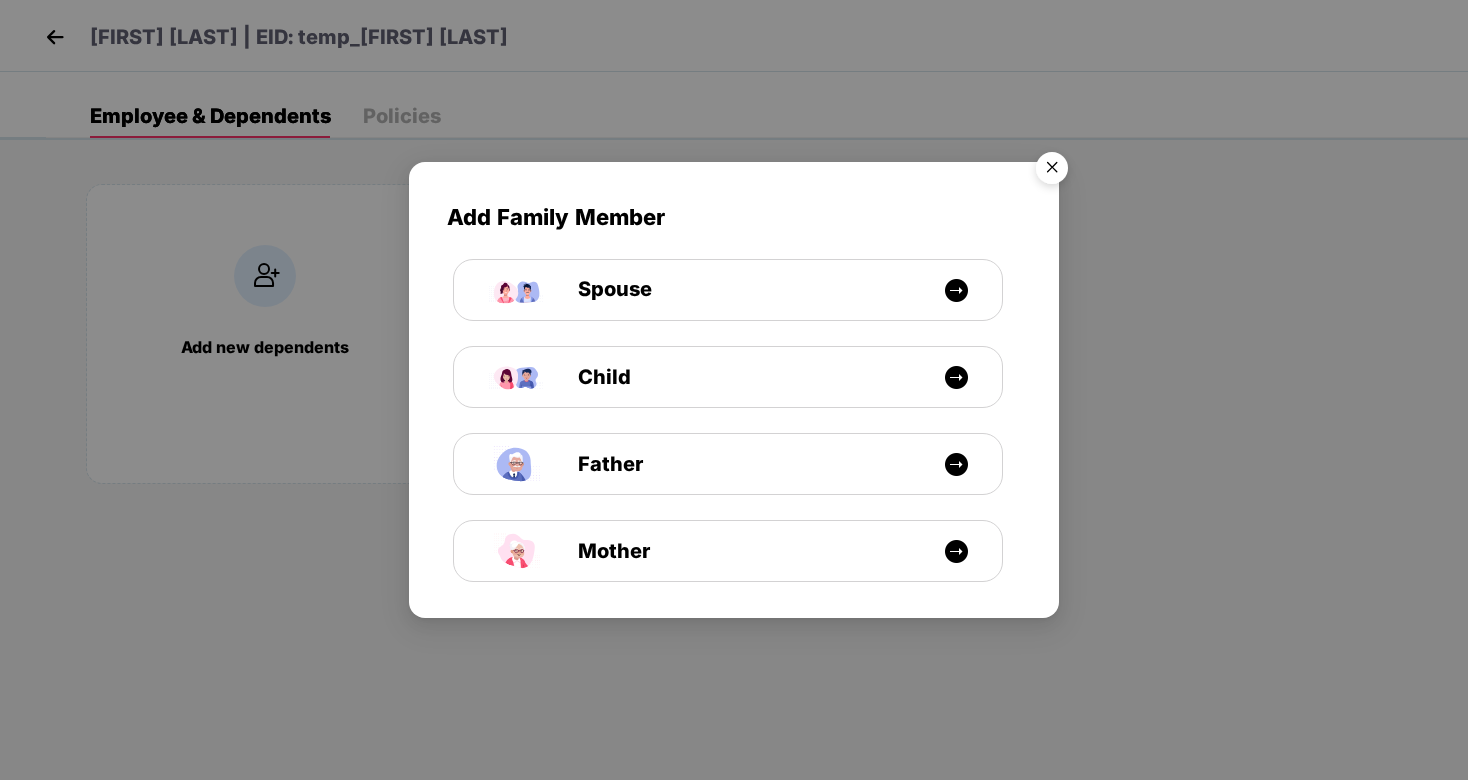 click at bounding box center [1052, 171] 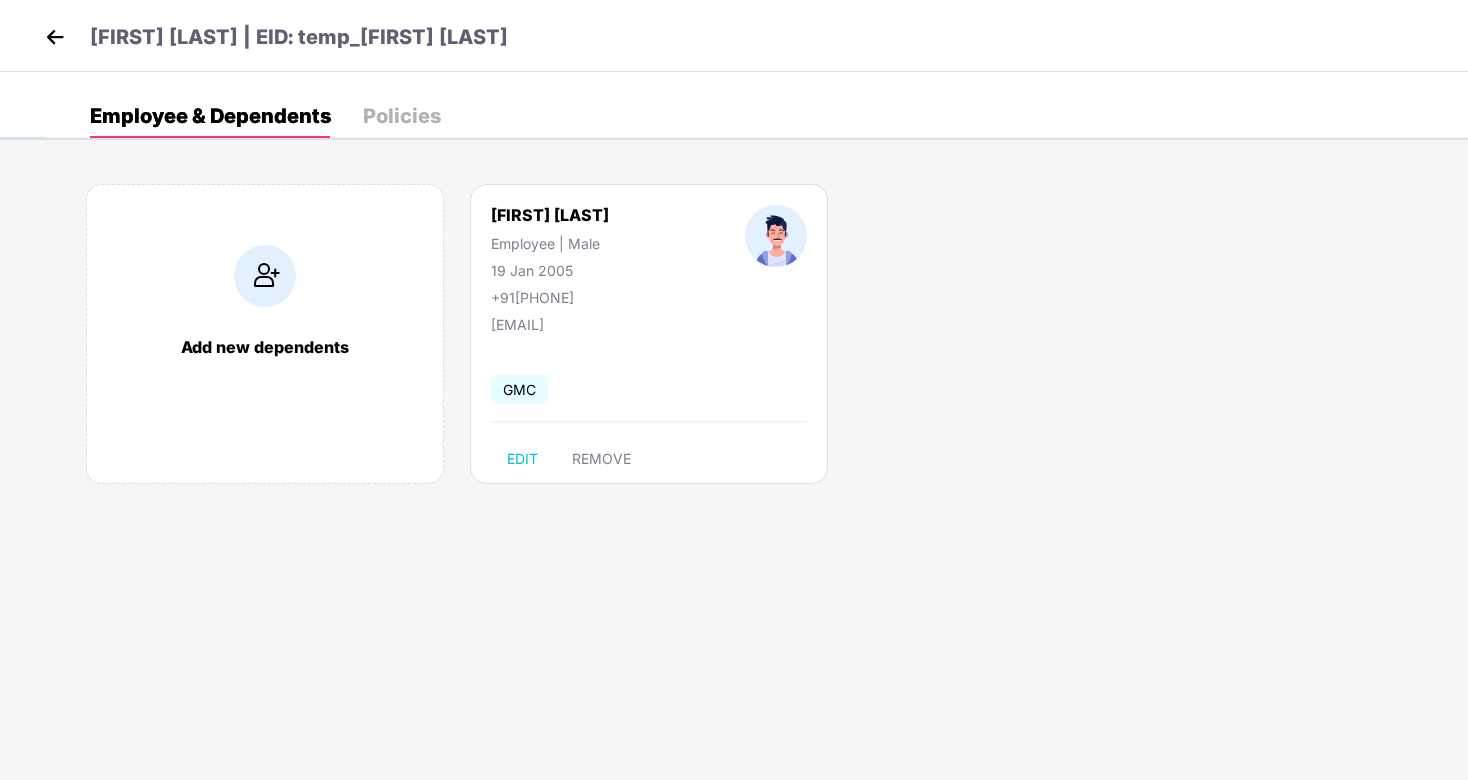 click at bounding box center [55, 37] 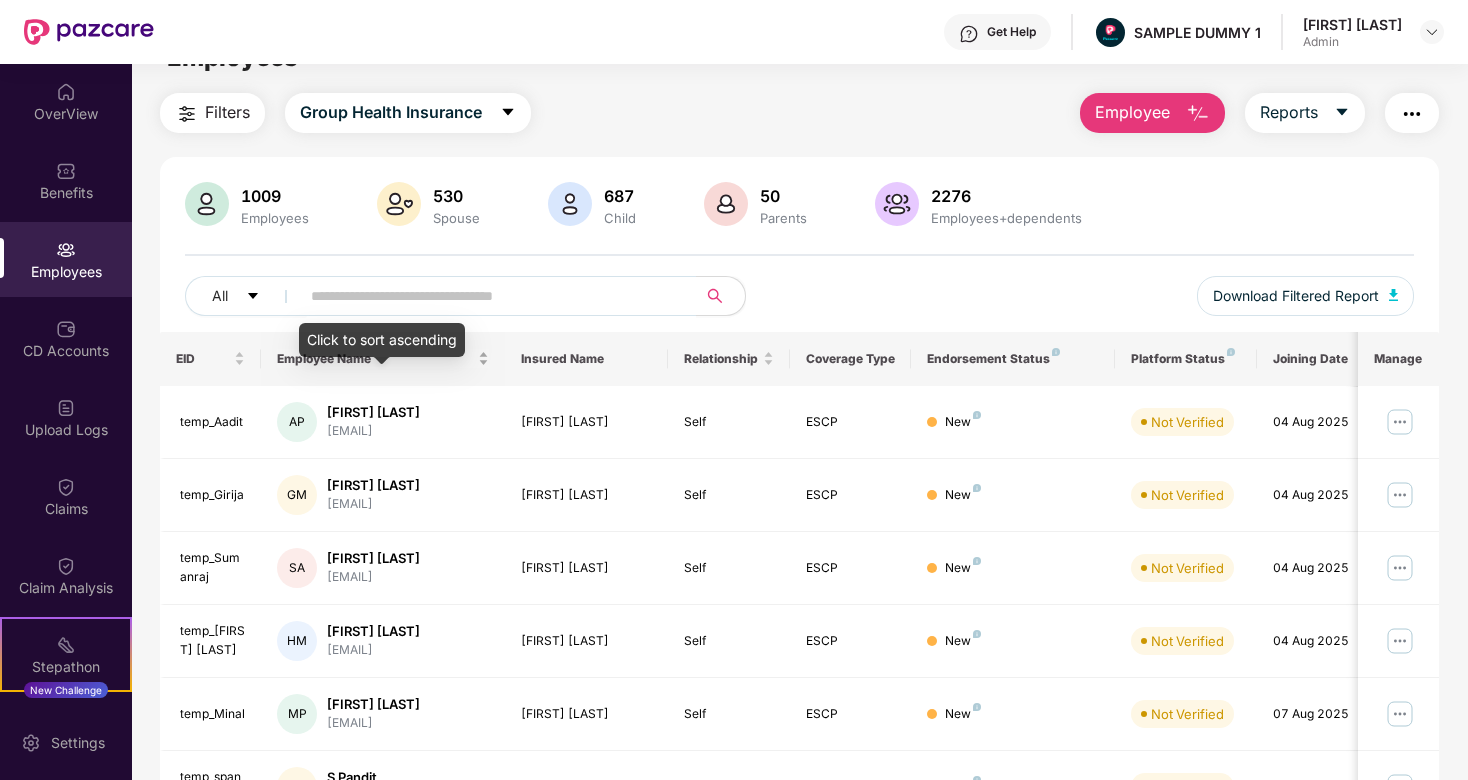scroll, scrollTop: 46, scrollLeft: 0, axis: vertical 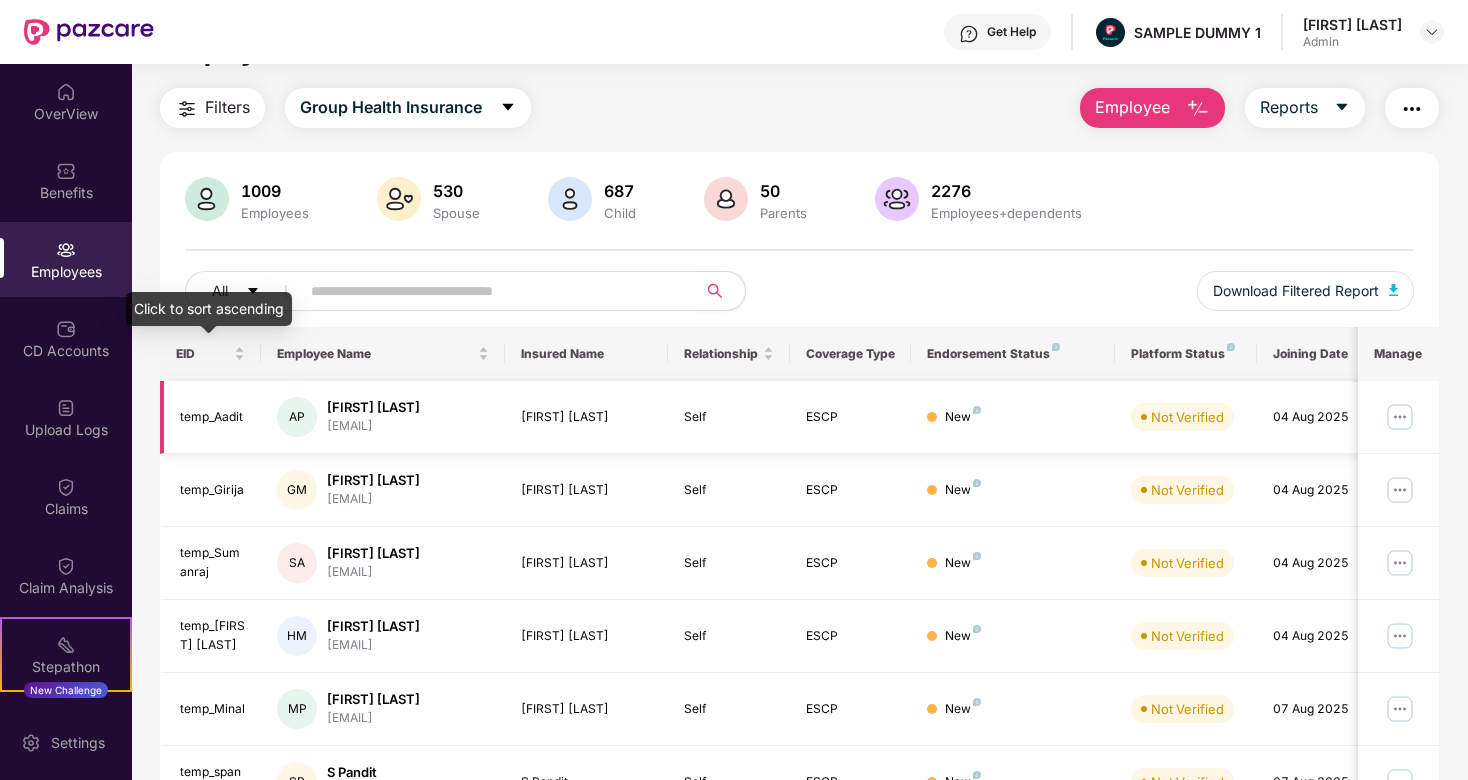 drag, startPoint x: 167, startPoint y: 352, endPoint x: 259, endPoint y: 433, distance: 122.57651 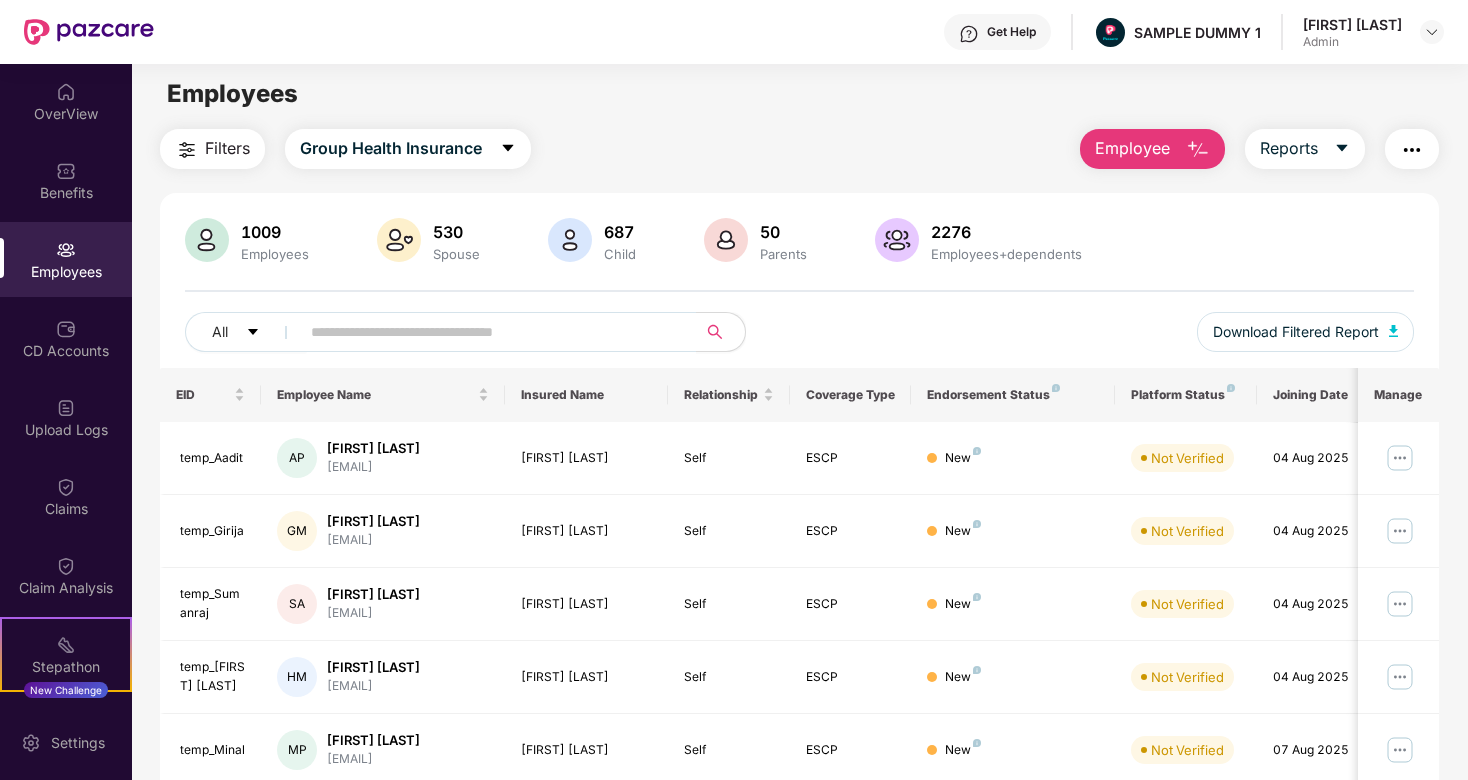 scroll, scrollTop: 0, scrollLeft: 0, axis: both 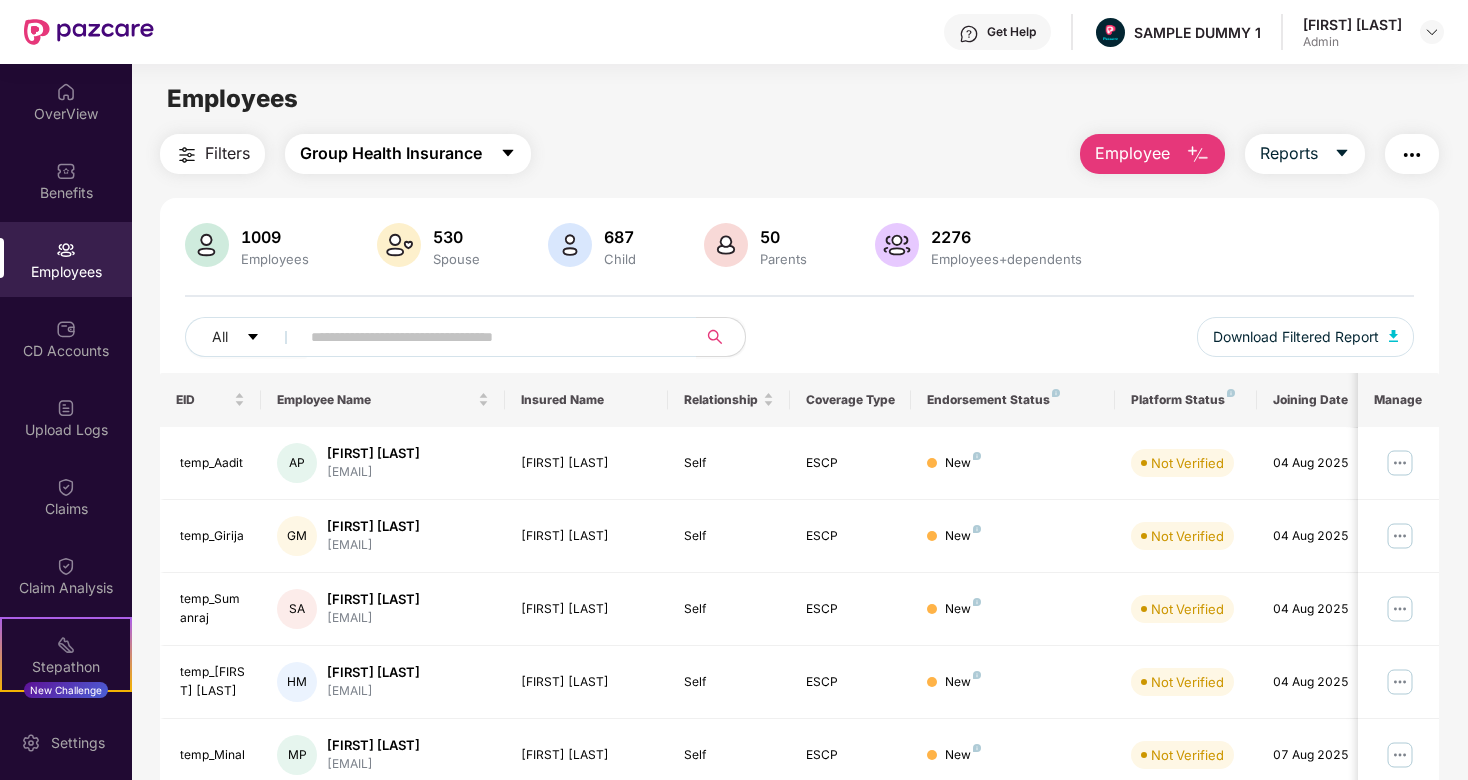 click on "Group Health Insurance" at bounding box center [391, 153] 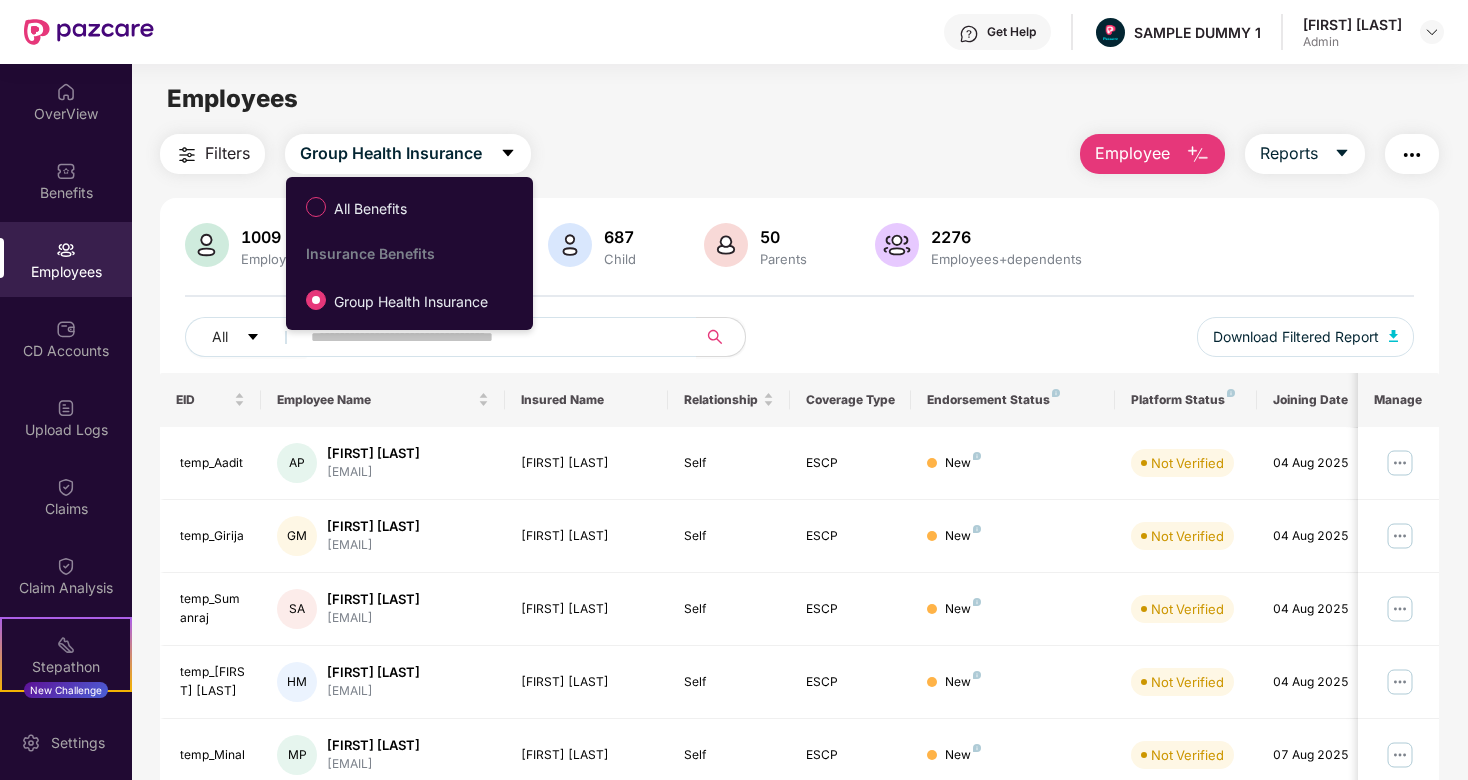 click on "1009 Employees 530 Spouse 687 Child 50 Parents 2276 Employees+dependents All Download Filtered Report EID Employee Name Insured Name Relationship Coverage Type Endorsement Status Platform Status Joining Date Manage                   temp_Aadit AP Aadit Pandey   aadit.pandey@pazcare.c... Aadit Pandey  Self ESCP New Not Verified 04 Aug 2025 temp_Girija GM Girija M   girija.m@pazcare.com Girija M  Self ESCP New Not Verified 04 Aug 2025 temp_Sumanraj SA Sumanraj Acharya   sumanraj.acharya@pazca... Sumanraj Acharya  Self ESCP New Not Verified 04 Aug 2025 temp_Hardik HM Hardik Maheswari   hardik.maheswari@pazca... Hardik Maheswari  Self ESCP New Not Verified 04 Aug 2025 temp_Minal MP Minal Patil   minal.patil@serosoft.c... Minal Patil  Self ESCP New Not Verified 07 Aug 2025 temp_spandit SP S Pandit   spandit@aarete.com S Pandit  Self ESCP New Not Verified 07 Aug 2025 temp_Makrand MP Makrand Pokharkar   mpokharkar@aarete.com Makrand Pokharkar  Self ESCP New Not Verified 07 Aug 2025 temp_adityap AP   Self AR" at bounding box center (799, 713) 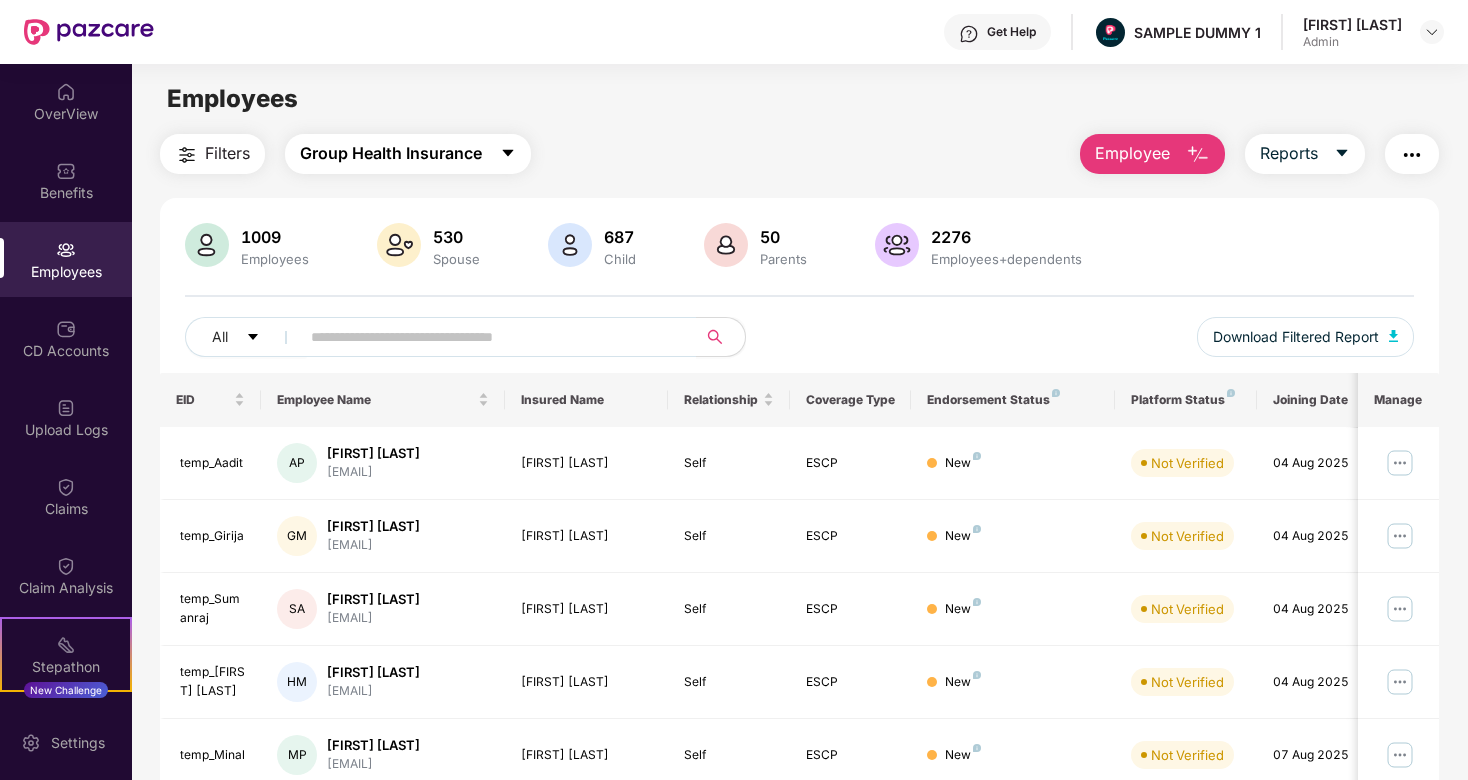 click on "Group Health Insurance" at bounding box center [391, 153] 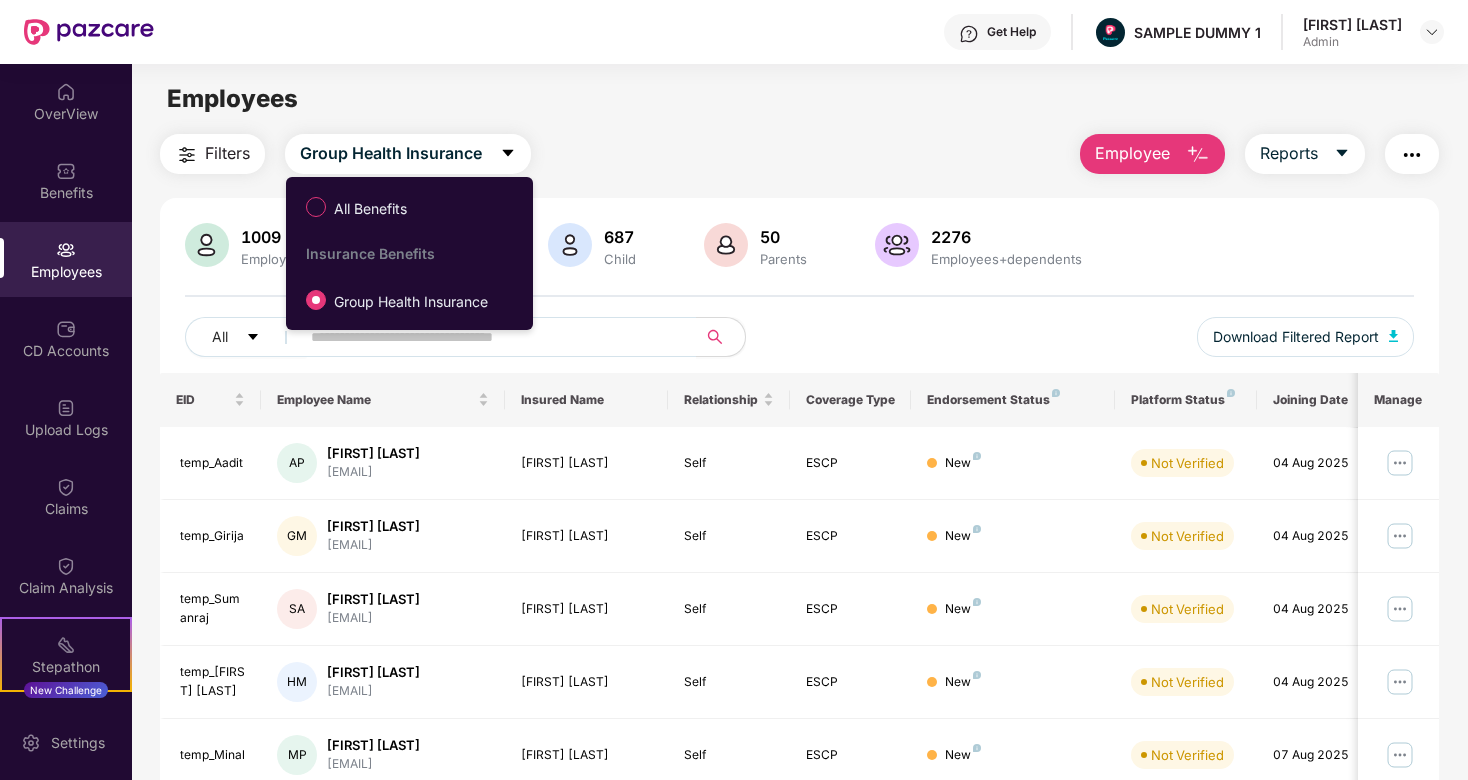 click on "1009 Employees 530 Spouse 687 Child 50 Parents 2276 Employees+dependents All Download Filtered Report EID Employee Name Insured Name Relationship Coverage Type Endorsement Status Platform Status Joining Date Manage                   temp_Aadit AP Aadit Pandey   aadit.pandey@pazcare.c... Aadit Pandey  Self ESCP New Not Verified 04 Aug 2025 temp_Girija GM Girija M   girija.m@pazcare.com Girija M  Self ESCP New Not Verified 04 Aug 2025 temp_Sumanraj SA Sumanraj Acharya   sumanraj.acharya@pazca... Sumanraj Acharya  Self ESCP New Not Verified 04 Aug 2025 temp_Hardik HM Hardik Maheswari   hardik.maheswari@pazca... Hardik Maheswari  Self ESCP New Not Verified 04 Aug 2025 temp_Minal MP Minal Patil   minal.patil@serosoft.c... Minal Patil  Self ESCP New Not Verified 07 Aug 2025 temp_spandit SP S Pandit   spandit@aarete.com S Pandit  Self ESCP New Not Verified 07 Aug 2025 temp_Makrand MP Makrand Pokharkar   mpokharkar@aarete.com Makrand Pokharkar  Self ESCP New Not Verified 07 Aug 2025 temp_adityap AP   Self AR" at bounding box center [799, 713] 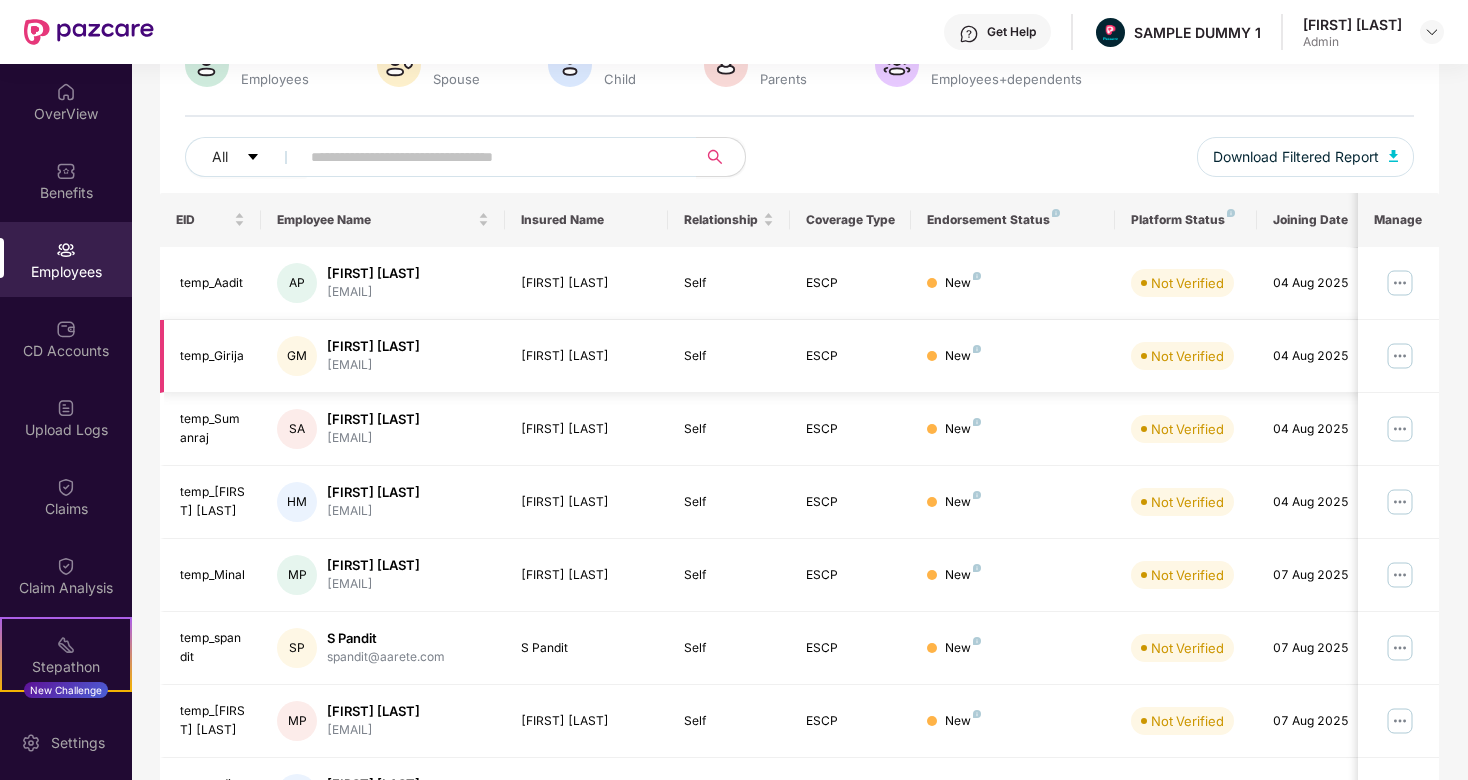 scroll, scrollTop: 182, scrollLeft: 0, axis: vertical 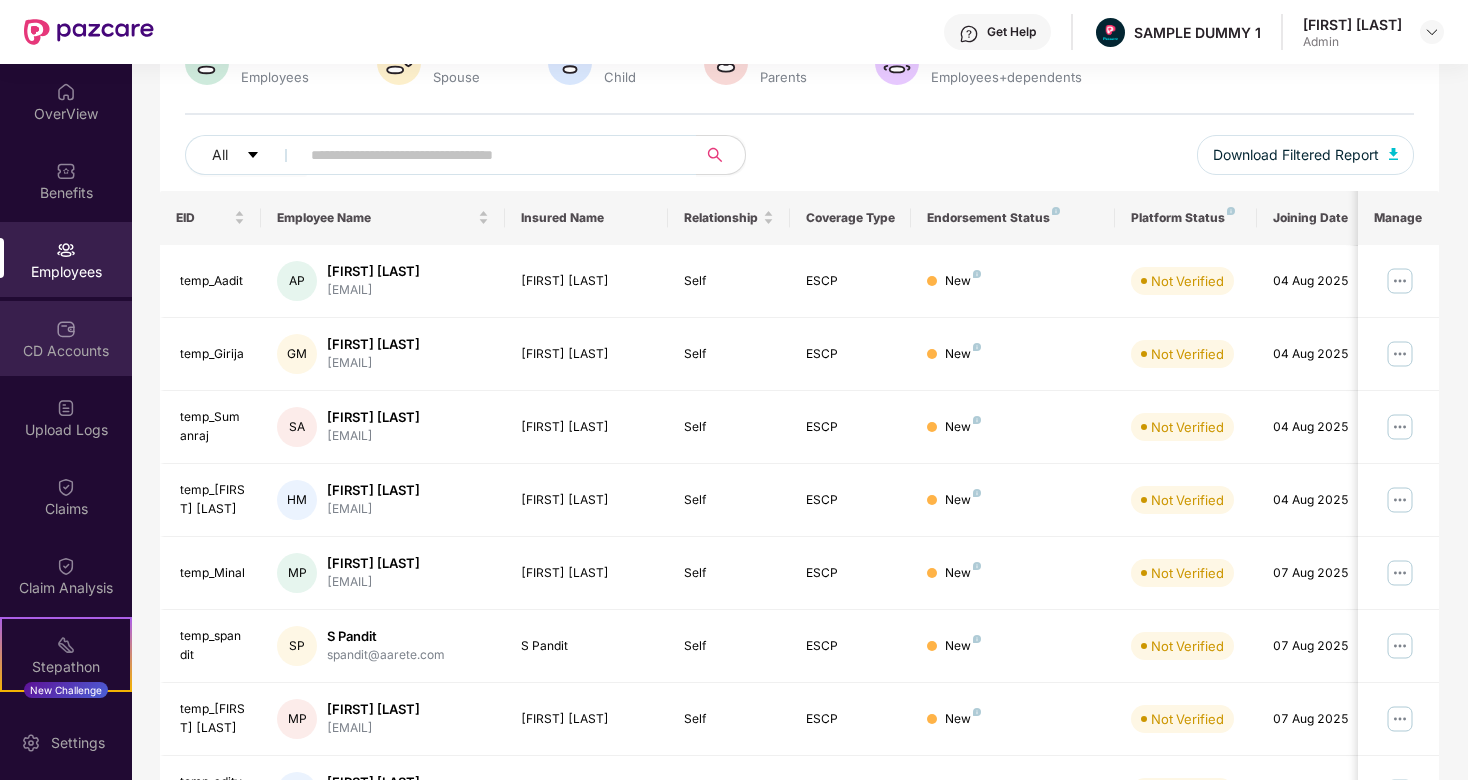 click on "CD Accounts" at bounding box center [66, 351] 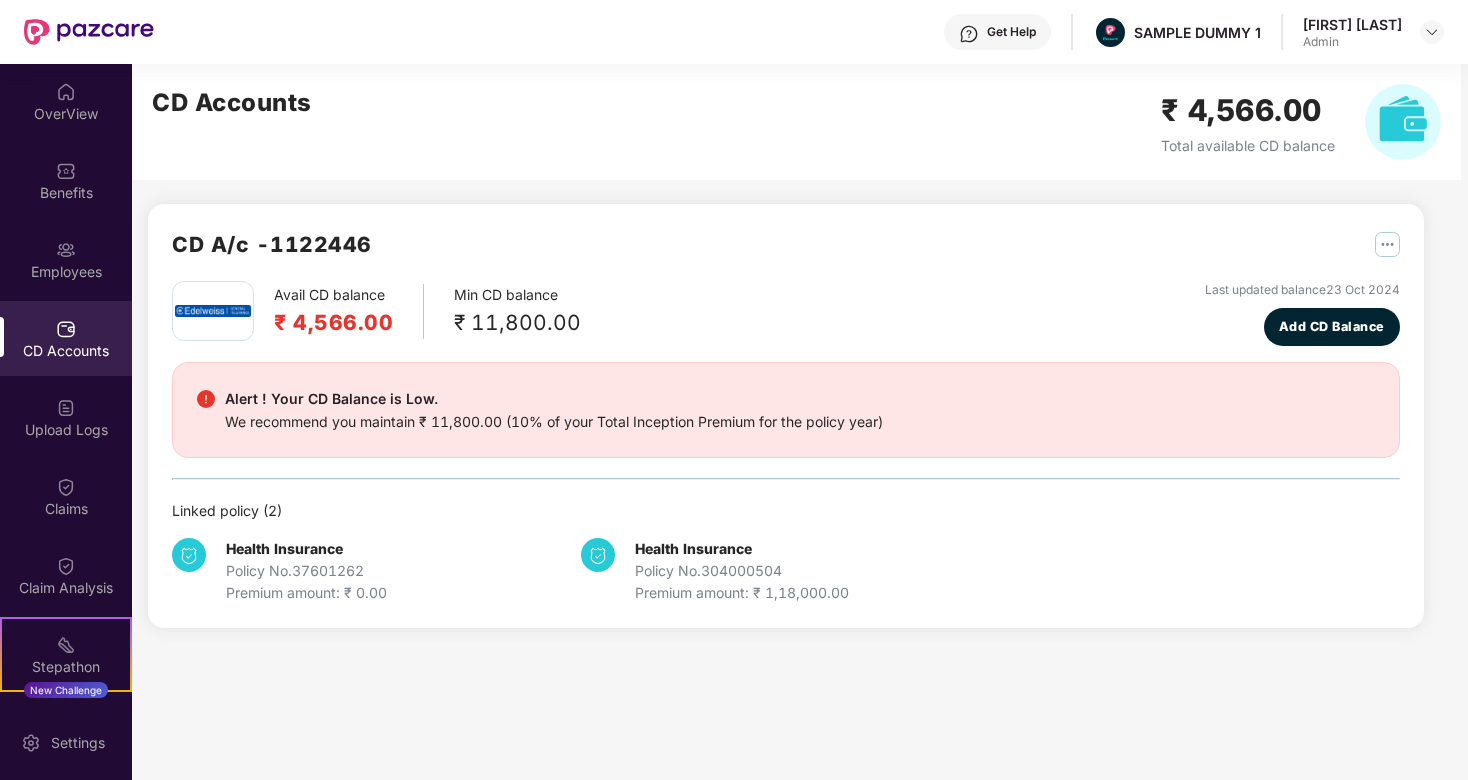 scroll, scrollTop: 0, scrollLeft: 0, axis: both 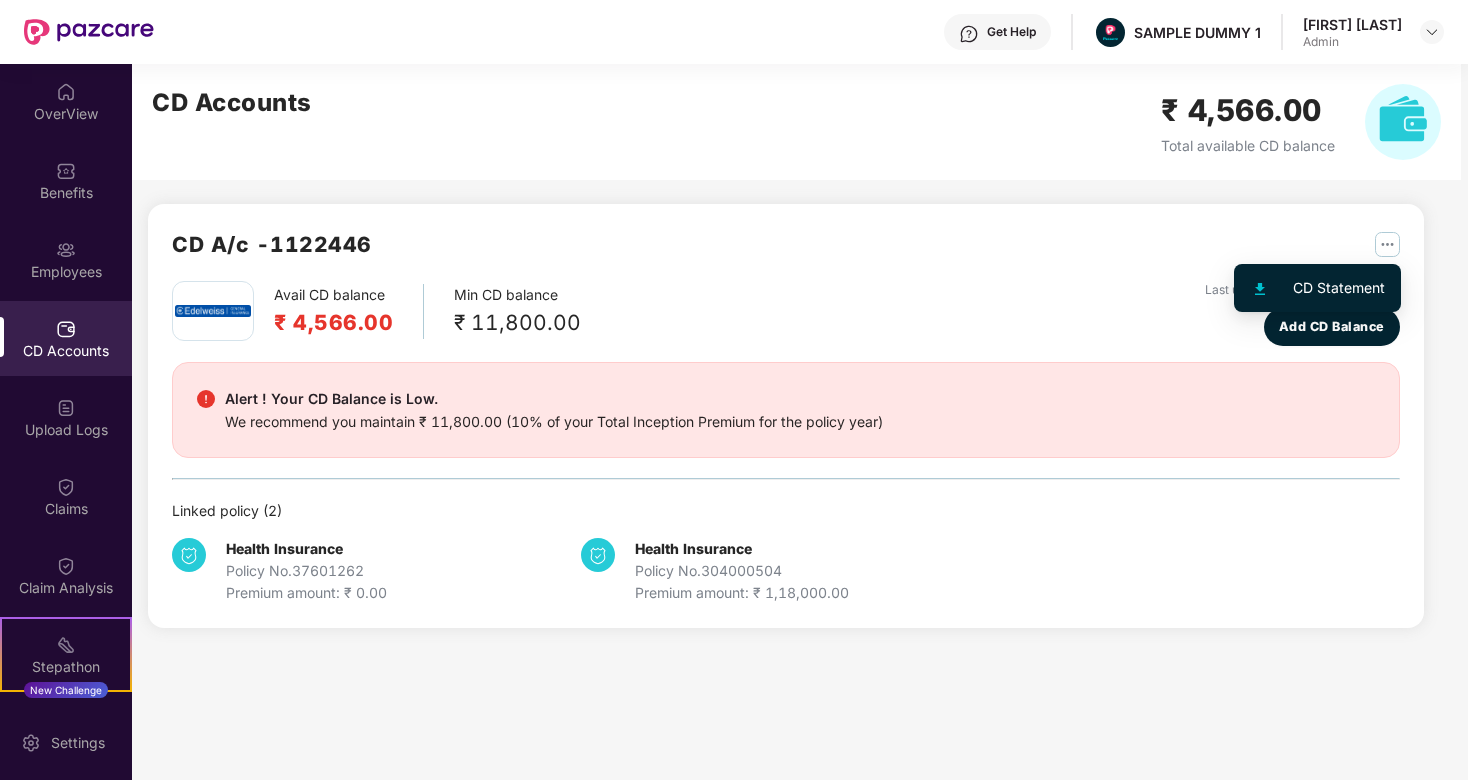 click at bounding box center (1387, 244) 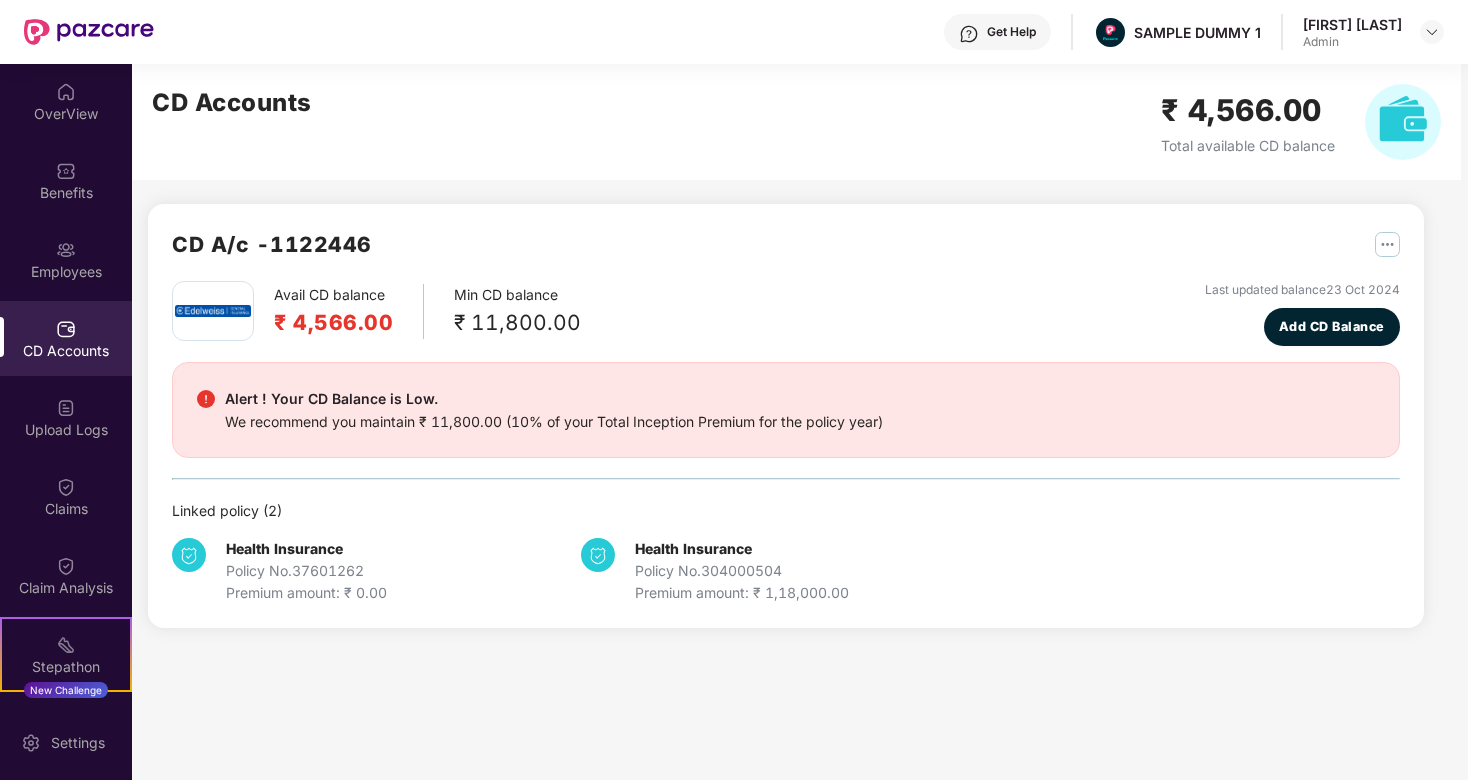 click on "Alert ! Your CD Balance is Low." at bounding box center (554, 399) 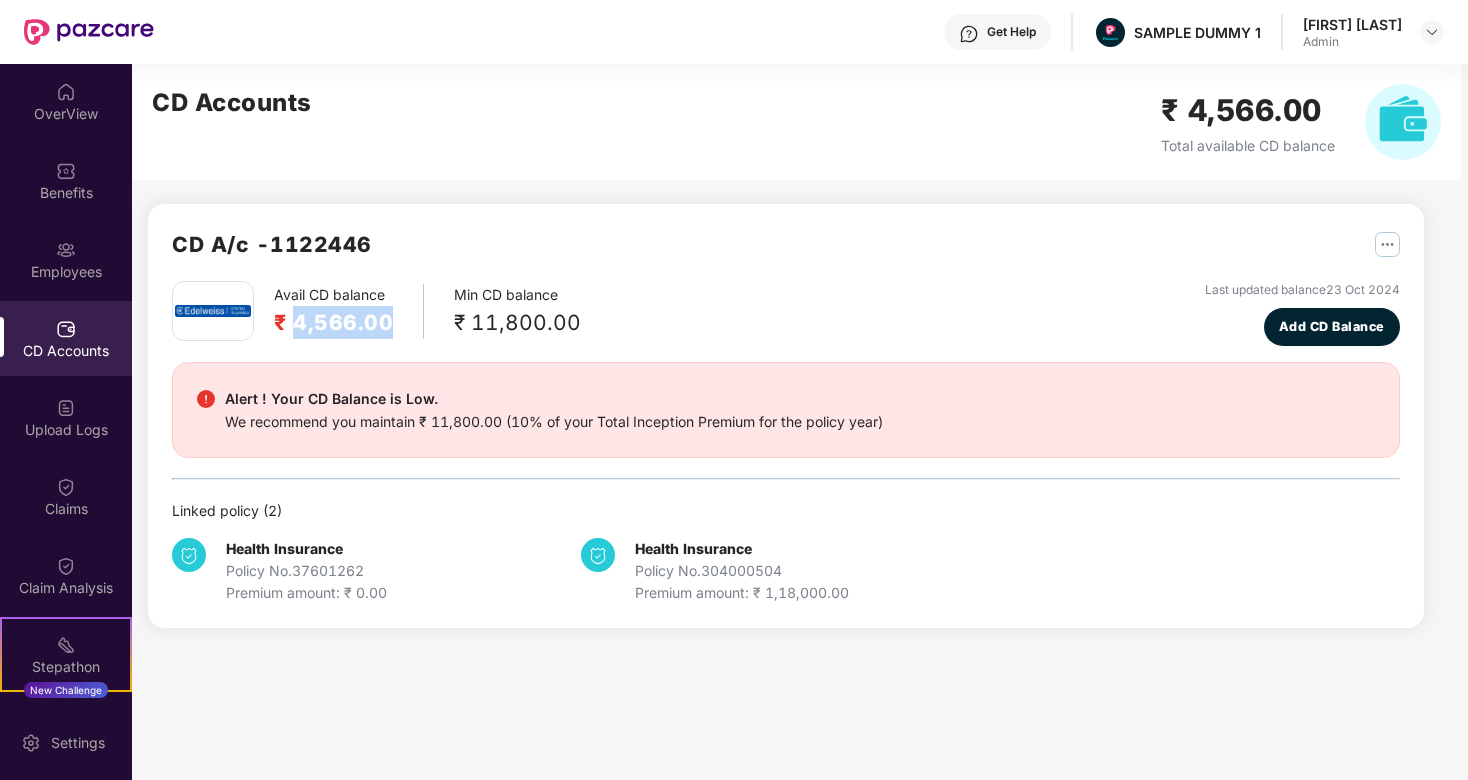 drag, startPoint x: 291, startPoint y: 326, endPoint x: 393, endPoint y: 322, distance: 102.0784 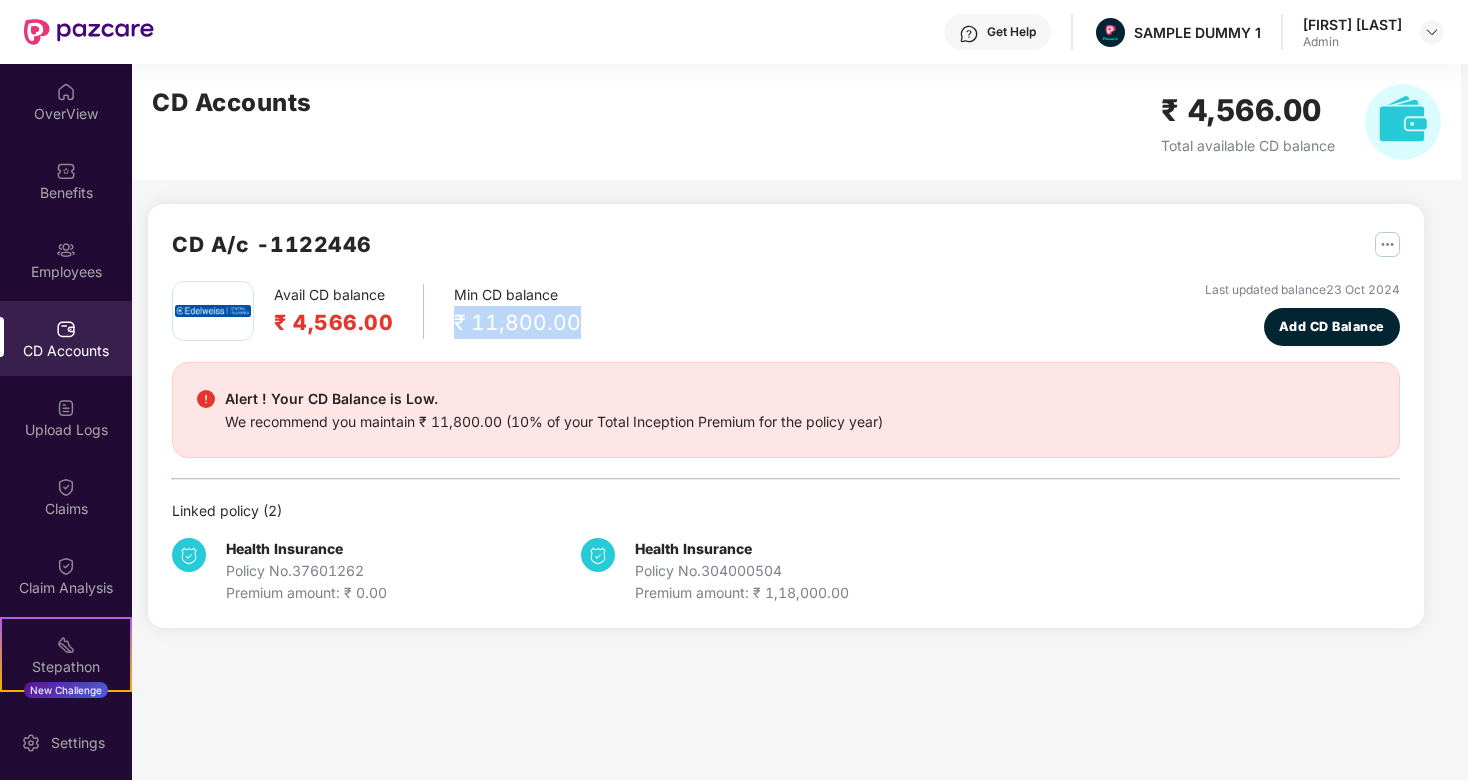 drag, startPoint x: 455, startPoint y: 327, endPoint x: 590, endPoint y: 325, distance: 135.01482 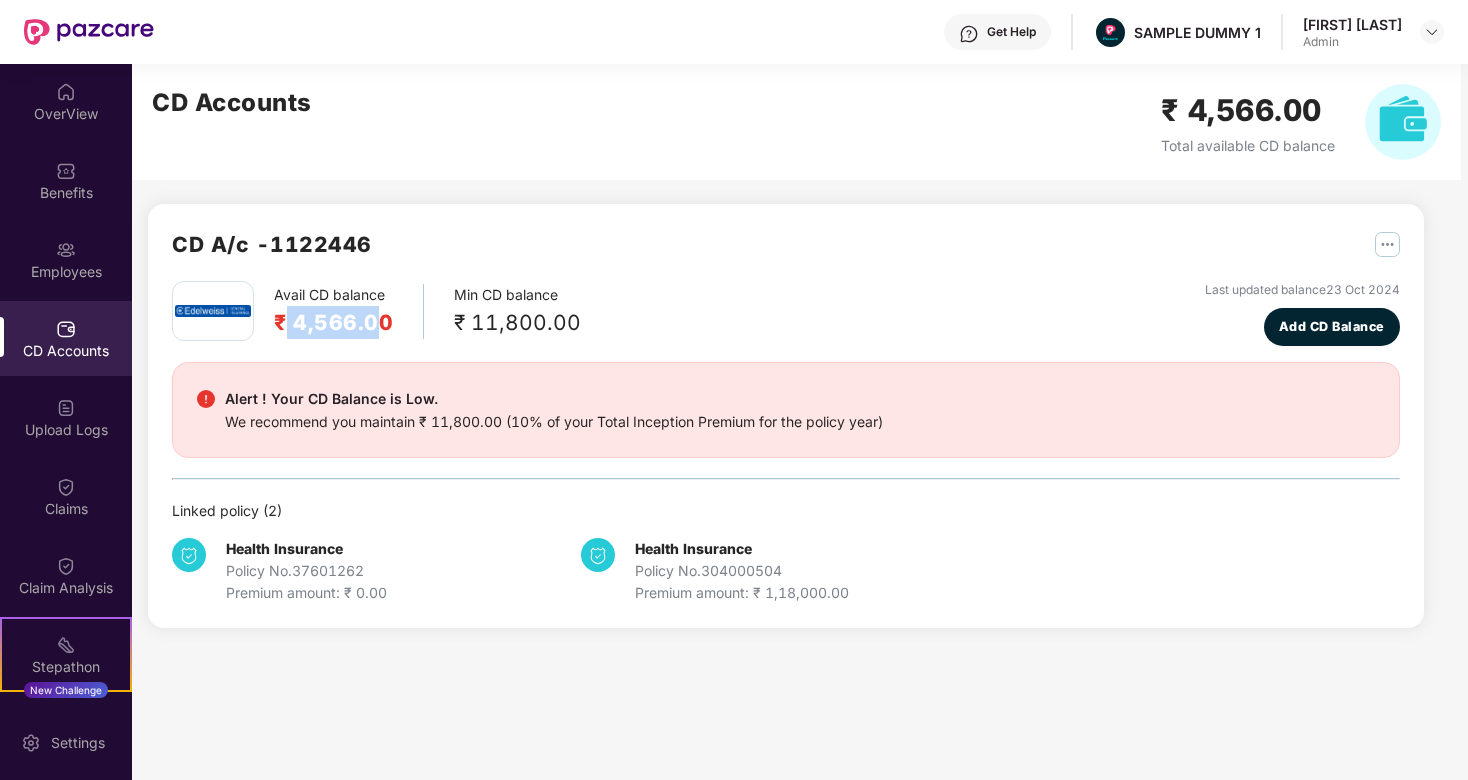drag, startPoint x: 286, startPoint y: 316, endPoint x: 380, endPoint y: 320, distance: 94.08507 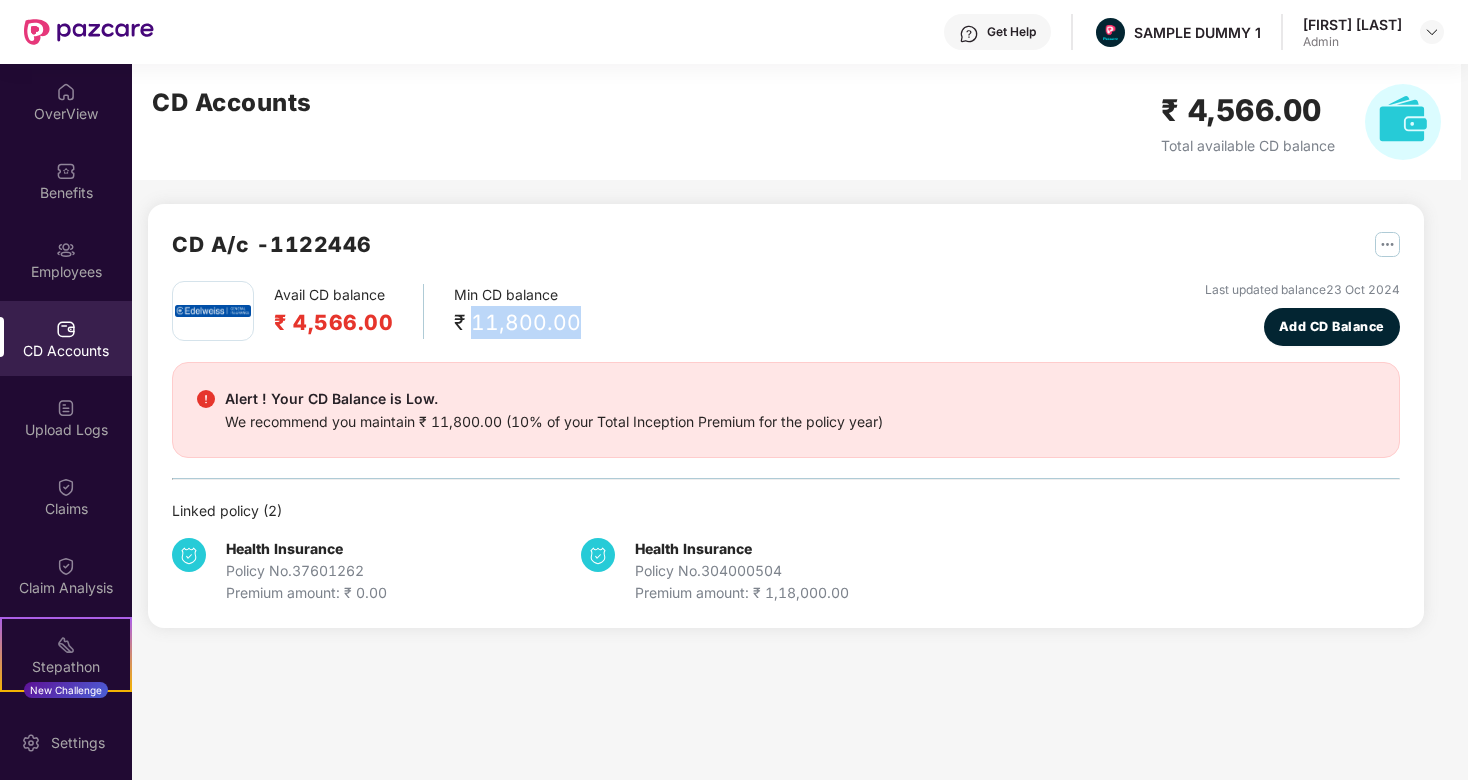 drag, startPoint x: 474, startPoint y: 326, endPoint x: 576, endPoint y: 325, distance: 102.0049 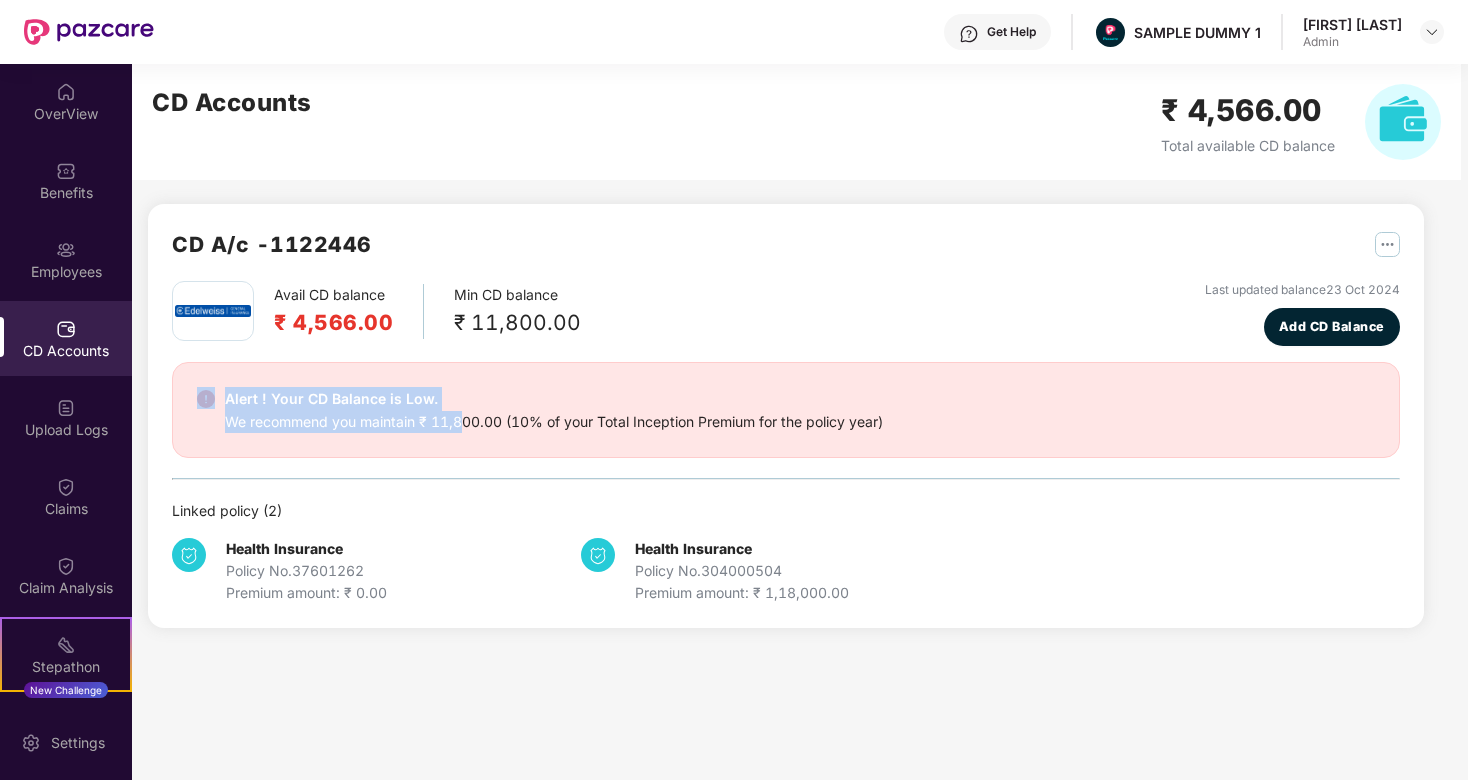 drag, startPoint x: 219, startPoint y: 400, endPoint x: 466, endPoint y: 421, distance: 247.8911 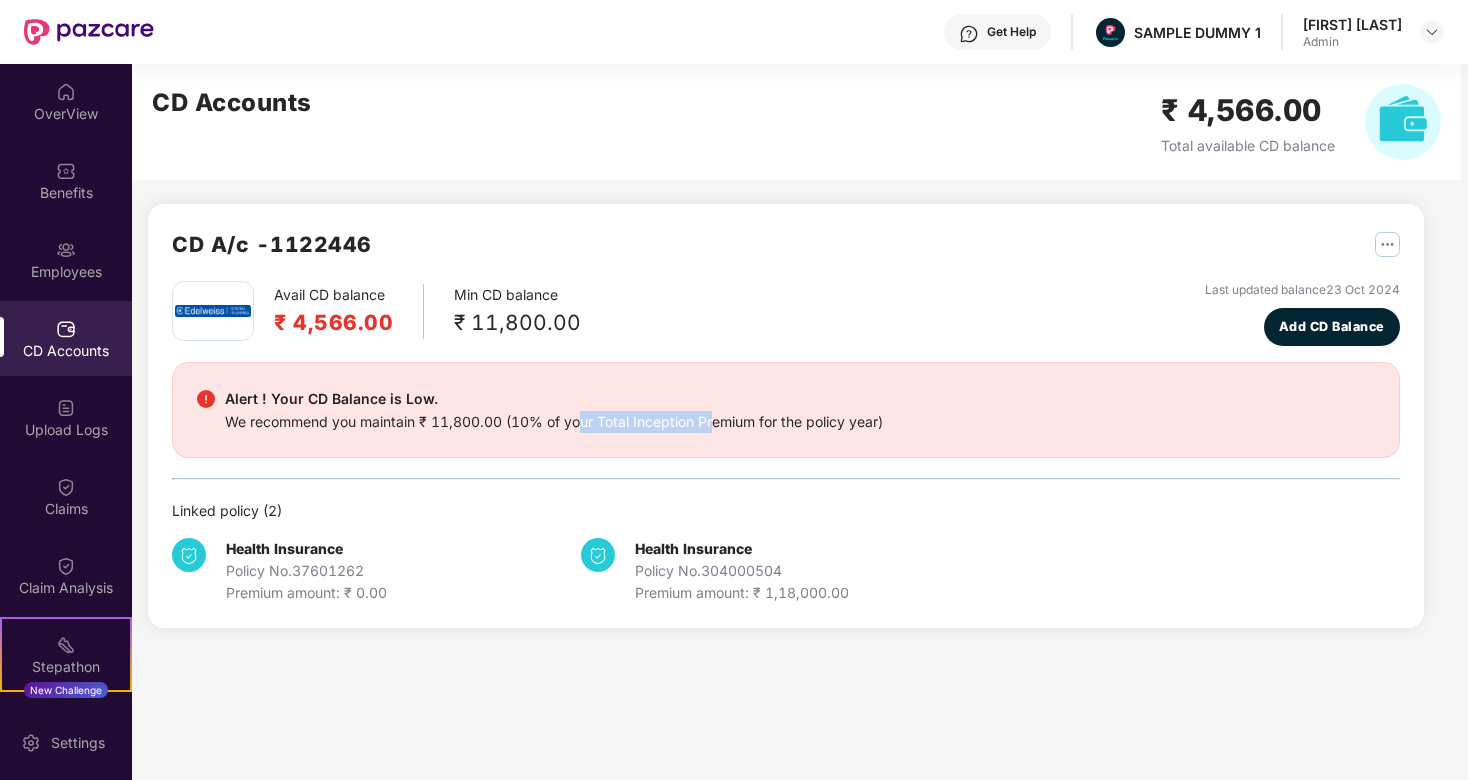drag, startPoint x: 584, startPoint y: 422, endPoint x: 718, endPoint y: 422, distance: 134 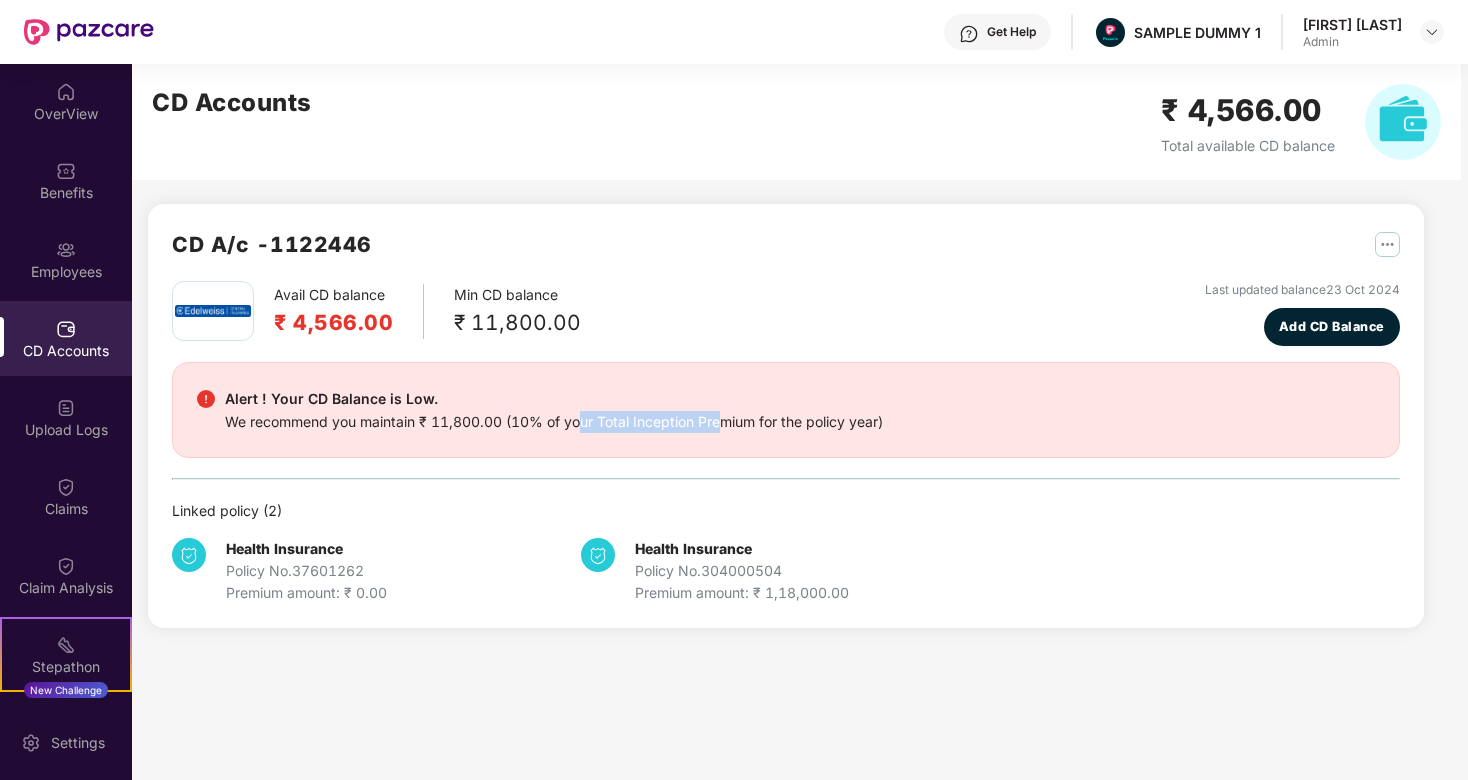 click on "We recommend you maintain ₹ 11,800.00 (10% of your Total Inception Premium for the policy year)" at bounding box center (554, 422) 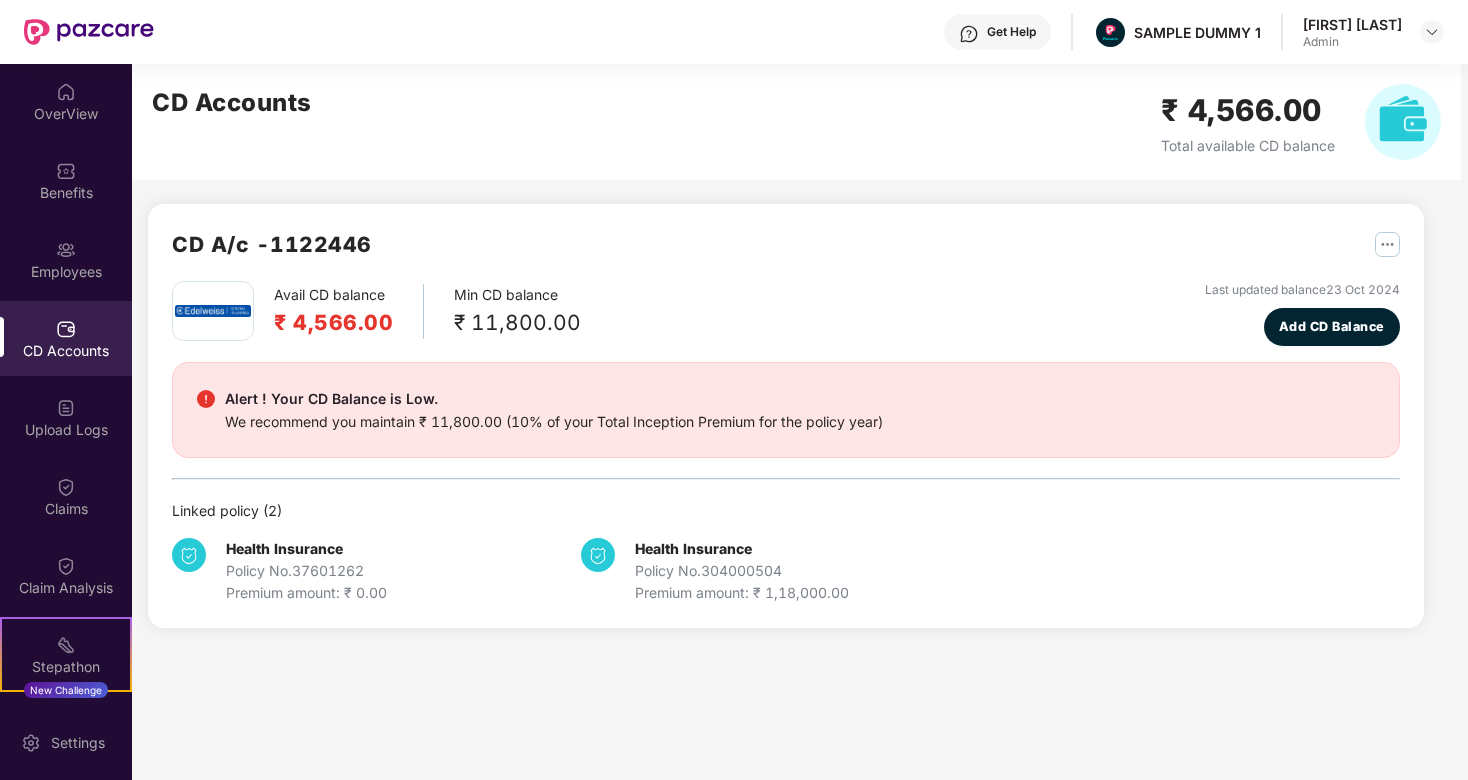 click on "We recommend you maintain ₹ 11,800.00 (10% of your Total Inception Premium for the policy year)" at bounding box center [554, 422] 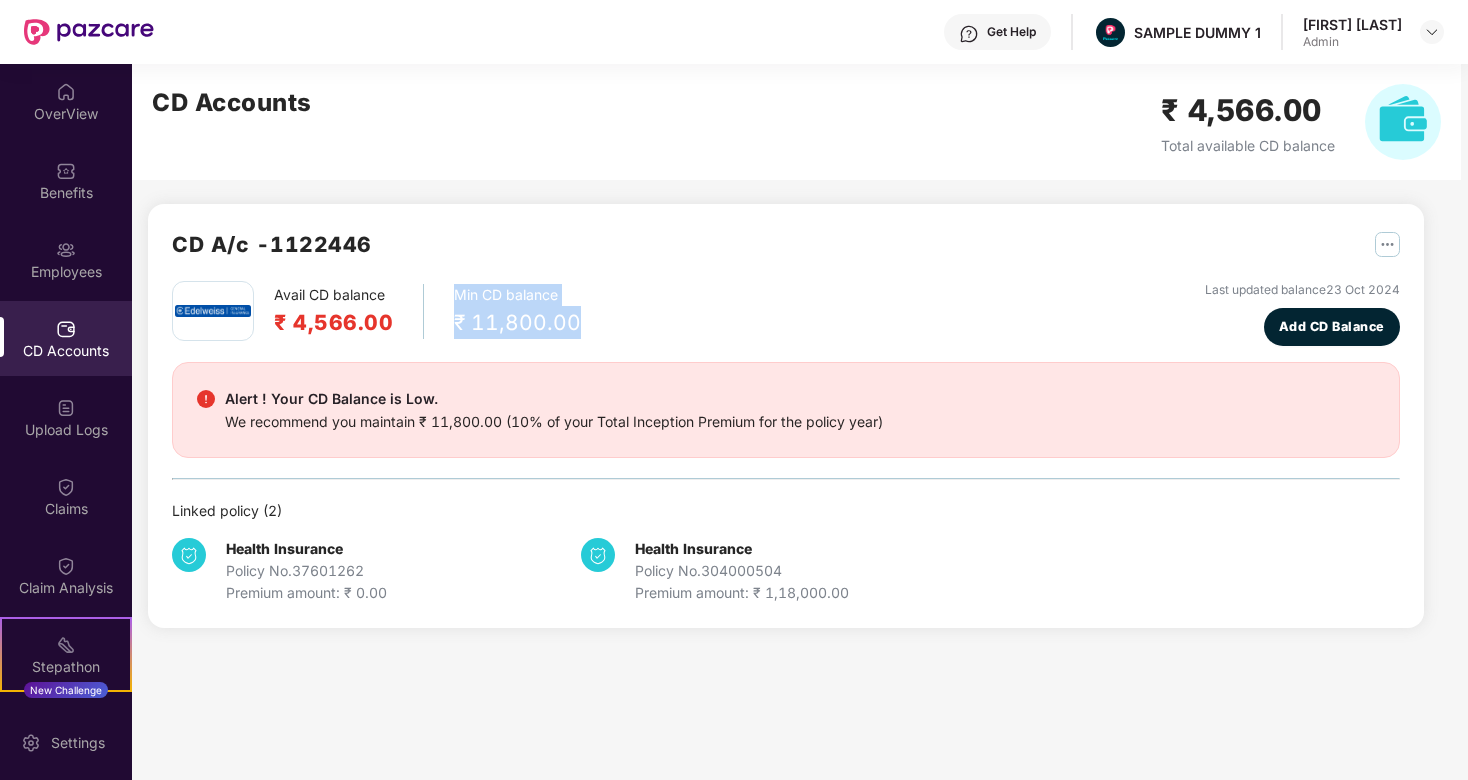 drag, startPoint x: 434, startPoint y: 315, endPoint x: 579, endPoint y: 316, distance: 145.00345 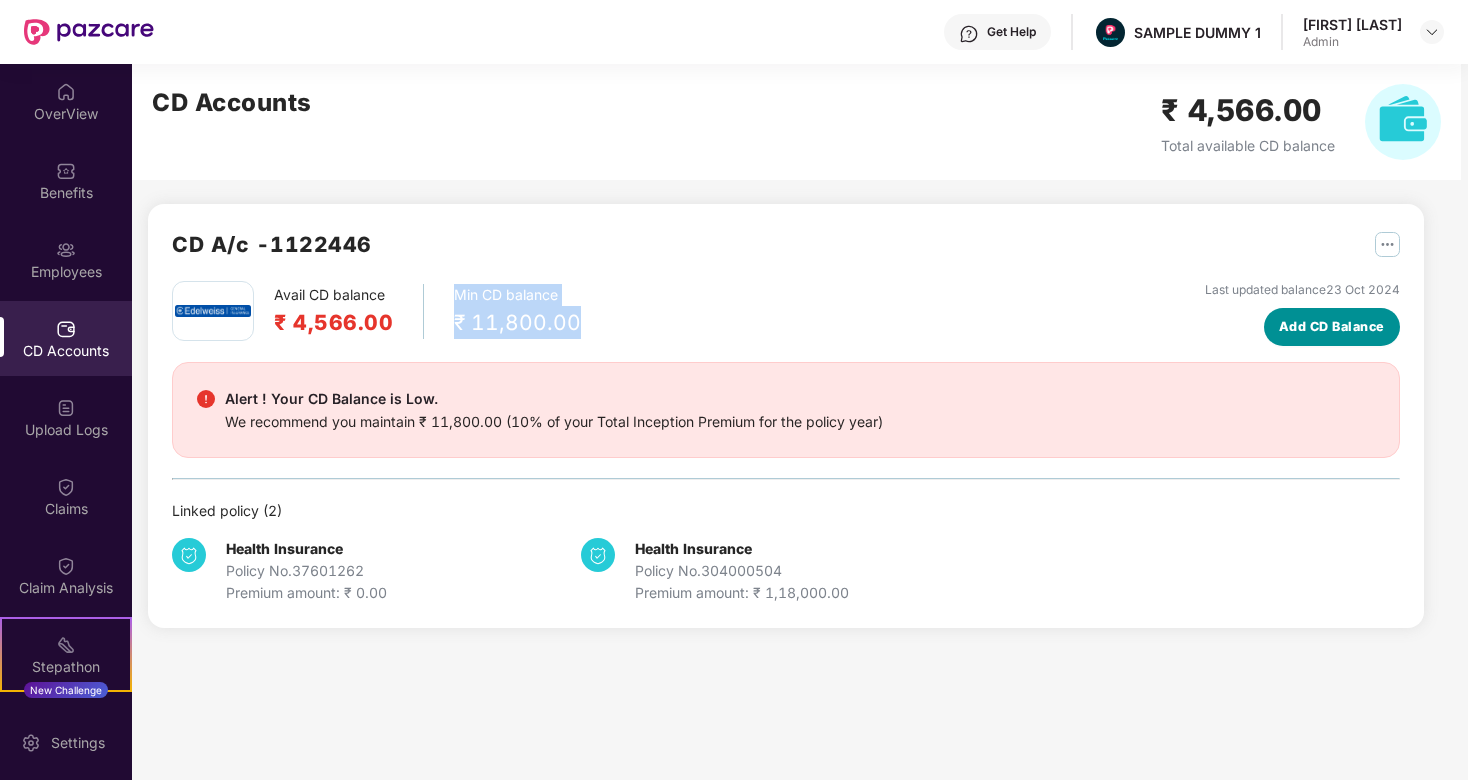 click on "Add CD Balance" at bounding box center [1332, 327] 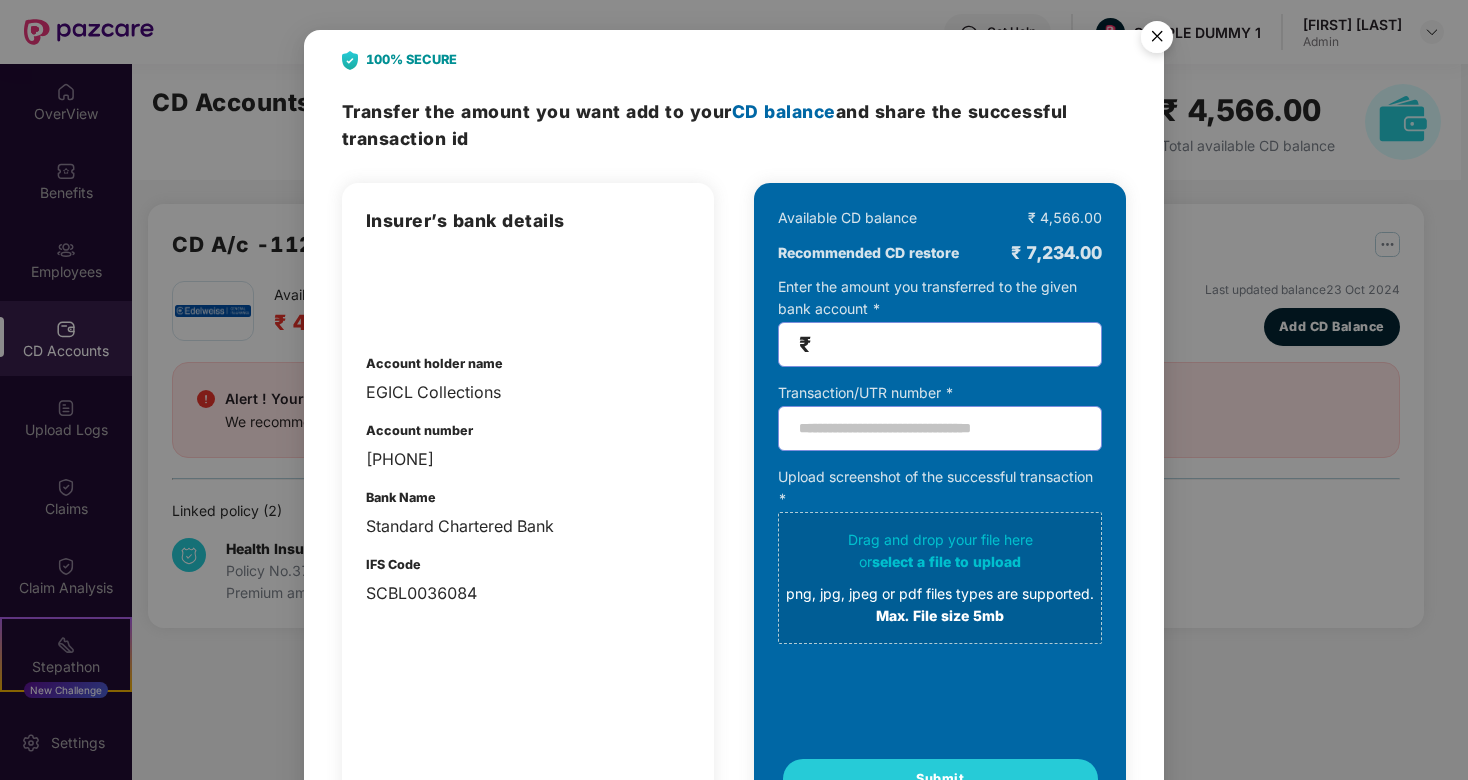 click on "₹" at bounding box center [940, 344] 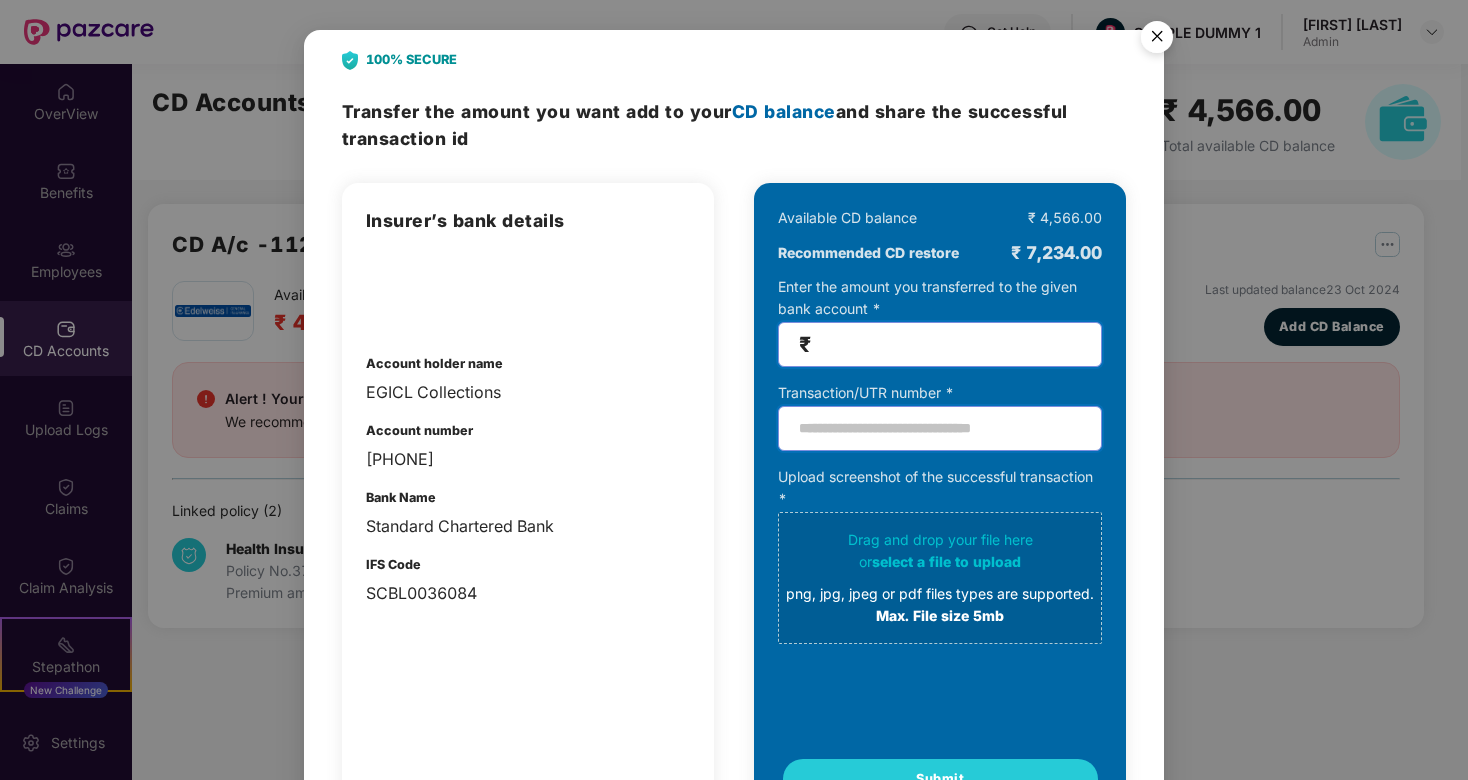 click at bounding box center (940, 428) 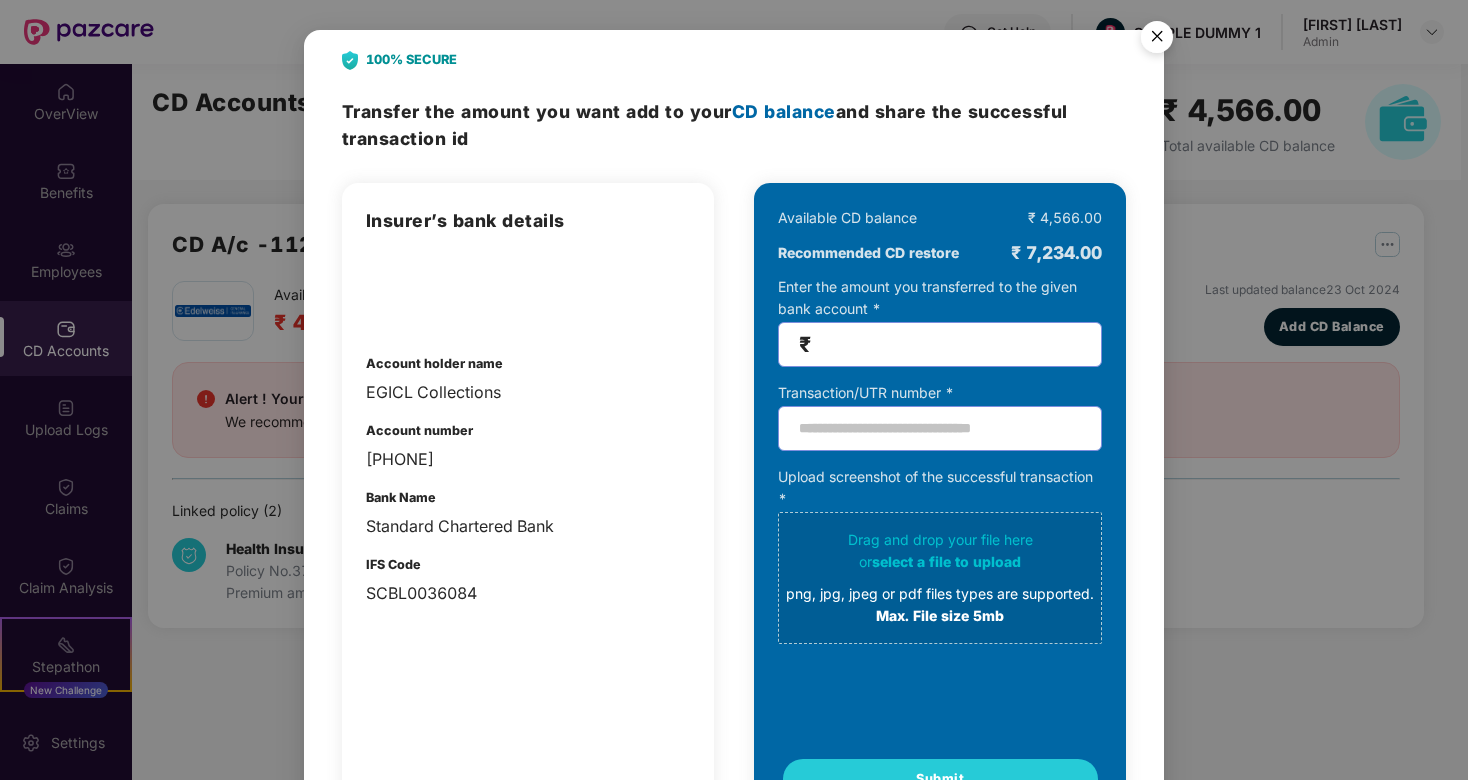 type 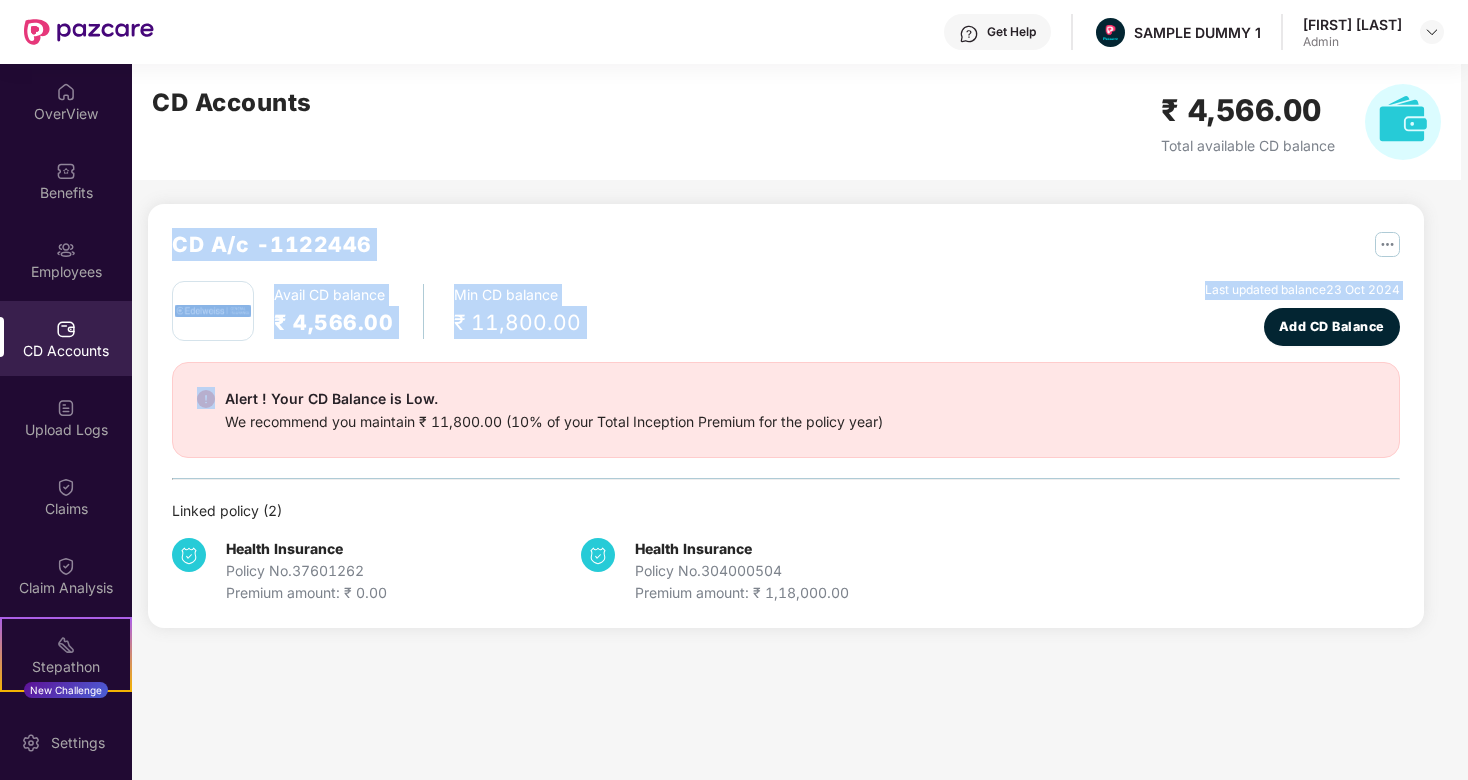 drag, startPoint x: 177, startPoint y: 243, endPoint x: 531, endPoint y: 365, distance: 374.4329 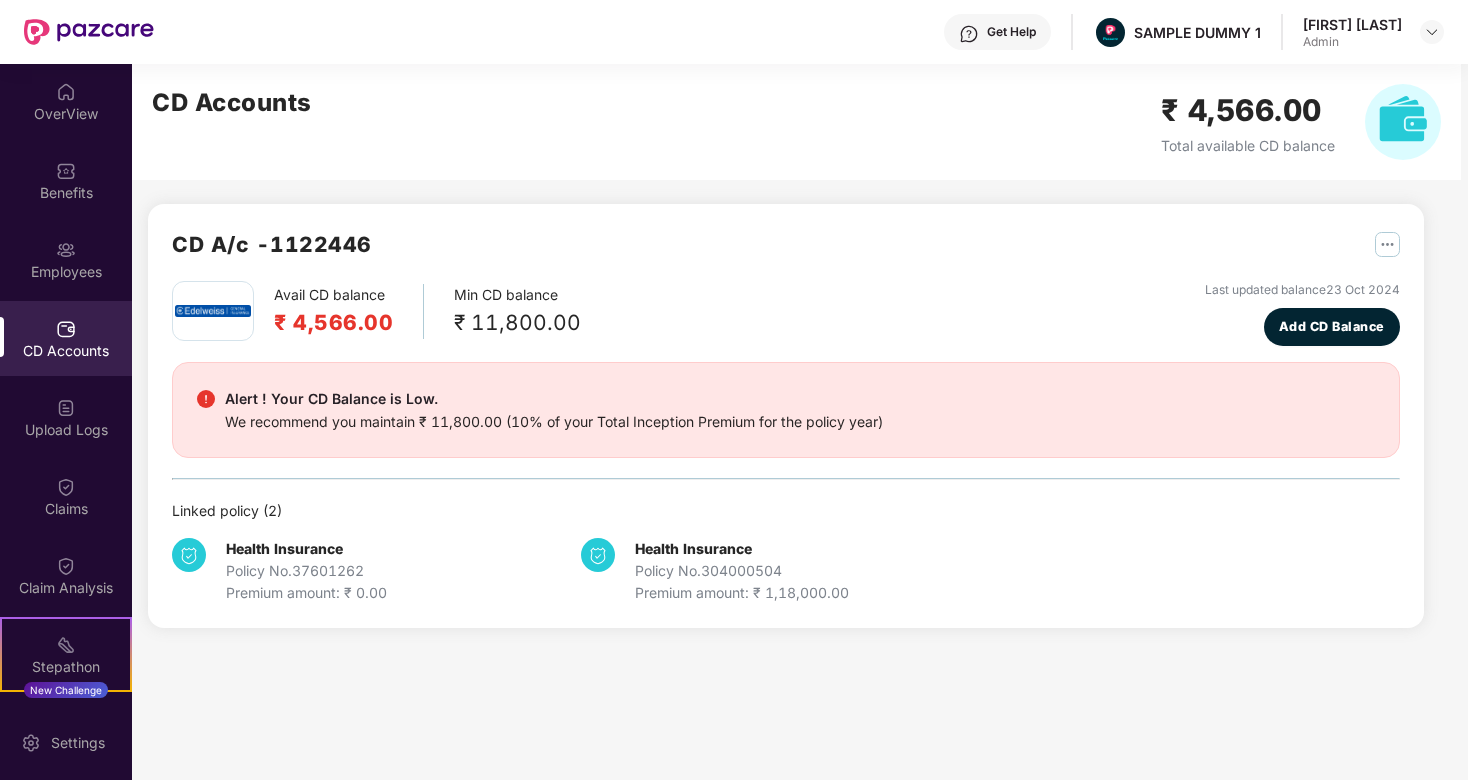 scroll, scrollTop: 48, scrollLeft: 0, axis: vertical 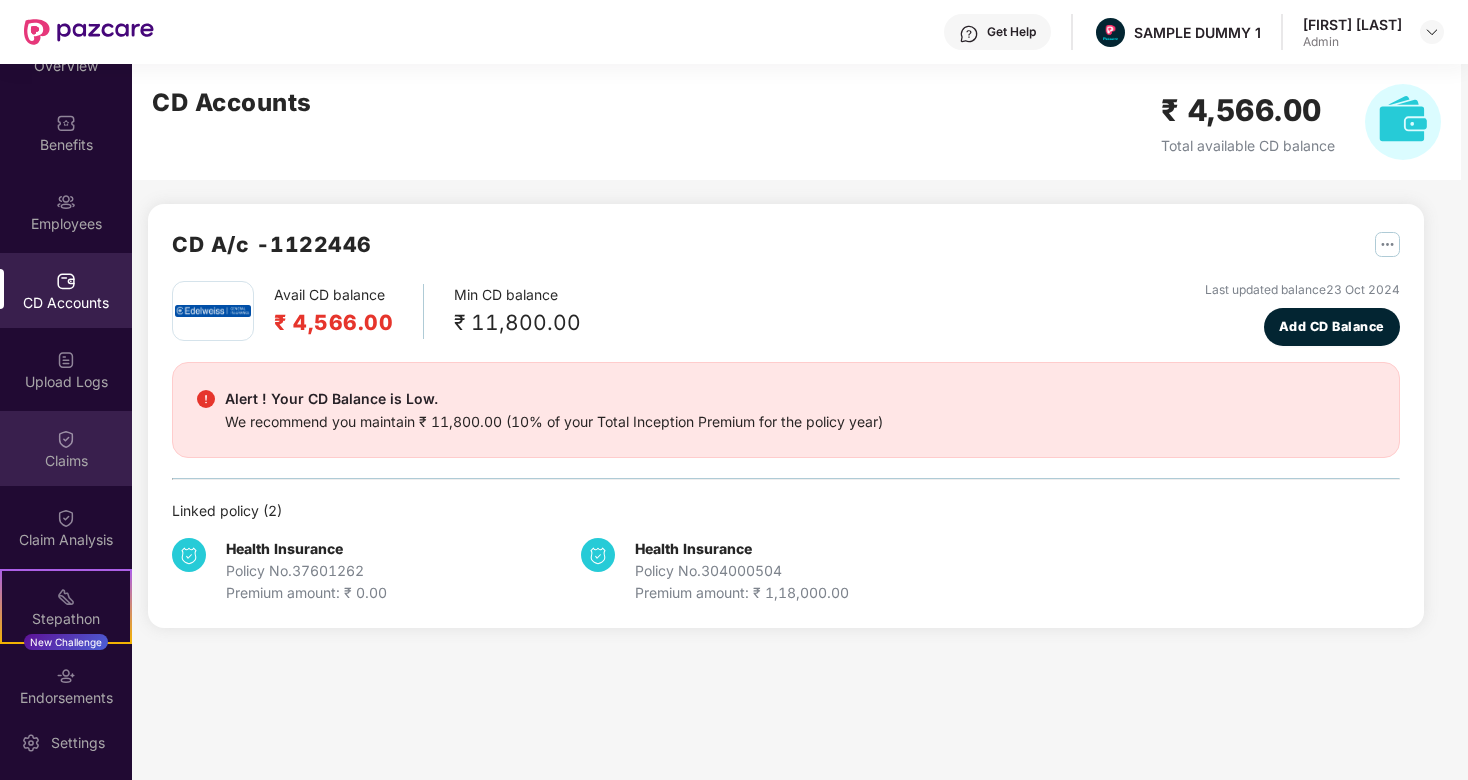 click on "Claims" at bounding box center (66, 461) 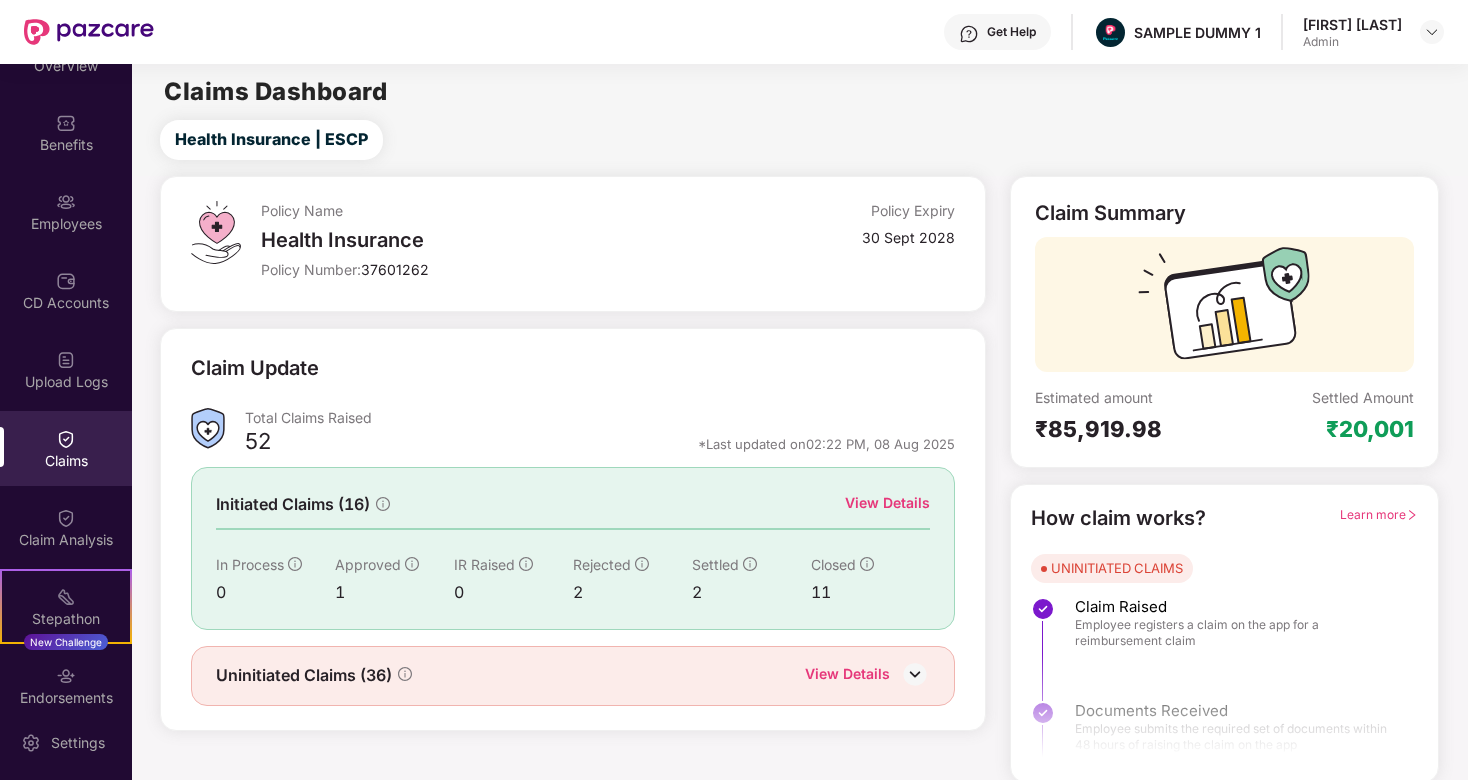 scroll, scrollTop: 3, scrollLeft: 0, axis: vertical 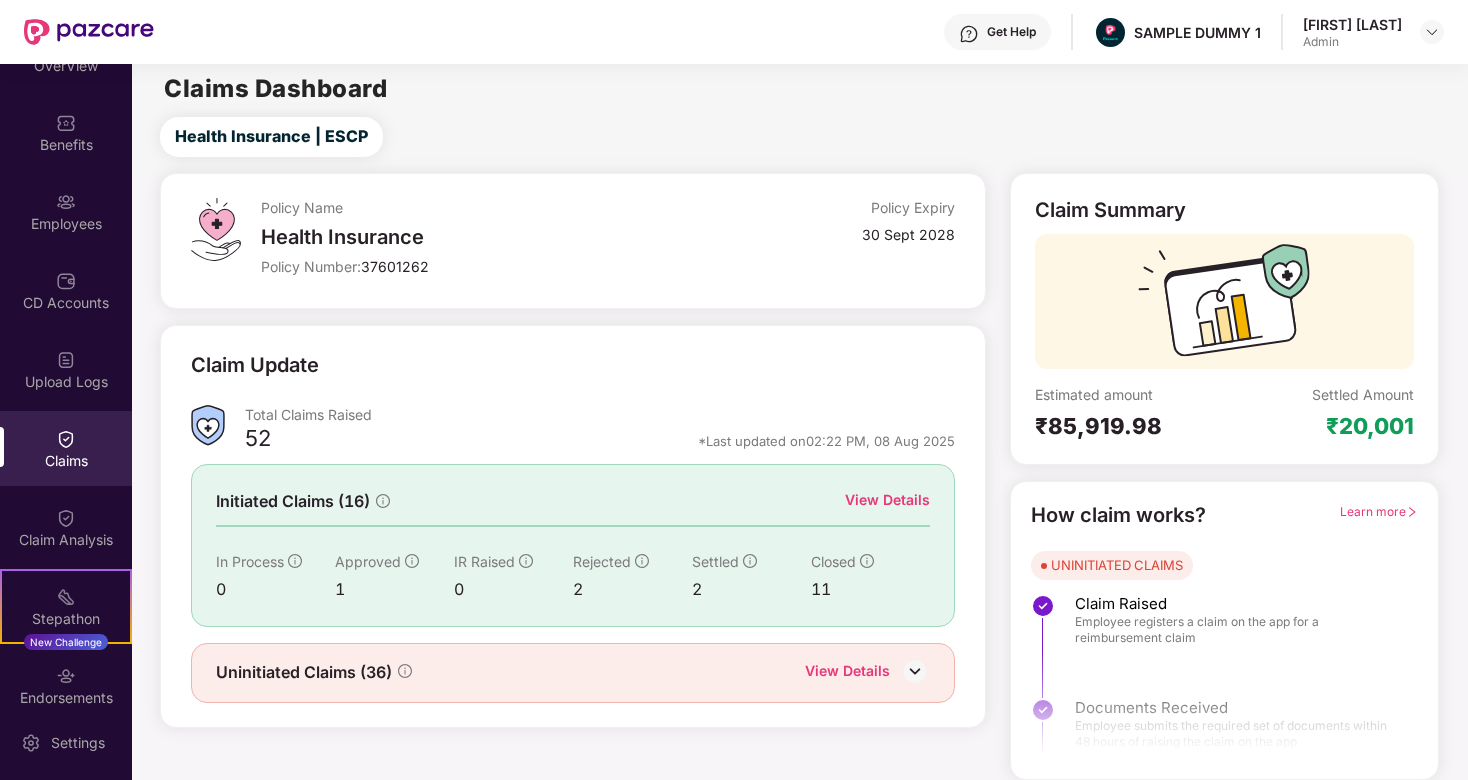 click on "Learn more" at bounding box center [1379, 511] 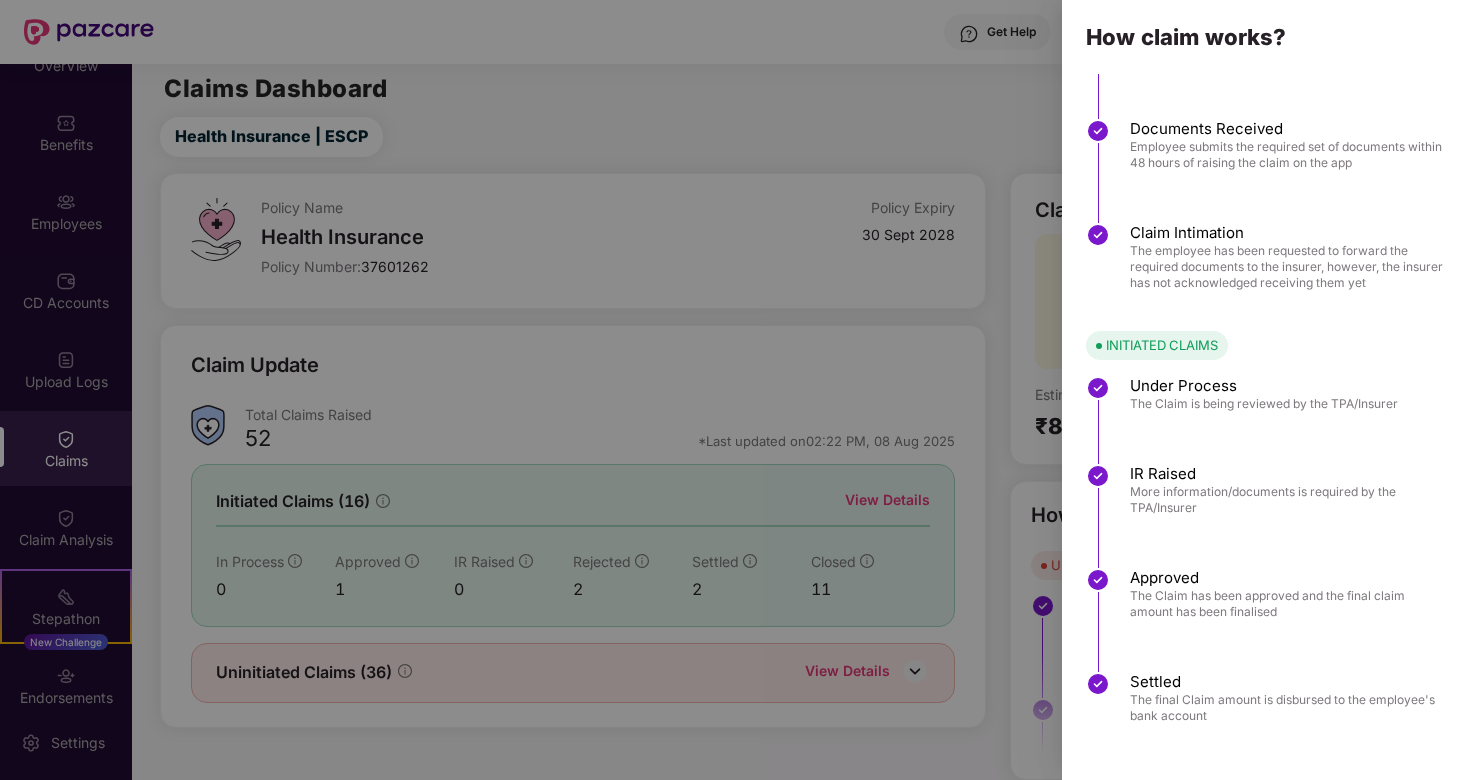 scroll, scrollTop: 0, scrollLeft: 0, axis: both 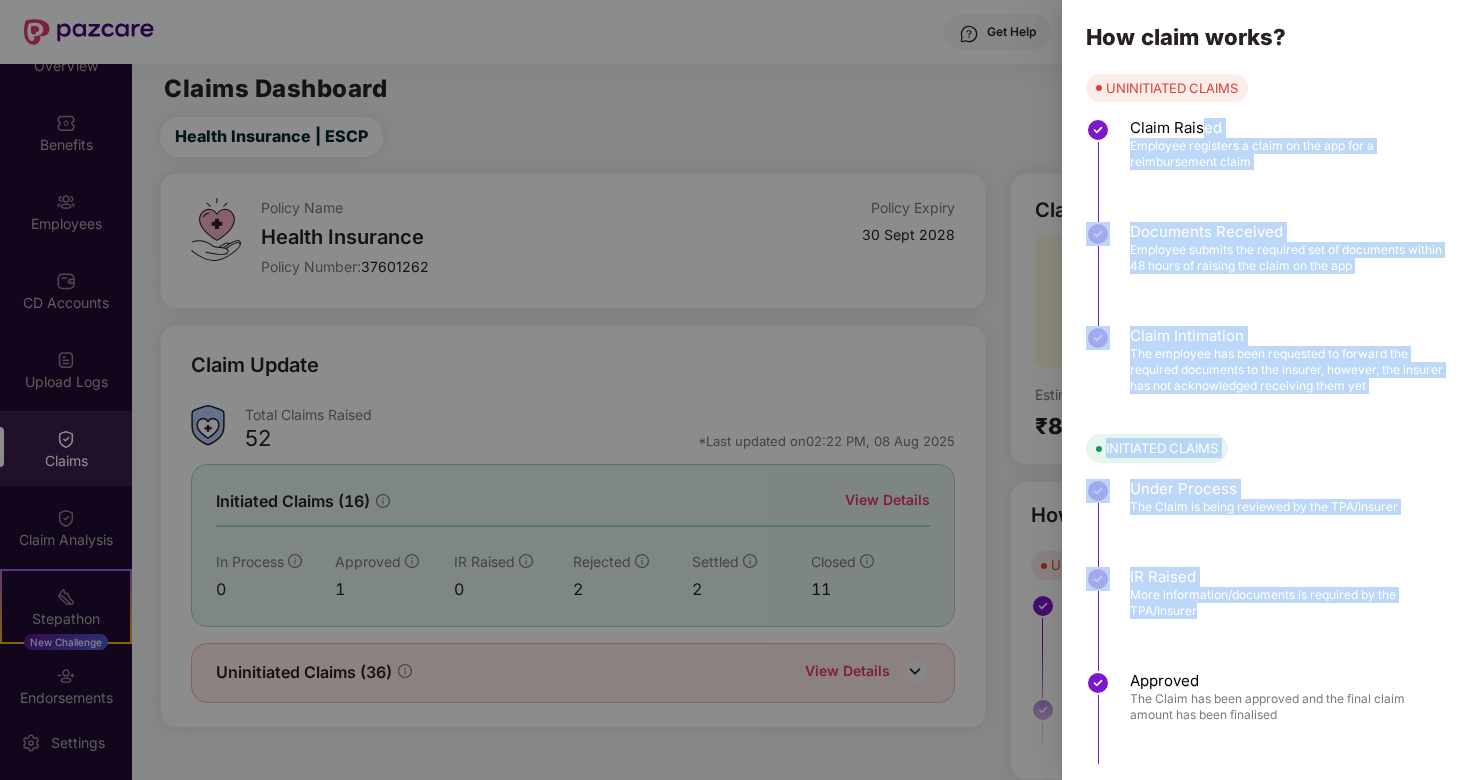 drag, startPoint x: 1207, startPoint y: 126, endPoint x: 1321, endPoint y: 671, distance: 556.7953 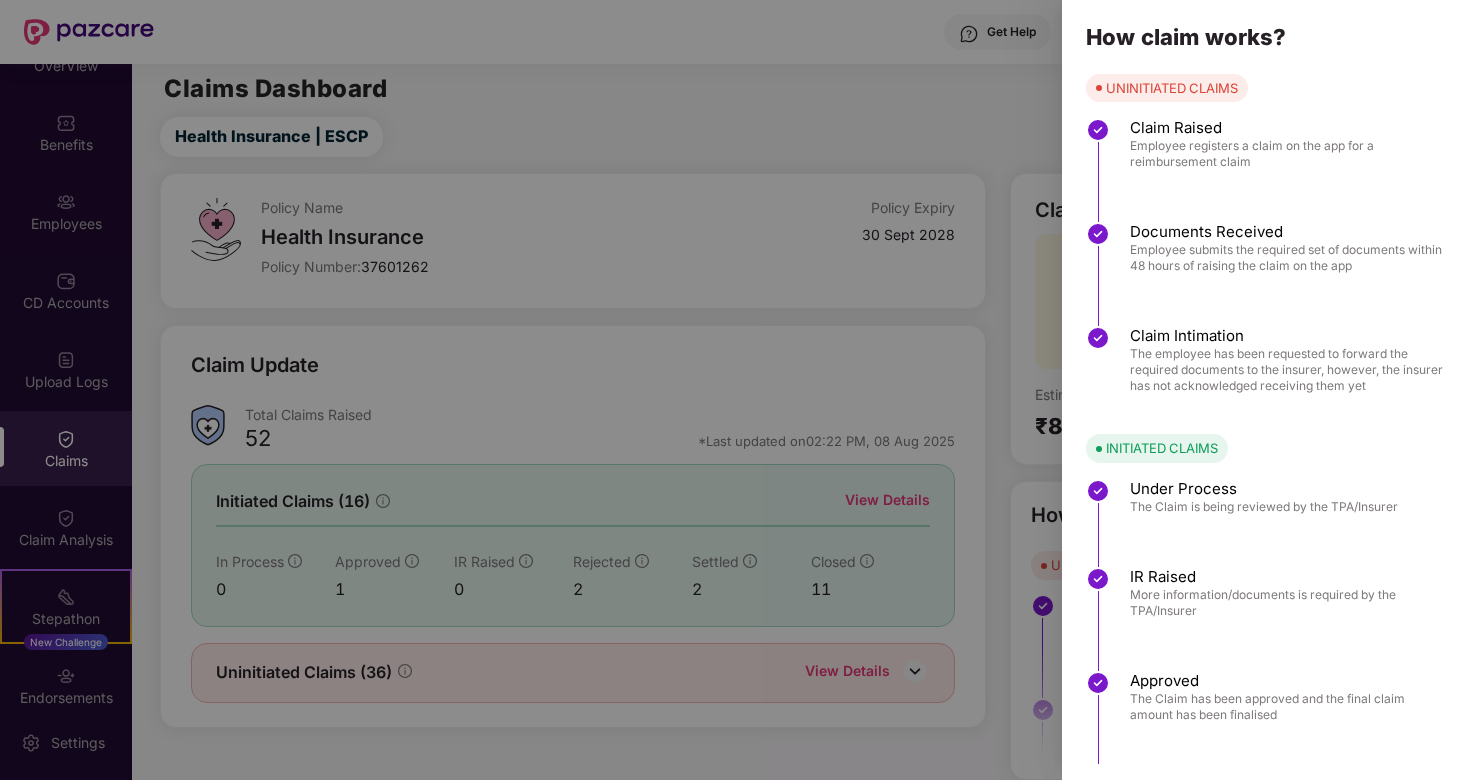 click at bounding box center (734, 390) 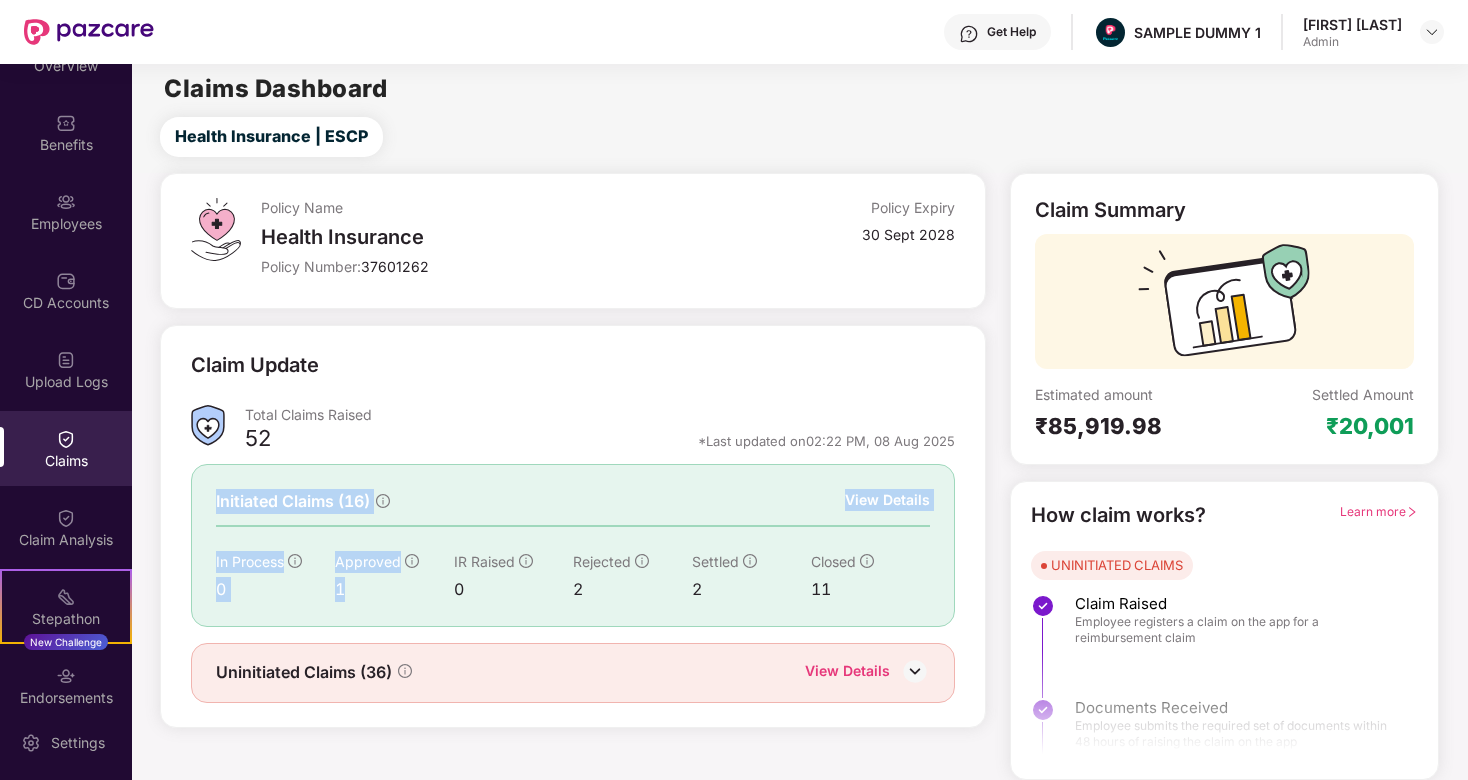 drag, startPoint x: 205, startPoint y: 506, endPoint x: 401, endPoint y: 578, distance: 208.80614 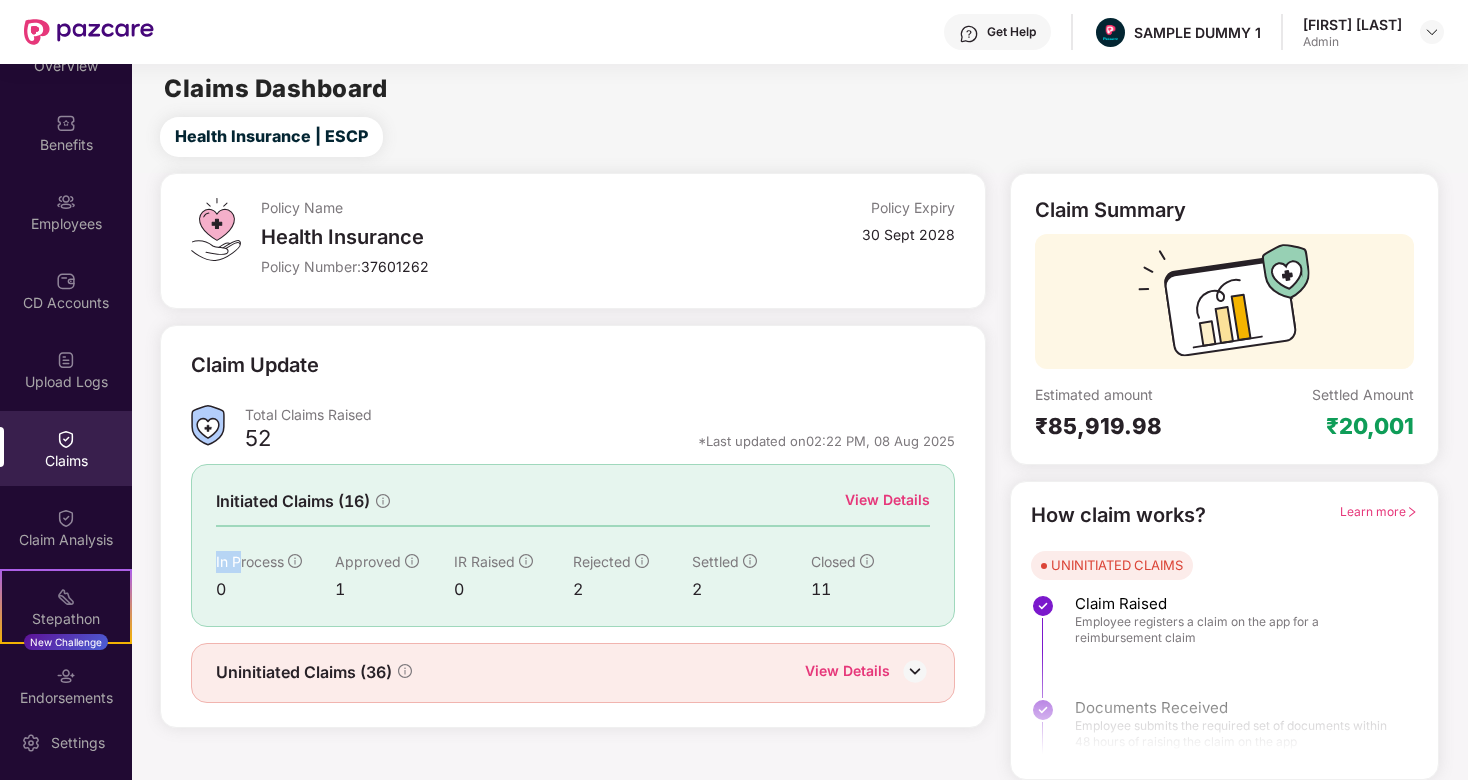 drag, startPoint x: 213, startPoint y: 563, endPoint x: 247, endPoint y: 563, distance: 34 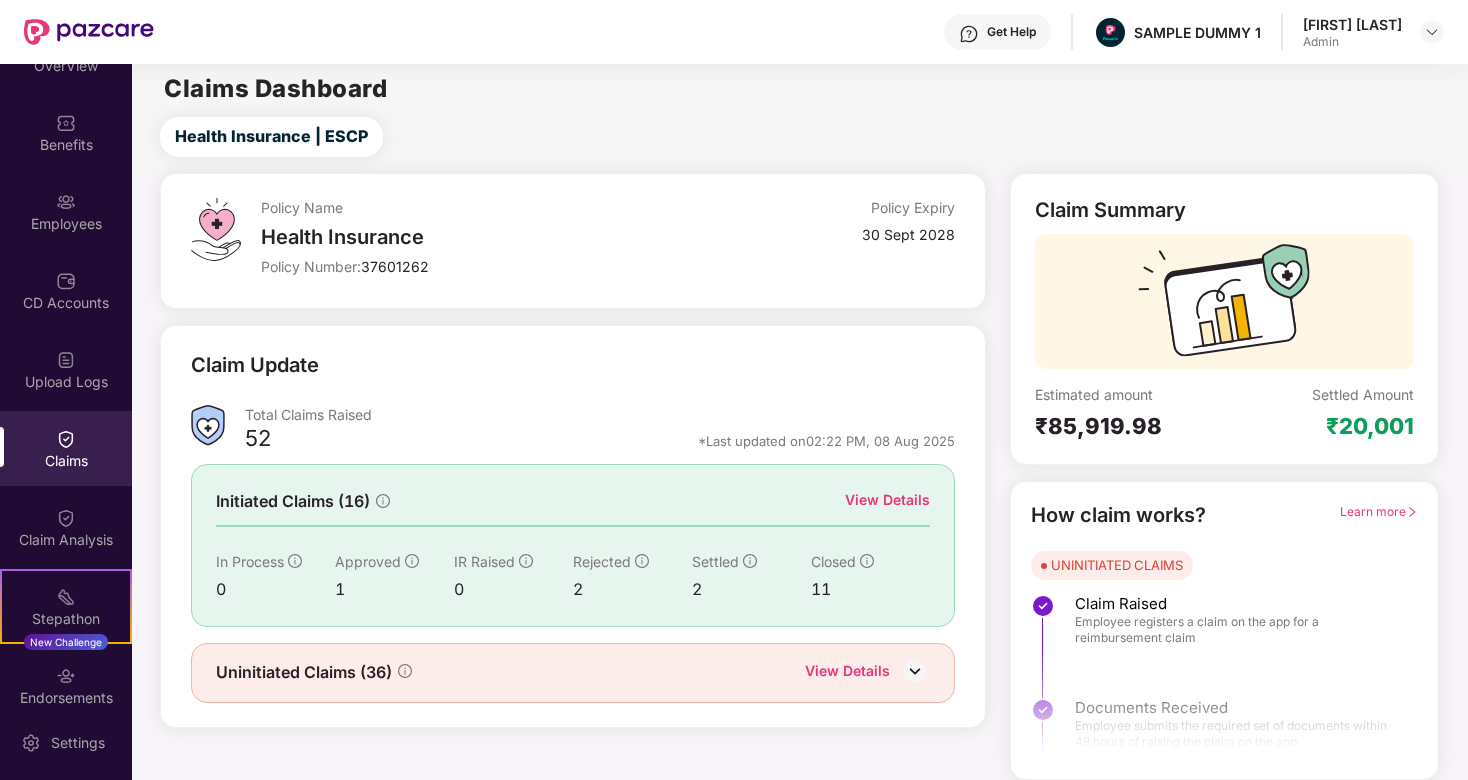 drag, startPoint x: 218, startPoint y: 580, endPoint x: 252, endPoint y: 580, distance: 34 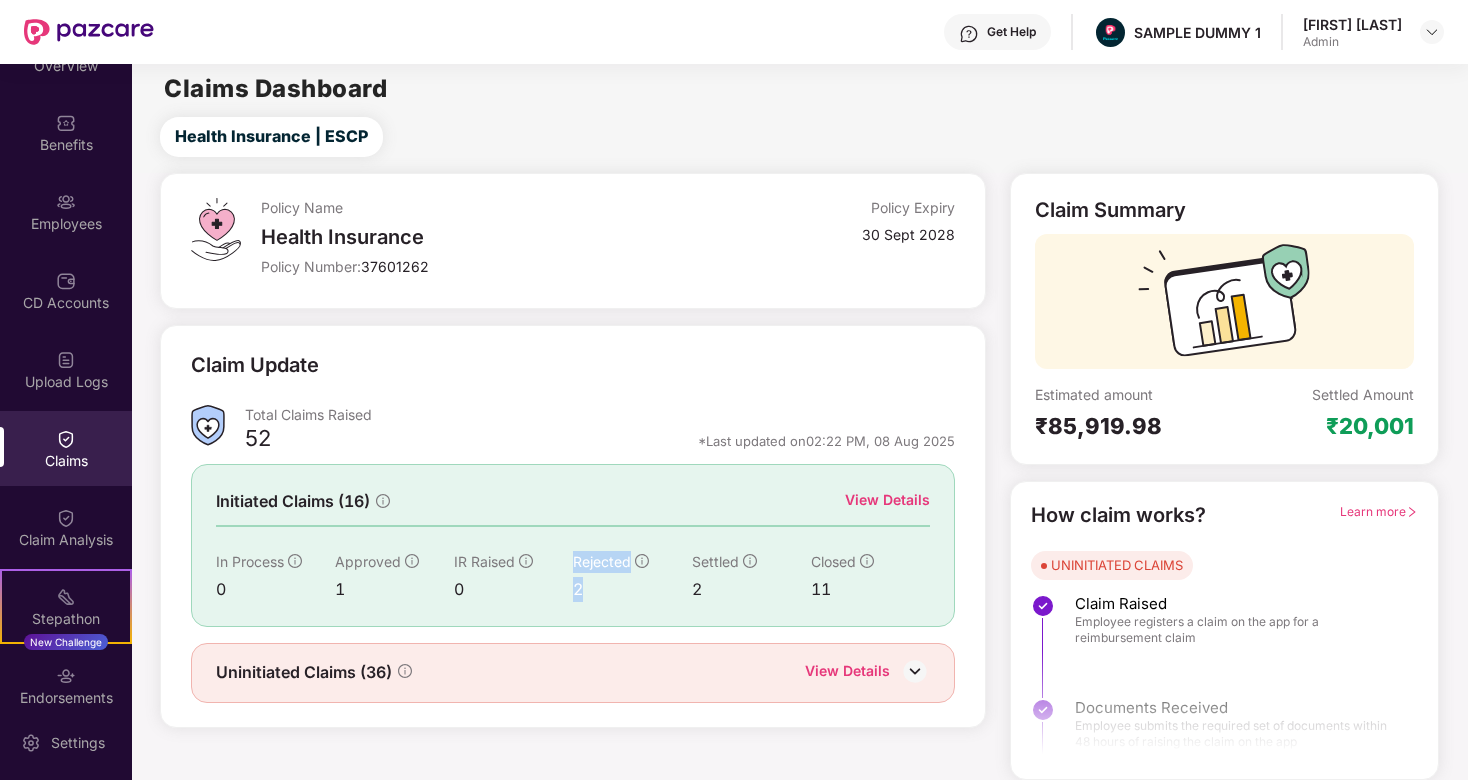 drag, startPoint x: 566, startPoint y: 576, endPoint x: 675, endPoint y: 586, distance: 109.457756 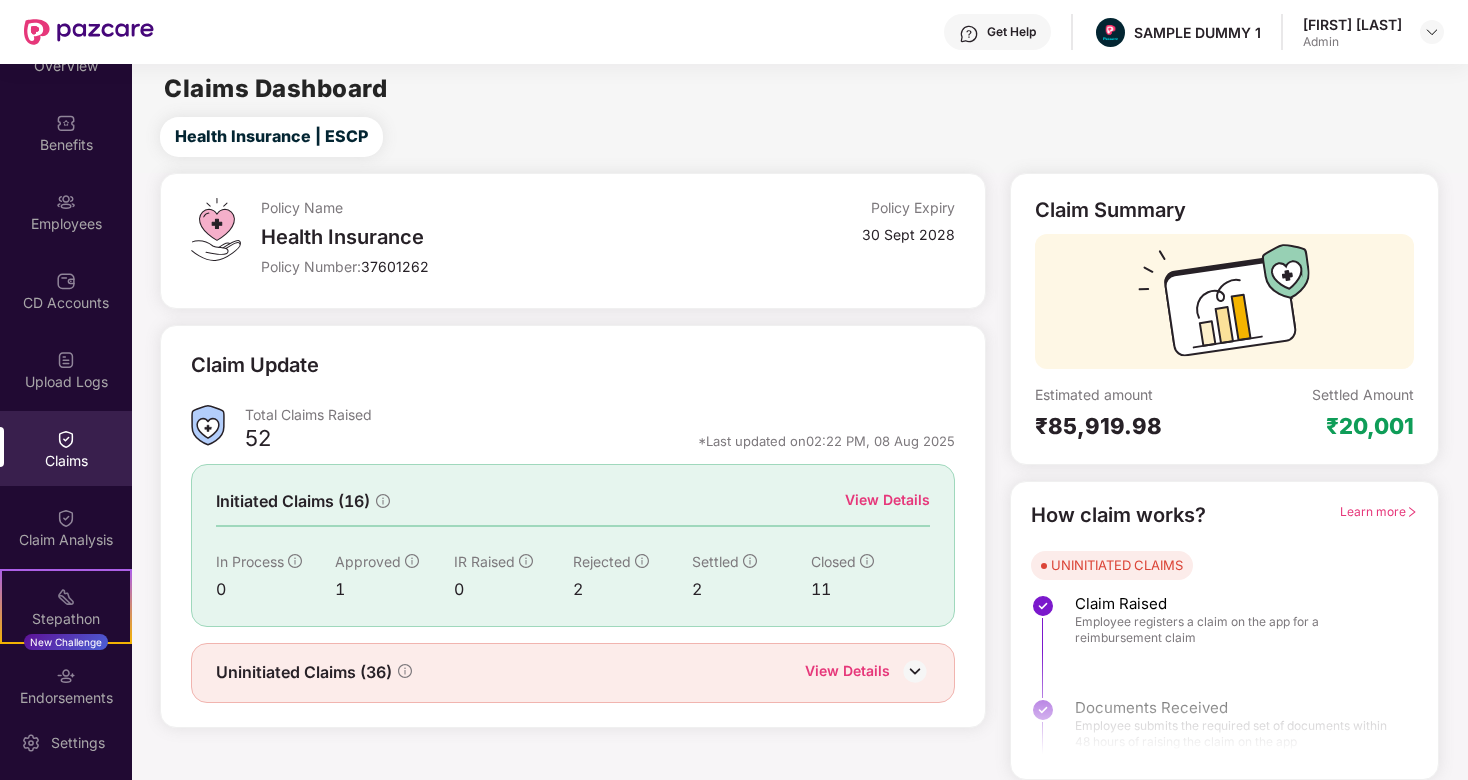 click on "View Details" at bounding box center (887, 500) 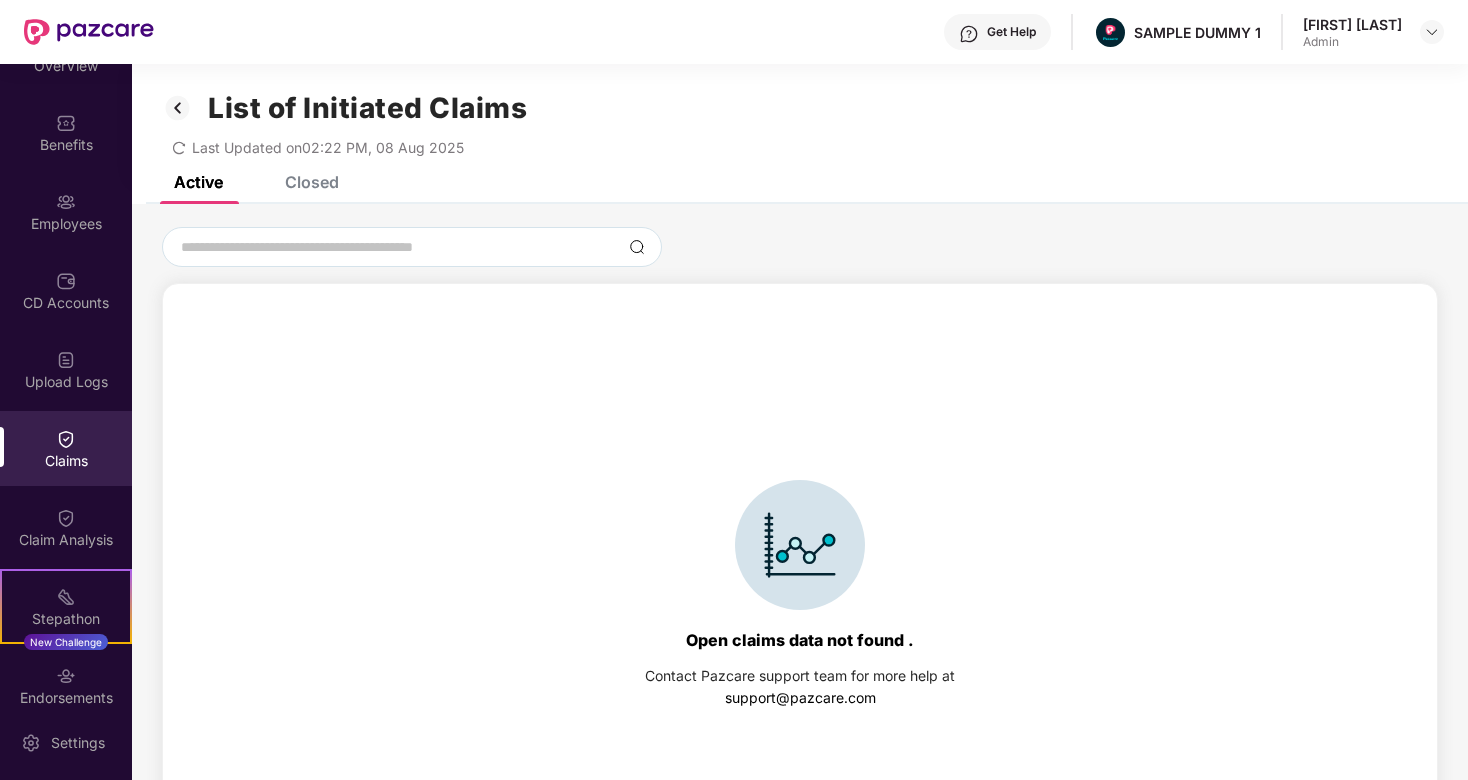 click on "Closed" at bounding box center [312, 182] 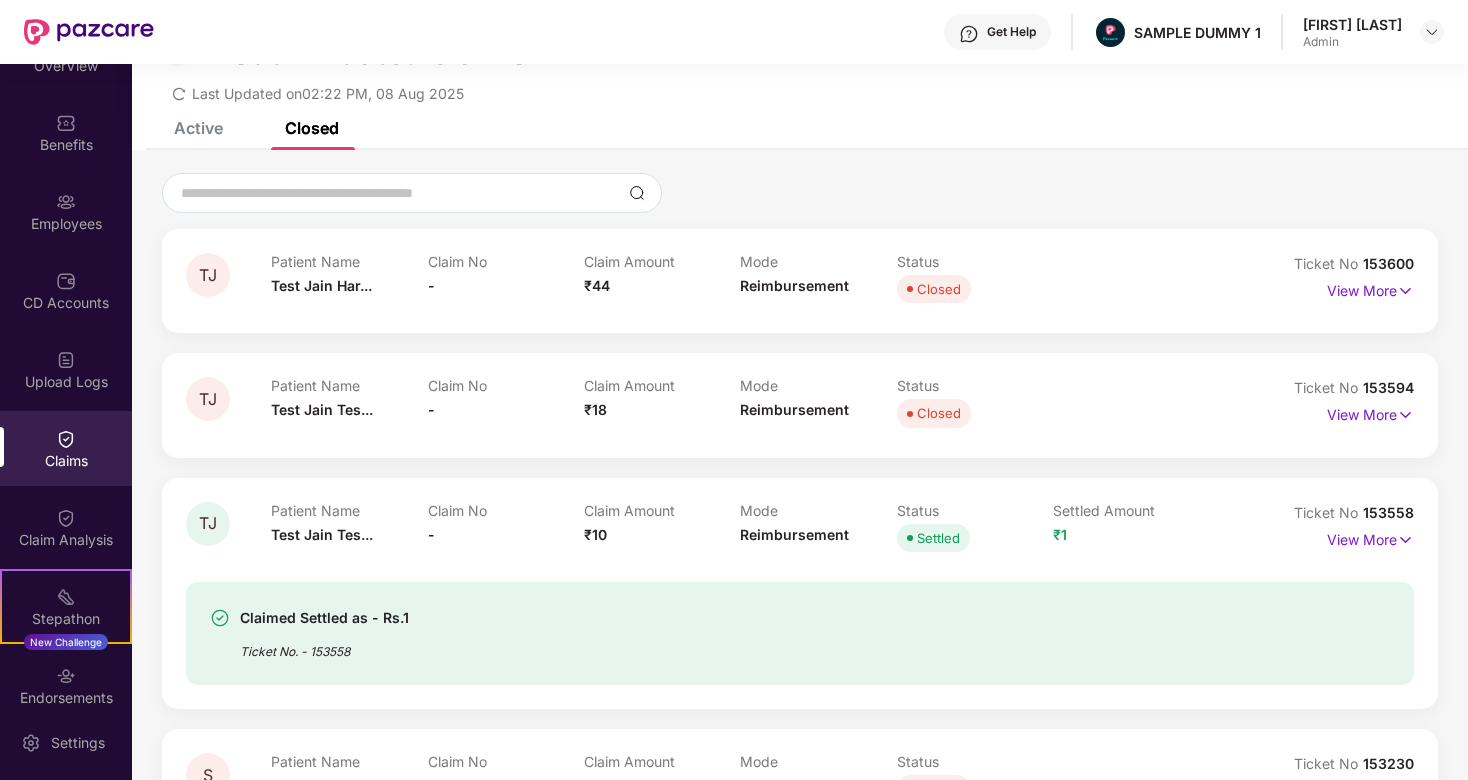 scroll, scrollTop: 61, scrollLeft: 0, axis: vertical 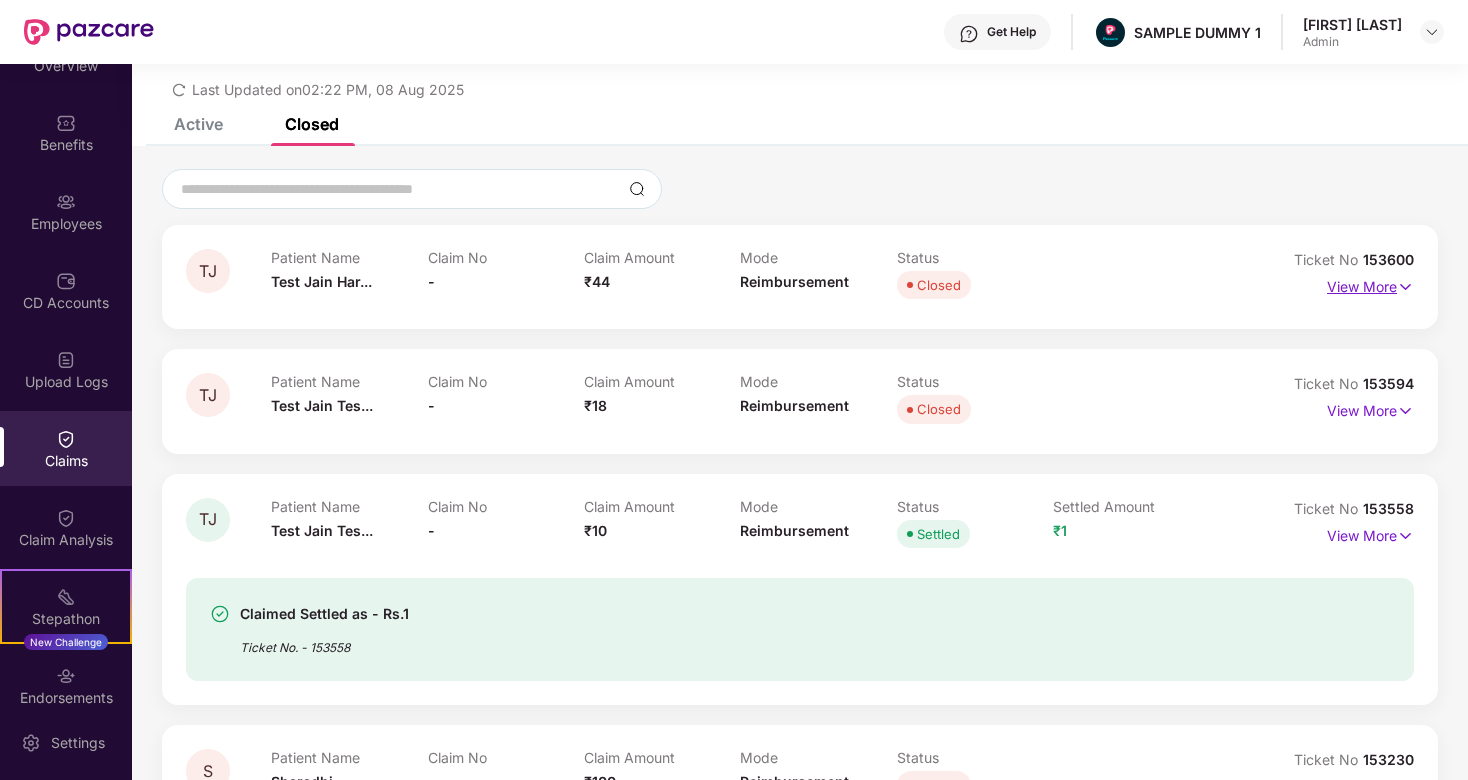 click on "View More" at bounding box center [1370, 284] 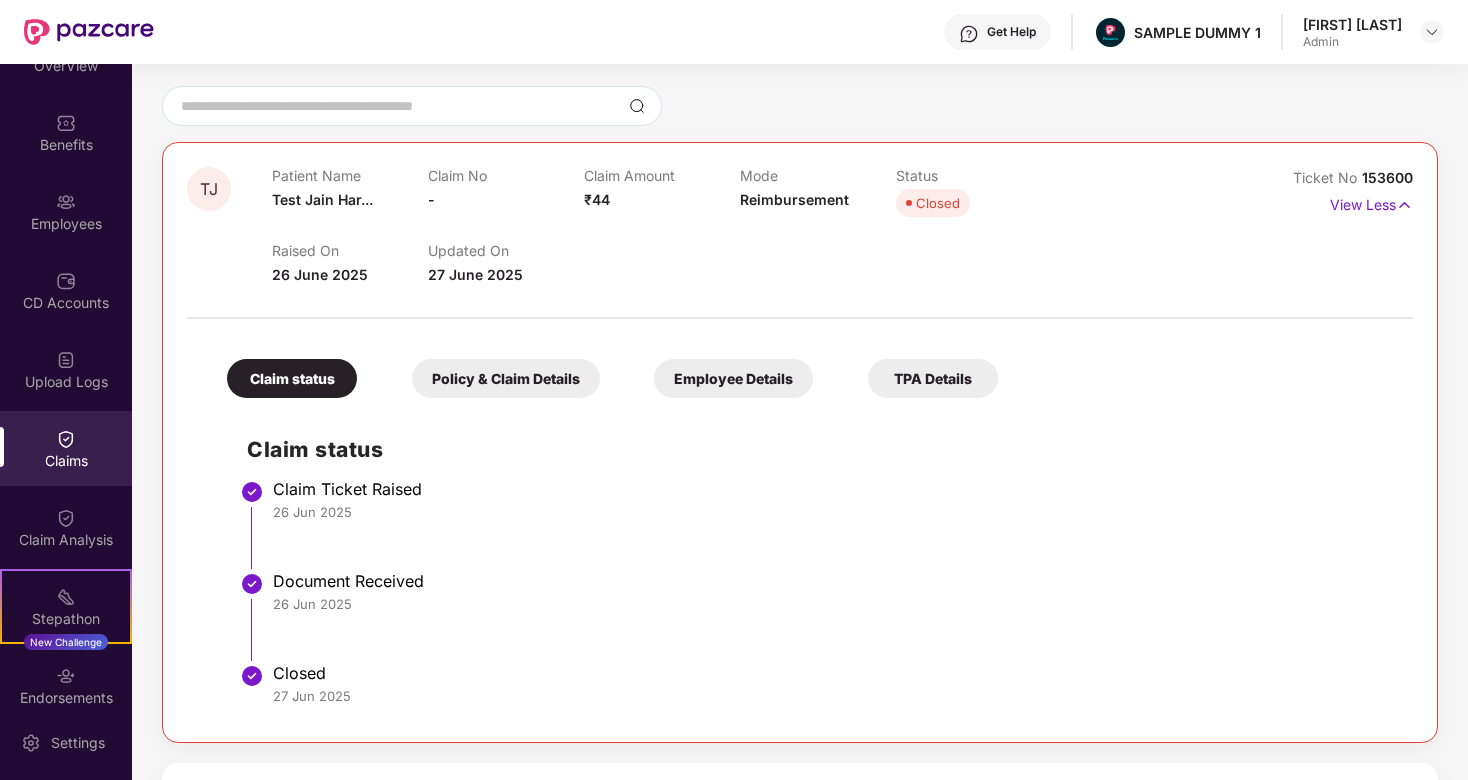 scroll, scrollTop: 171, scrollLeft: 0, axis: vertical 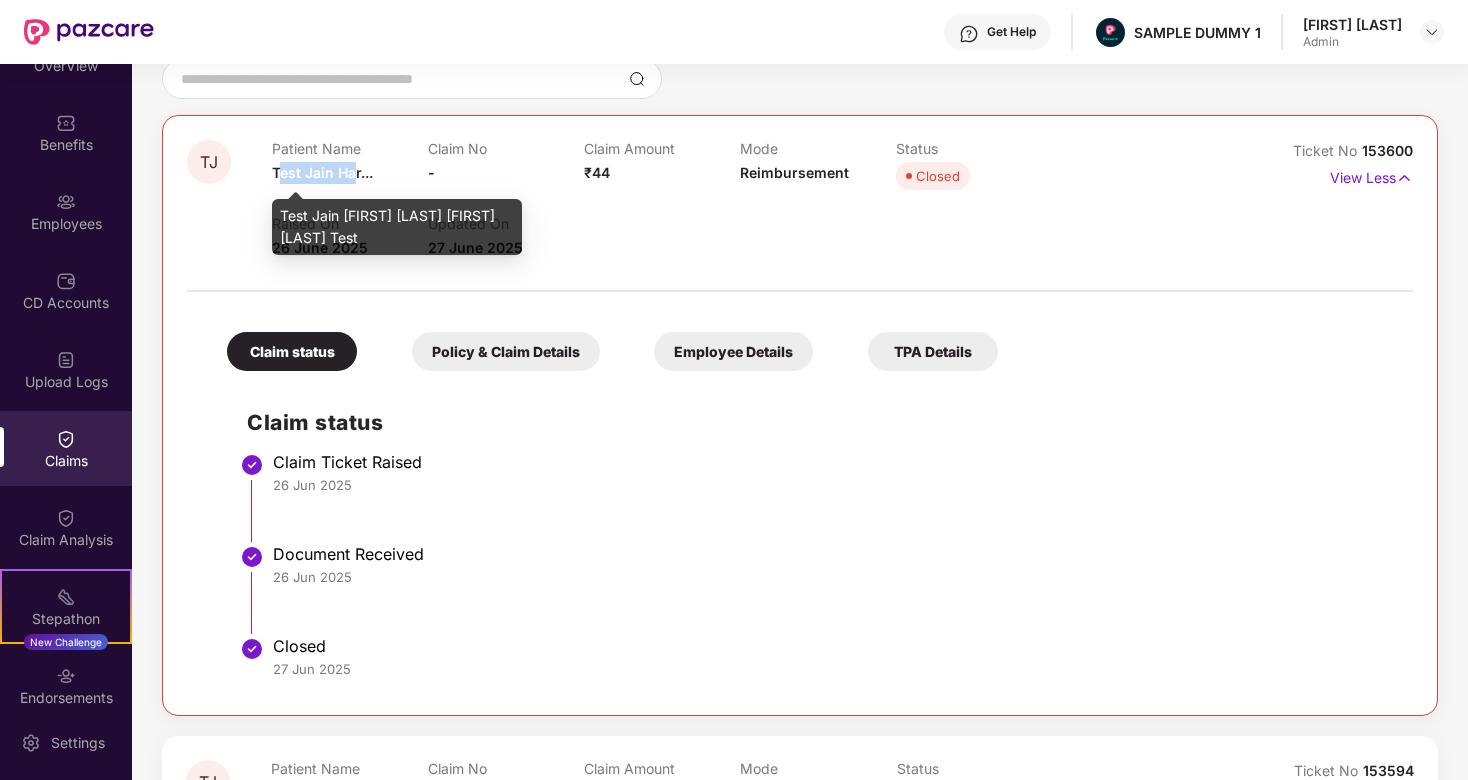 drag, startPoint x: 283, startPoint y: 173, endPoint x: 355, endPoint y: 173, distance: 72 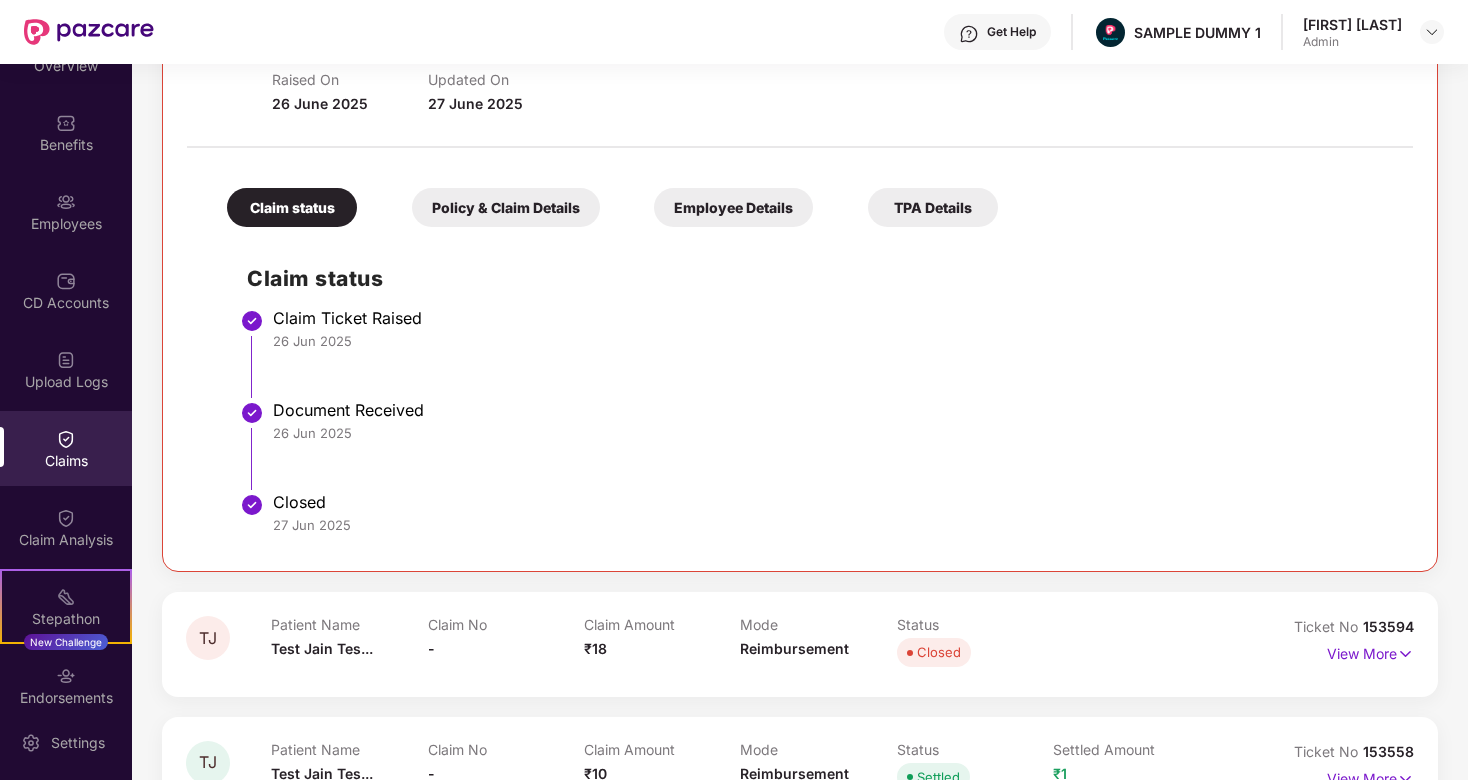 scroll, scrollTop: 316, scrollLeft: 0, axis: vertical 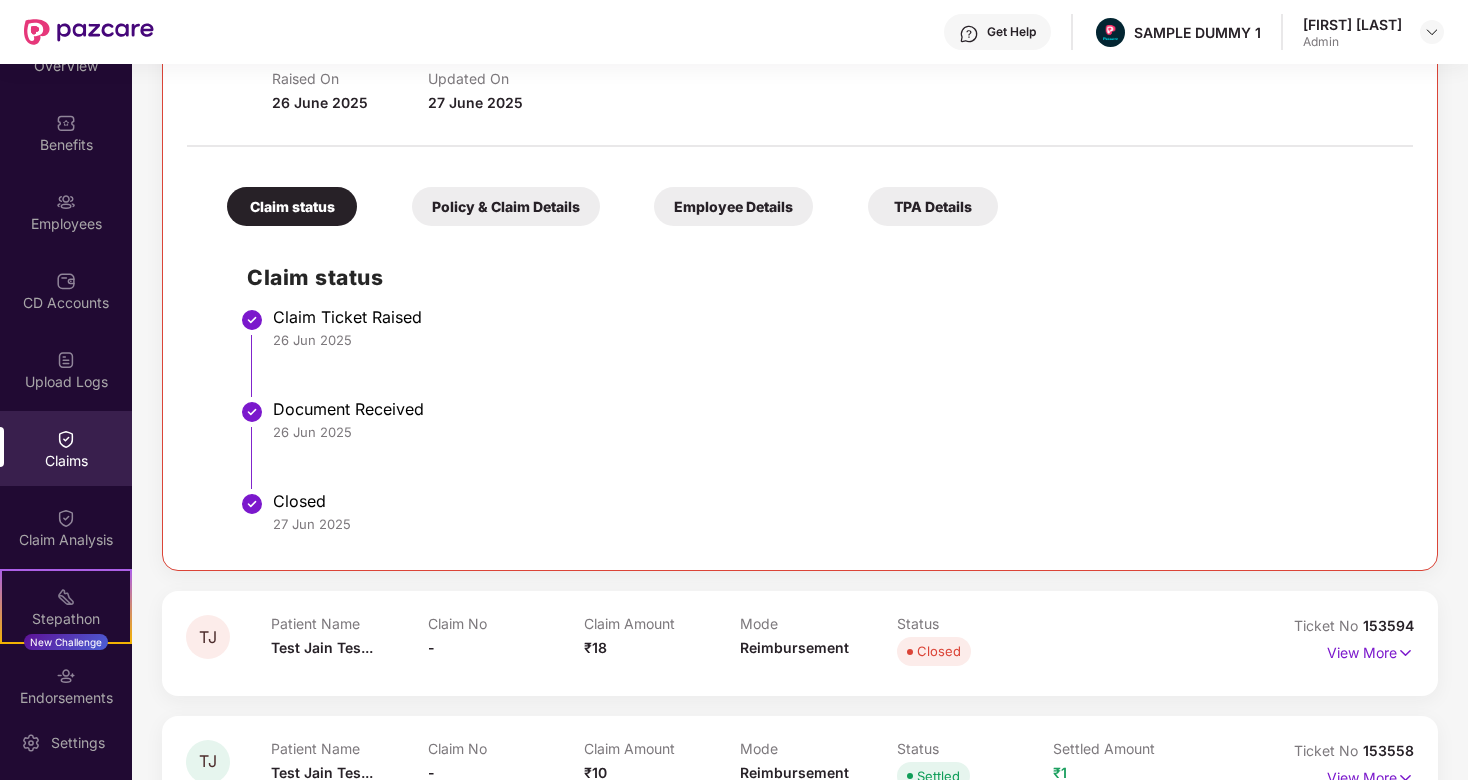 click on "Policy & Claim Details" at bounding box center (506, 206) 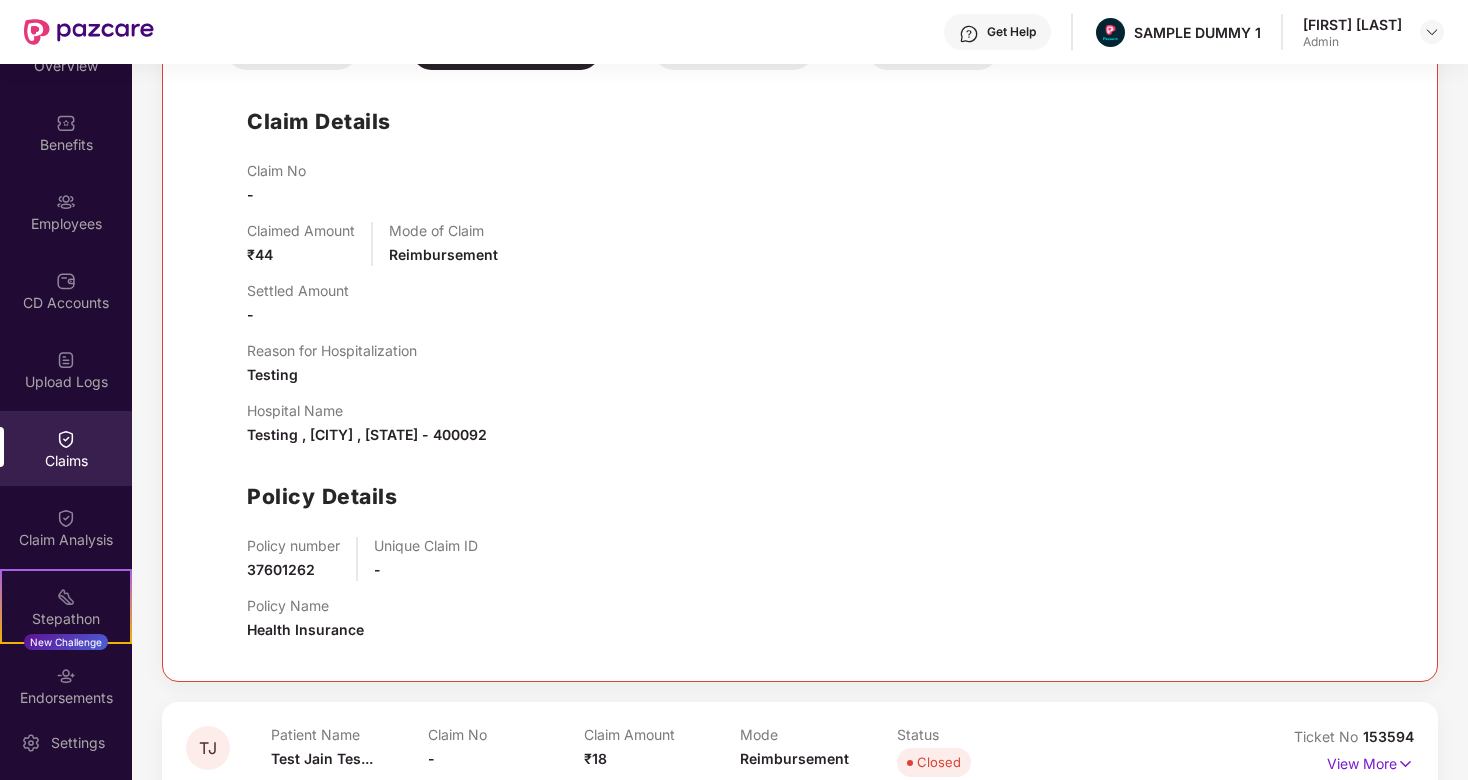 scroll, scrollTop: 494, scrollLeft: 0, axis: vertical 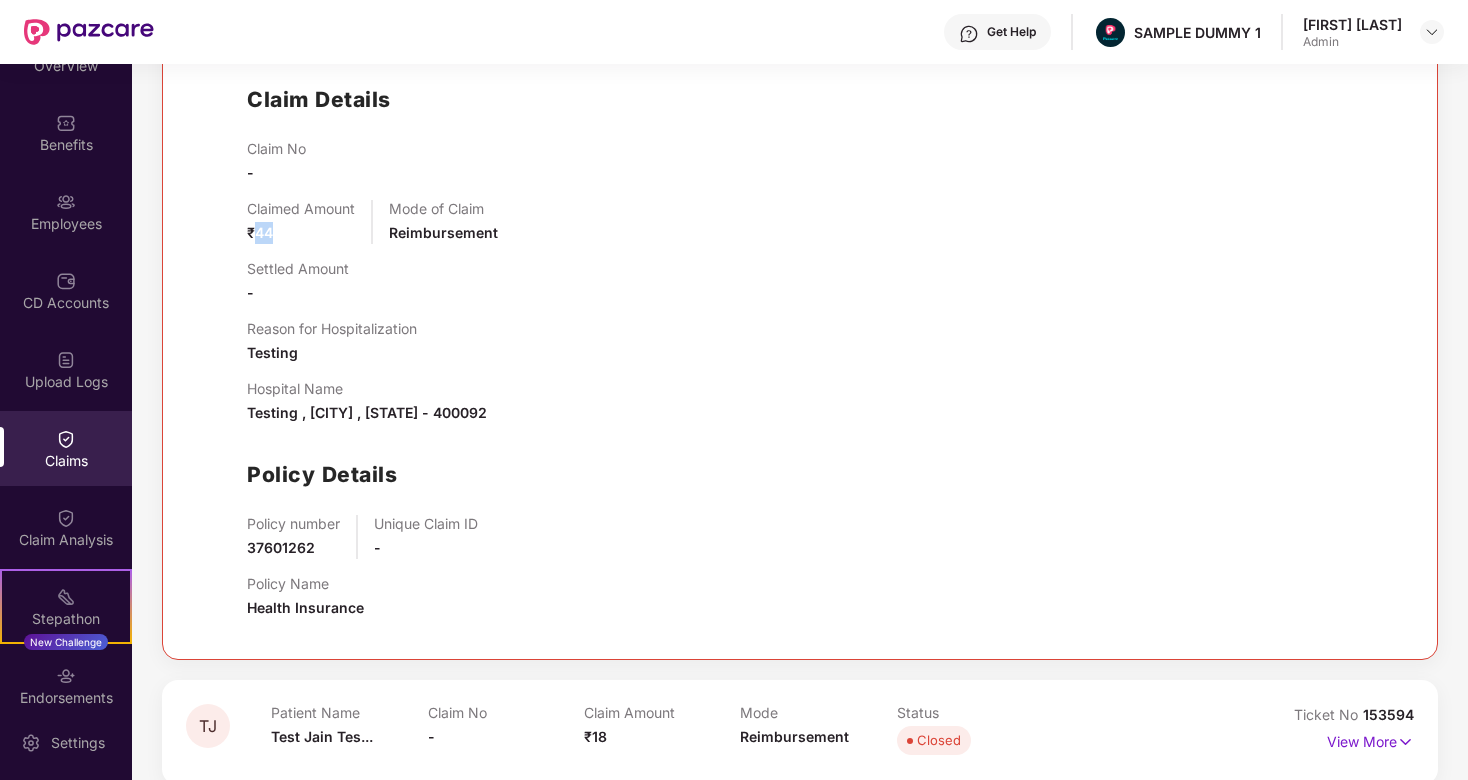 drag, startPoint x: 254, startPoint y: 222, endPoint x: 345, endPoint y: 233, distance: 91.66242 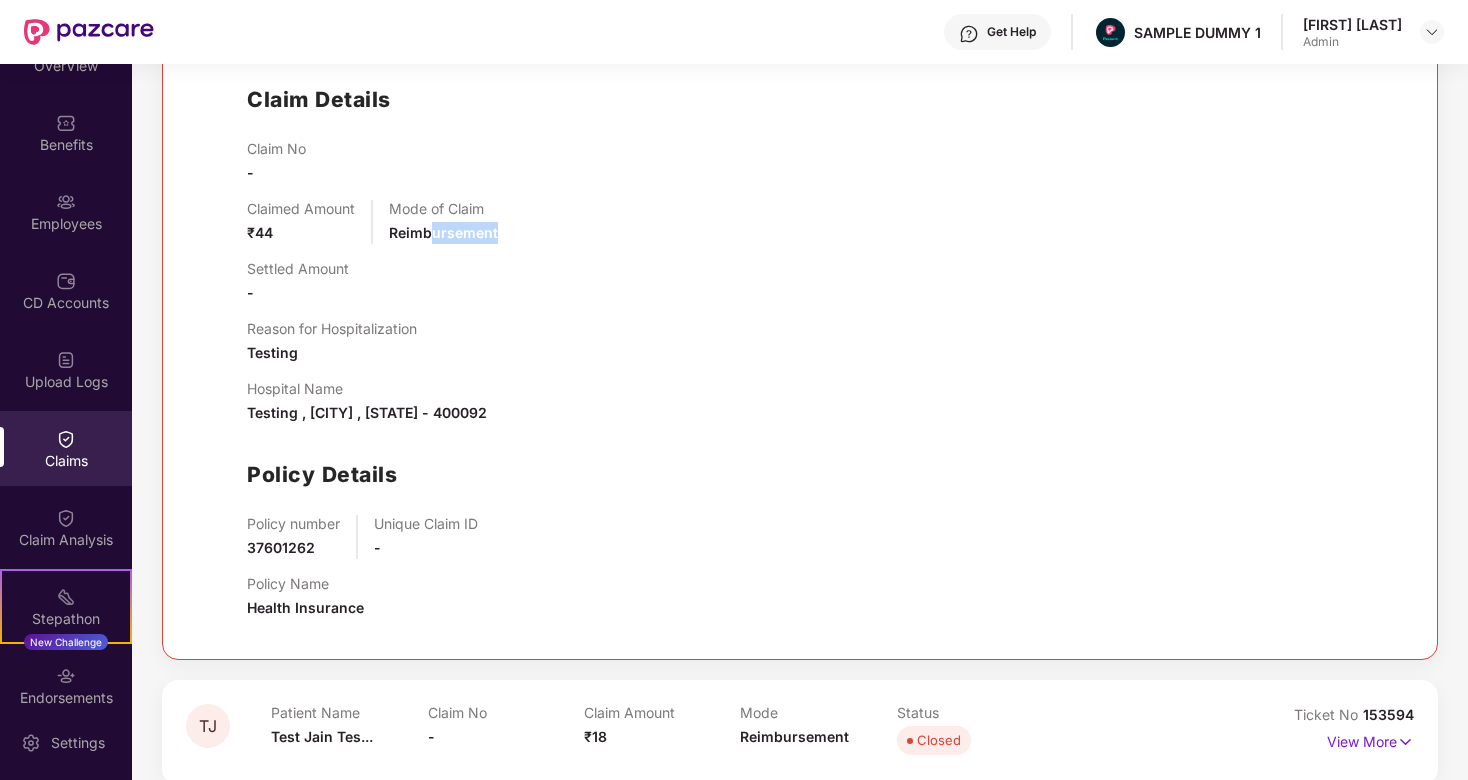 drag, startPoint x: 442, startPoint y: 227, endPoint x: 531, endPoint y: 237, distance: 89.560036 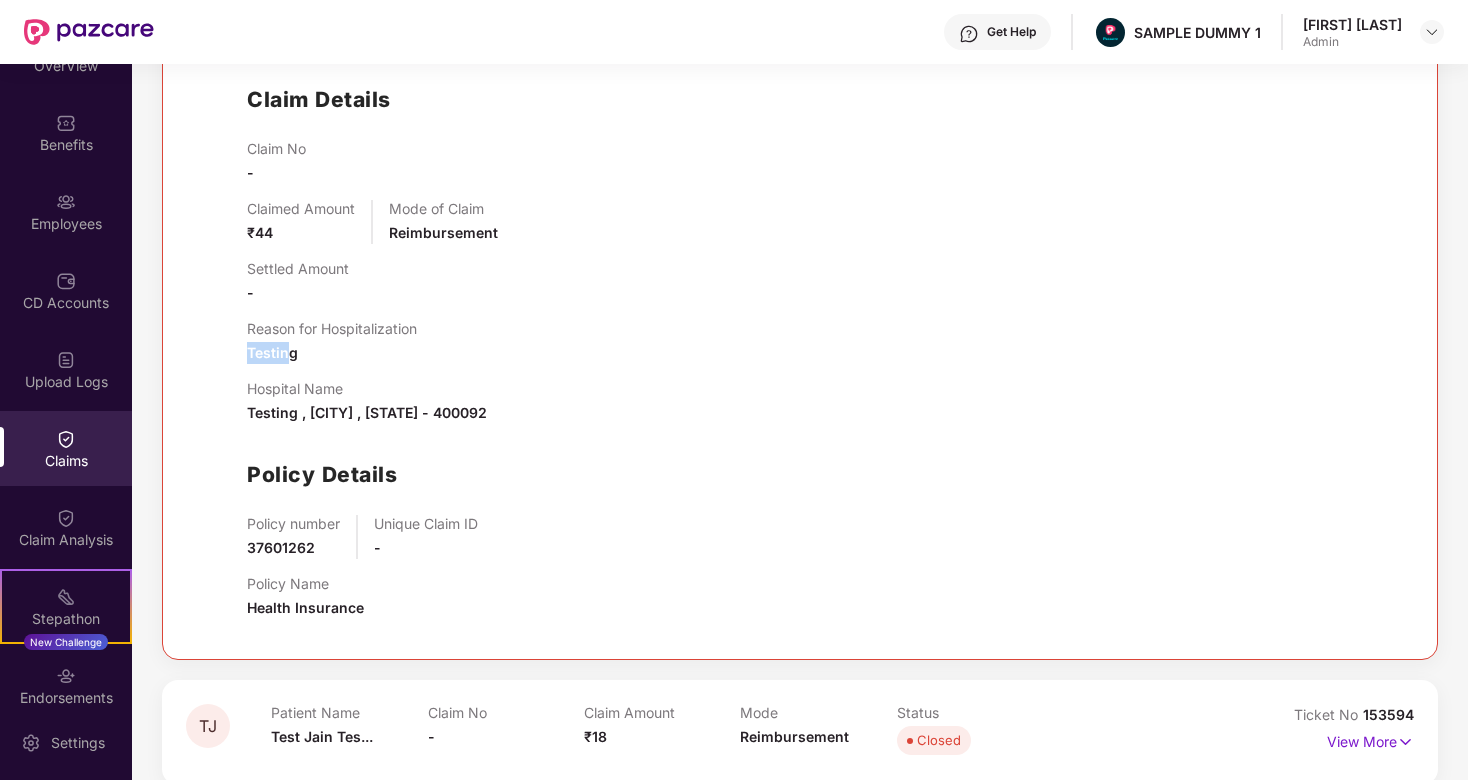drag, startPoint x: 241, startPoint y: 359, endPoint x: 291, endPoint y: 359, distance: 50 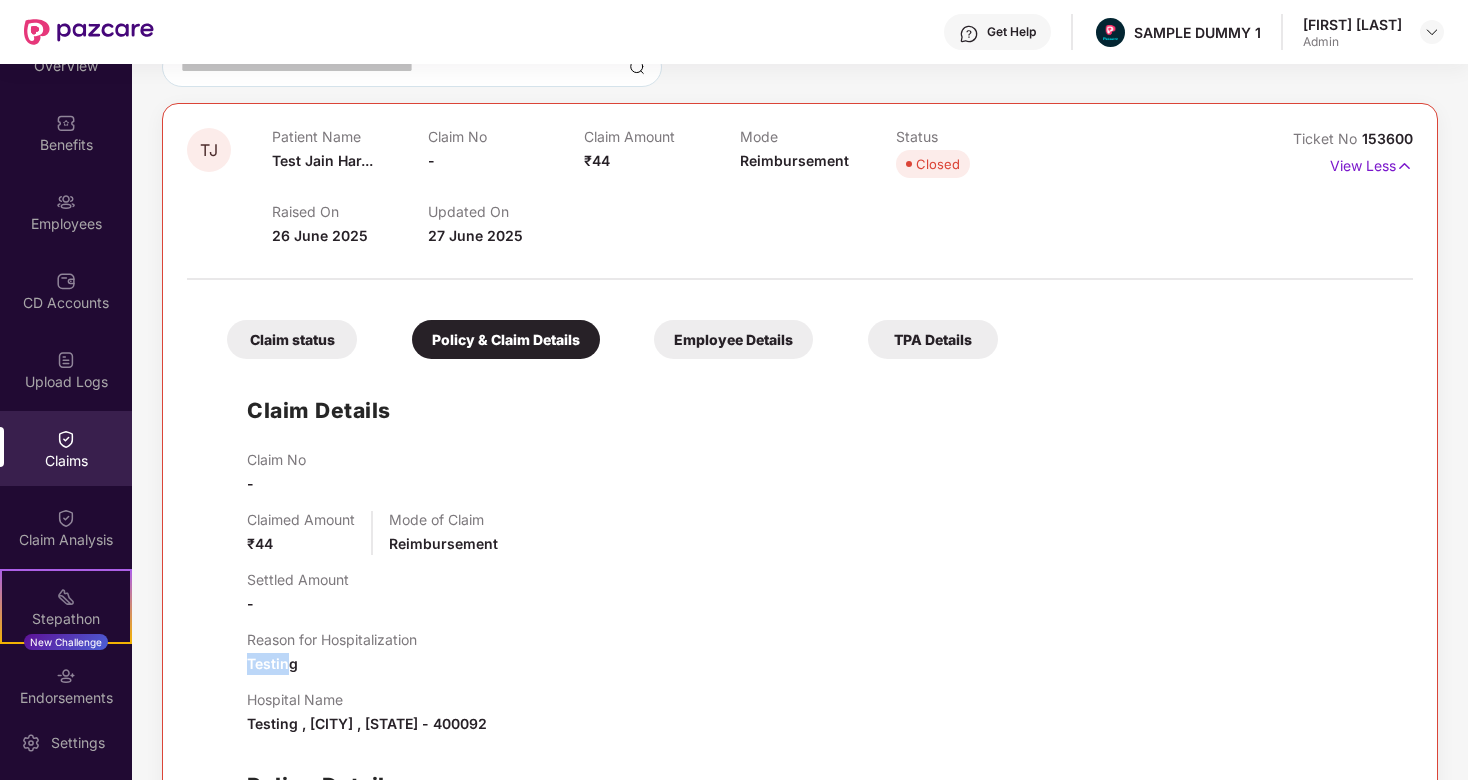 scroll, scrollTop: 182, scrollLeft: 0, axis: vertical 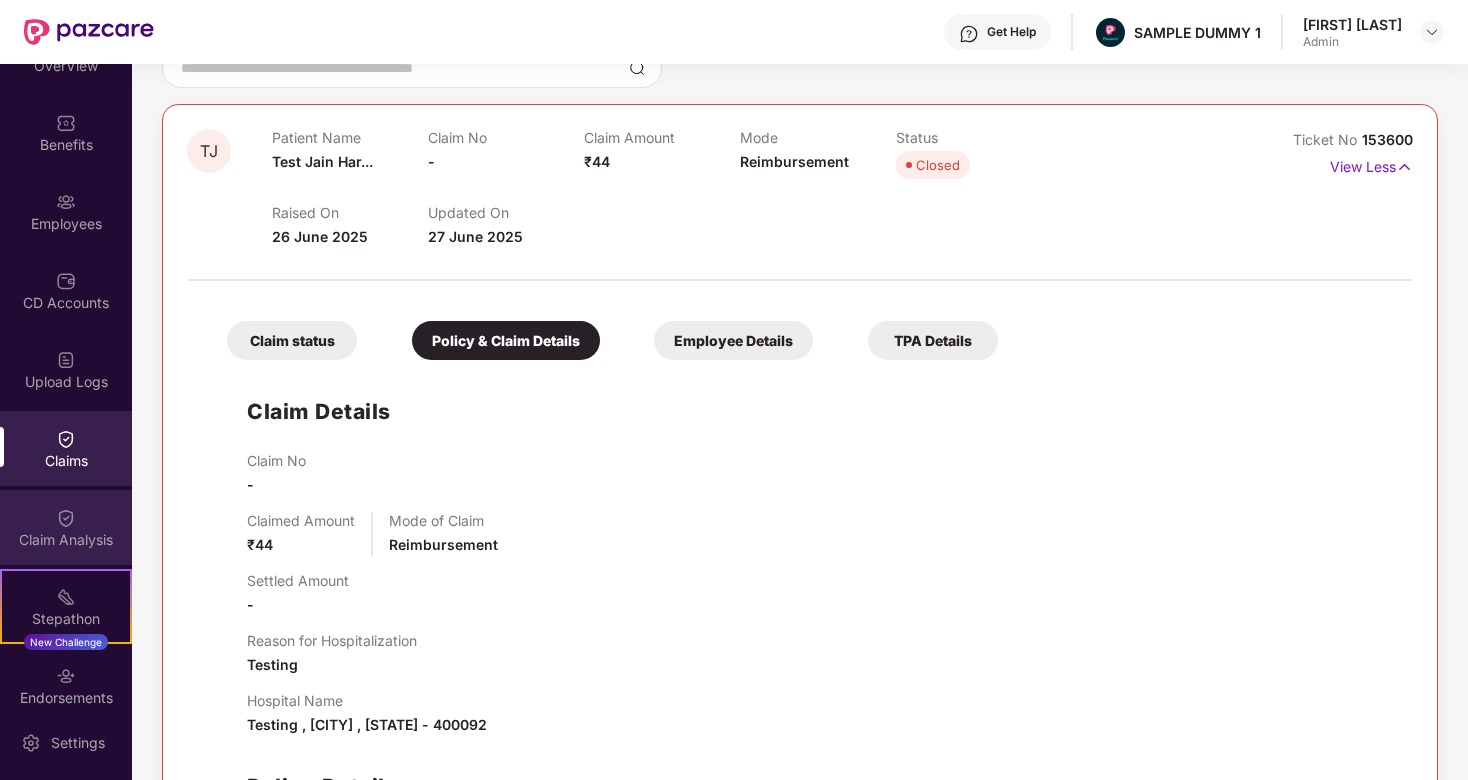 click on "Claim Analysis" at bounding box center (66, 527) 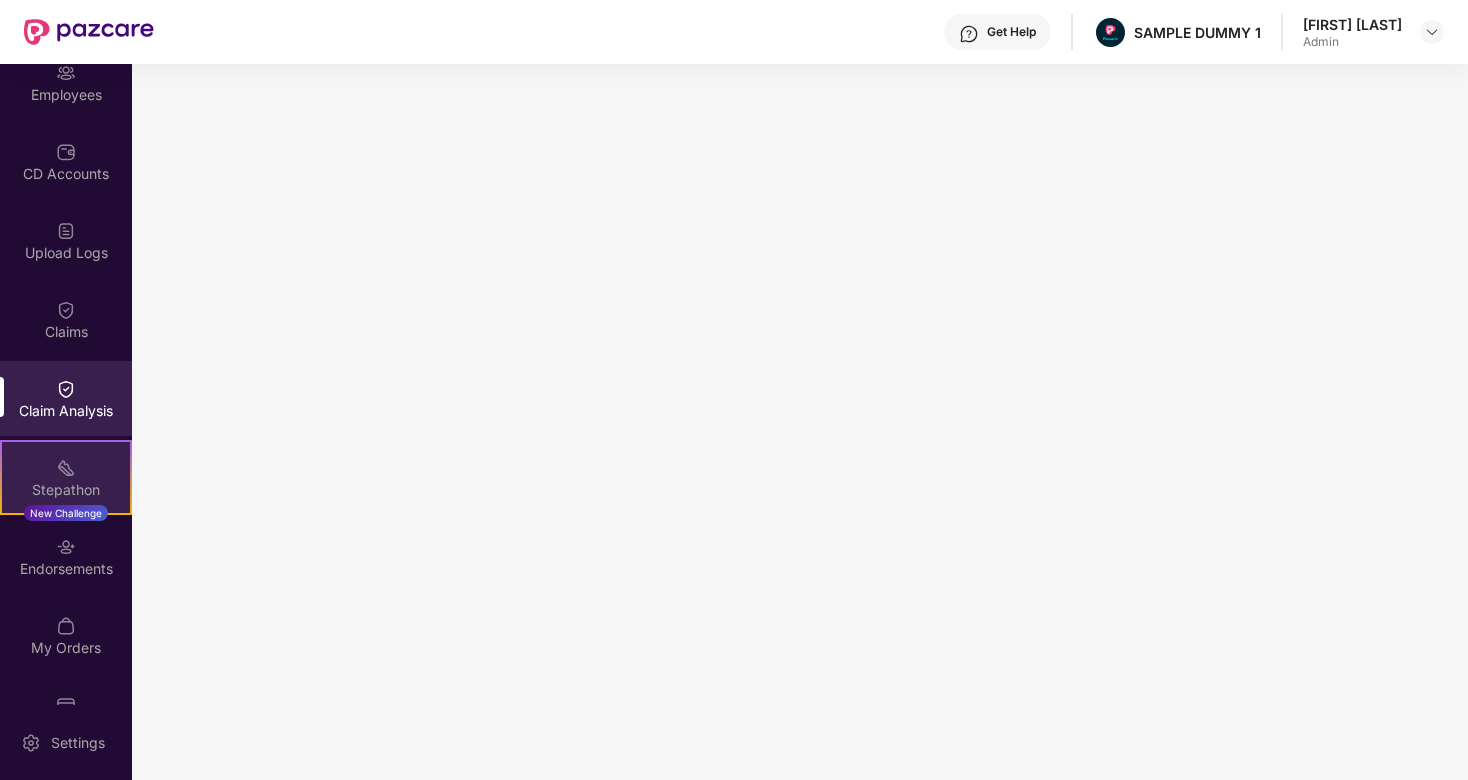scroll, scrollTop: 206, scrollLeft: 0, axis: vertical 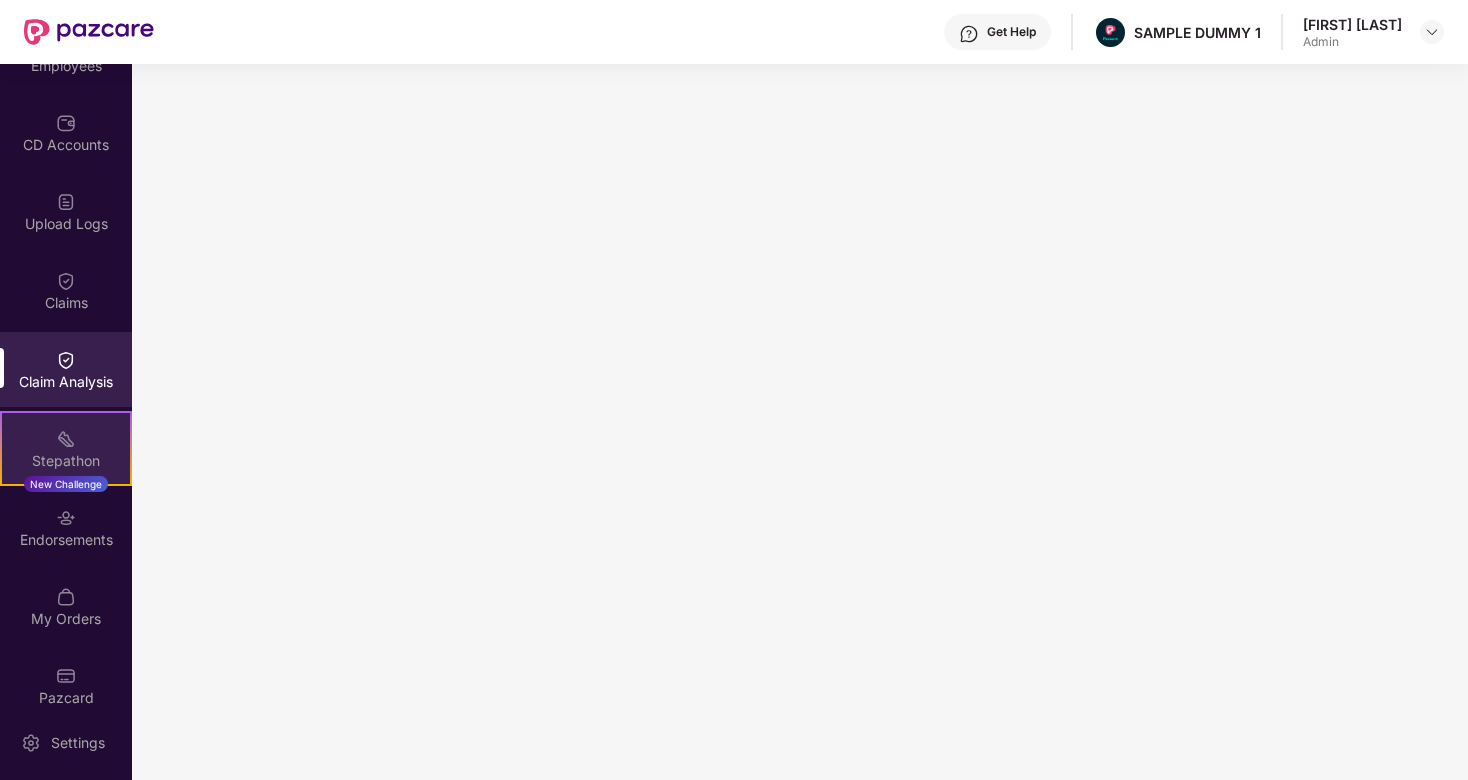 click on "Stepathon New Challenge" at bounding box center [66, 448] 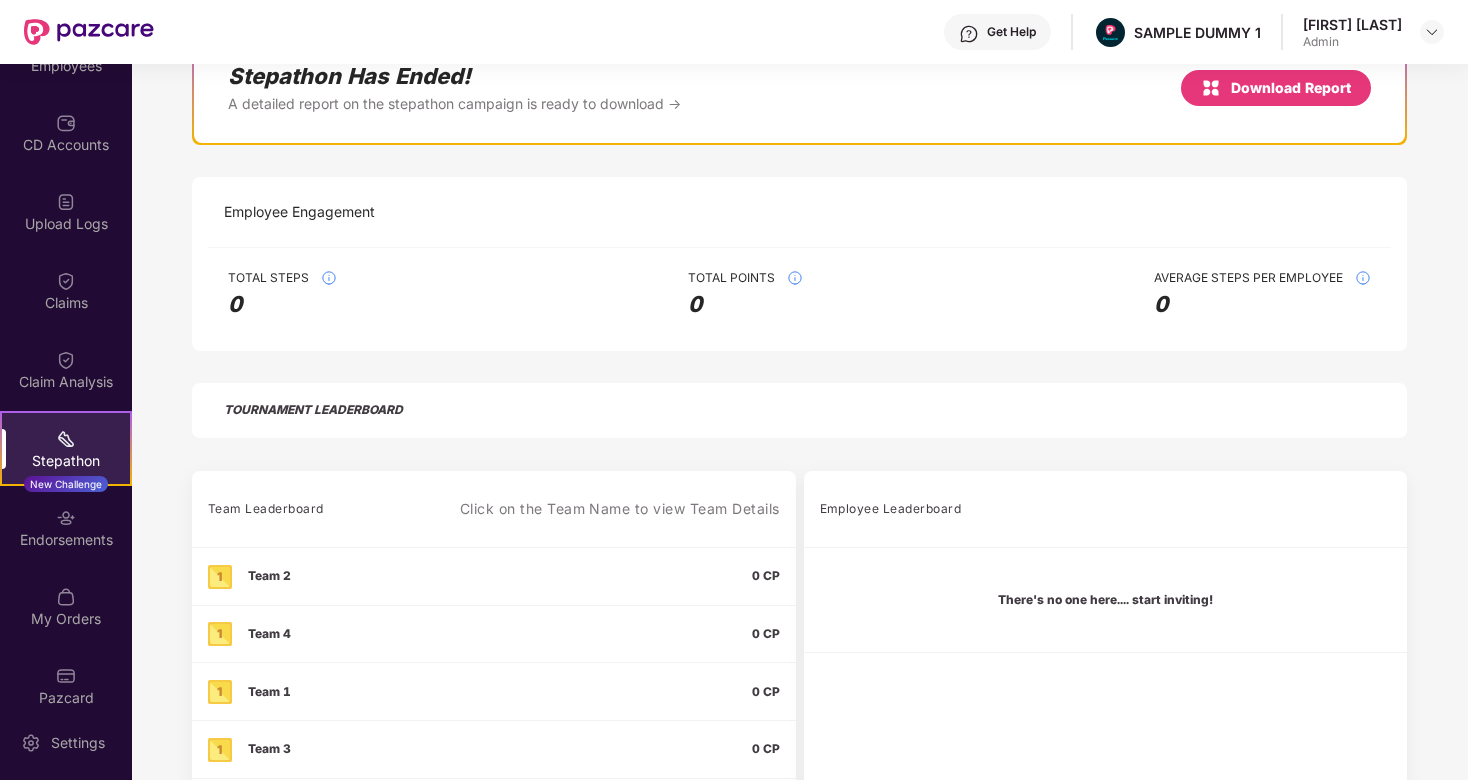 scroll, scrollTop: 215, scrollLeft: 0, axis: vertical 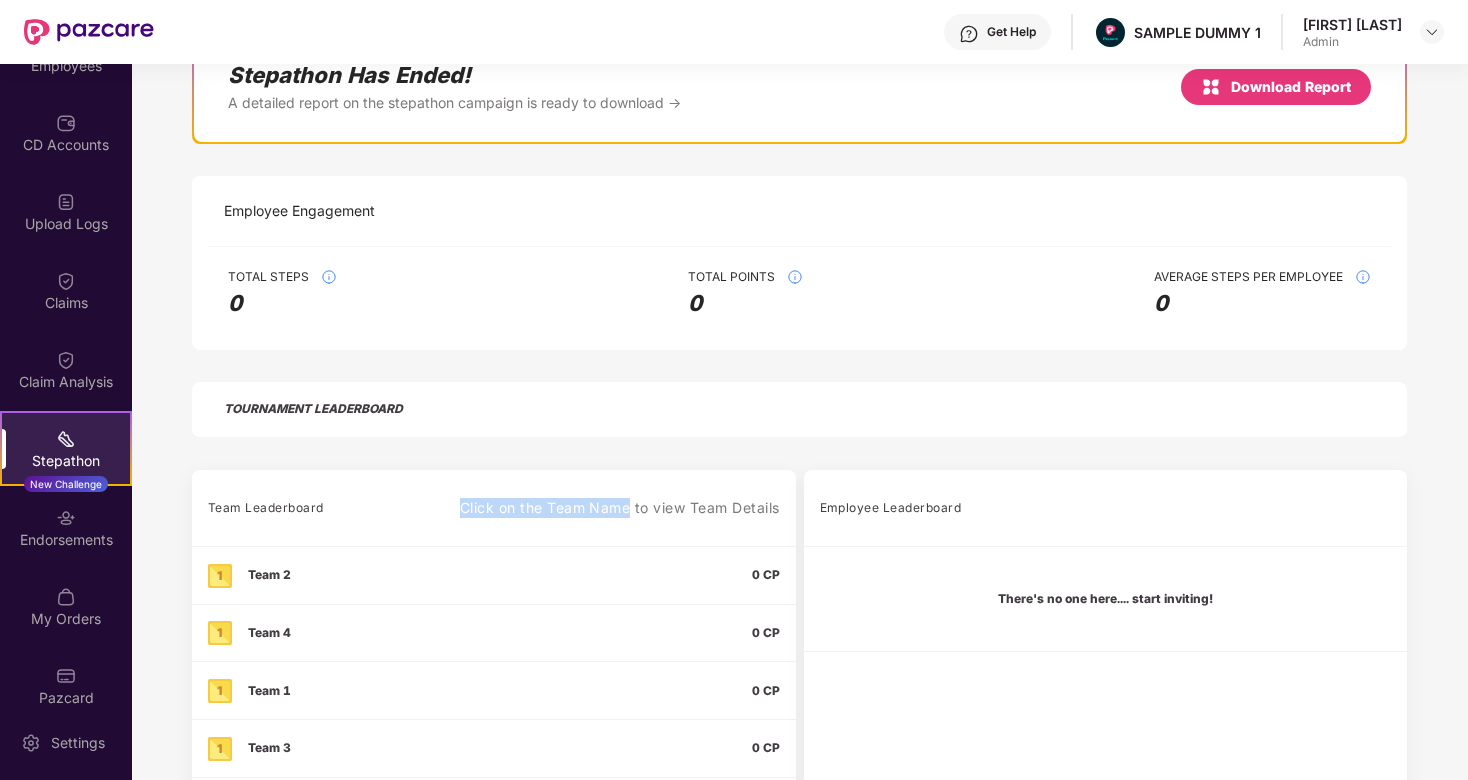 drag, startPoint x: 451, startPoint y: 506, endPoint x: 631, endPoint y: 506, distance: 180 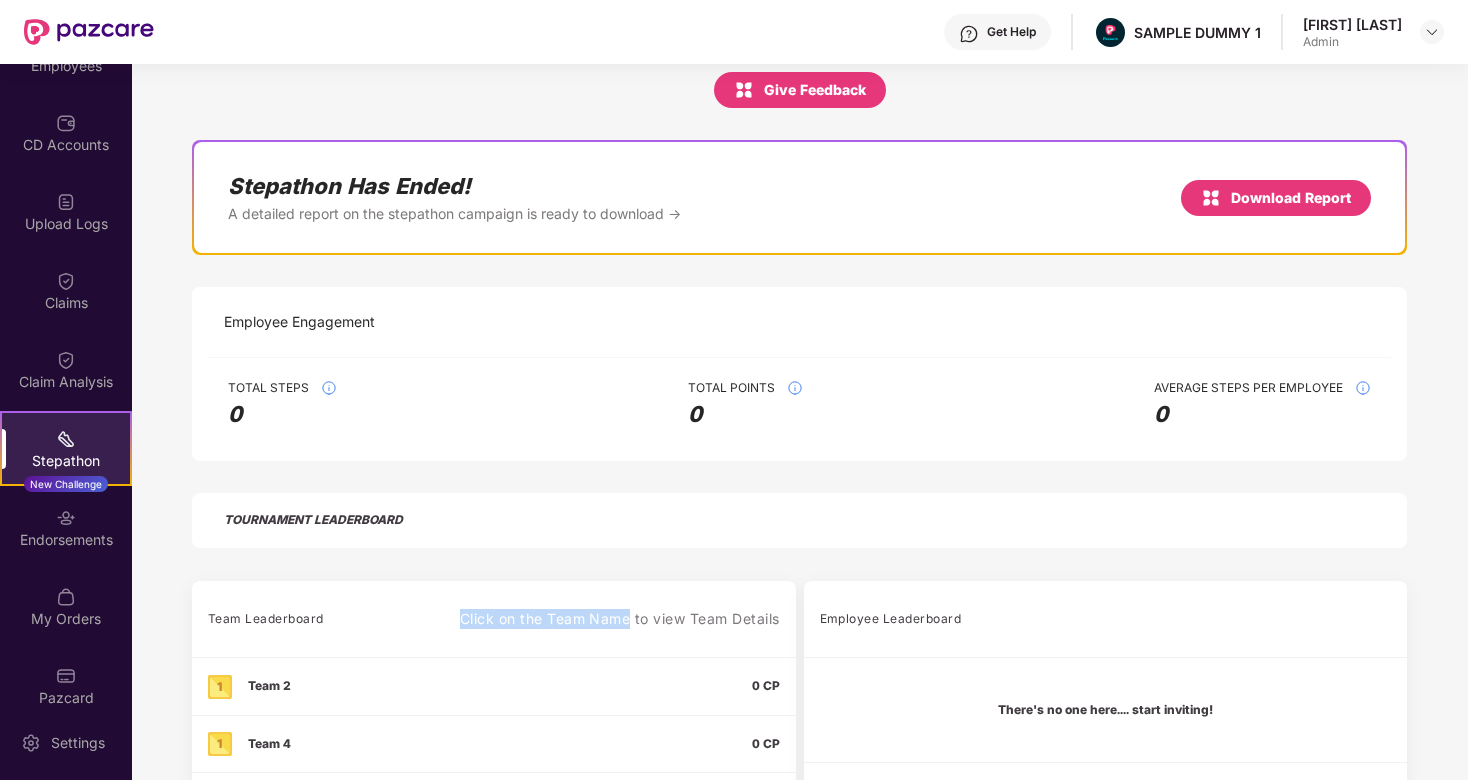 scroll, scrollTop: 123, scrollLeft: 0, axis: vertical 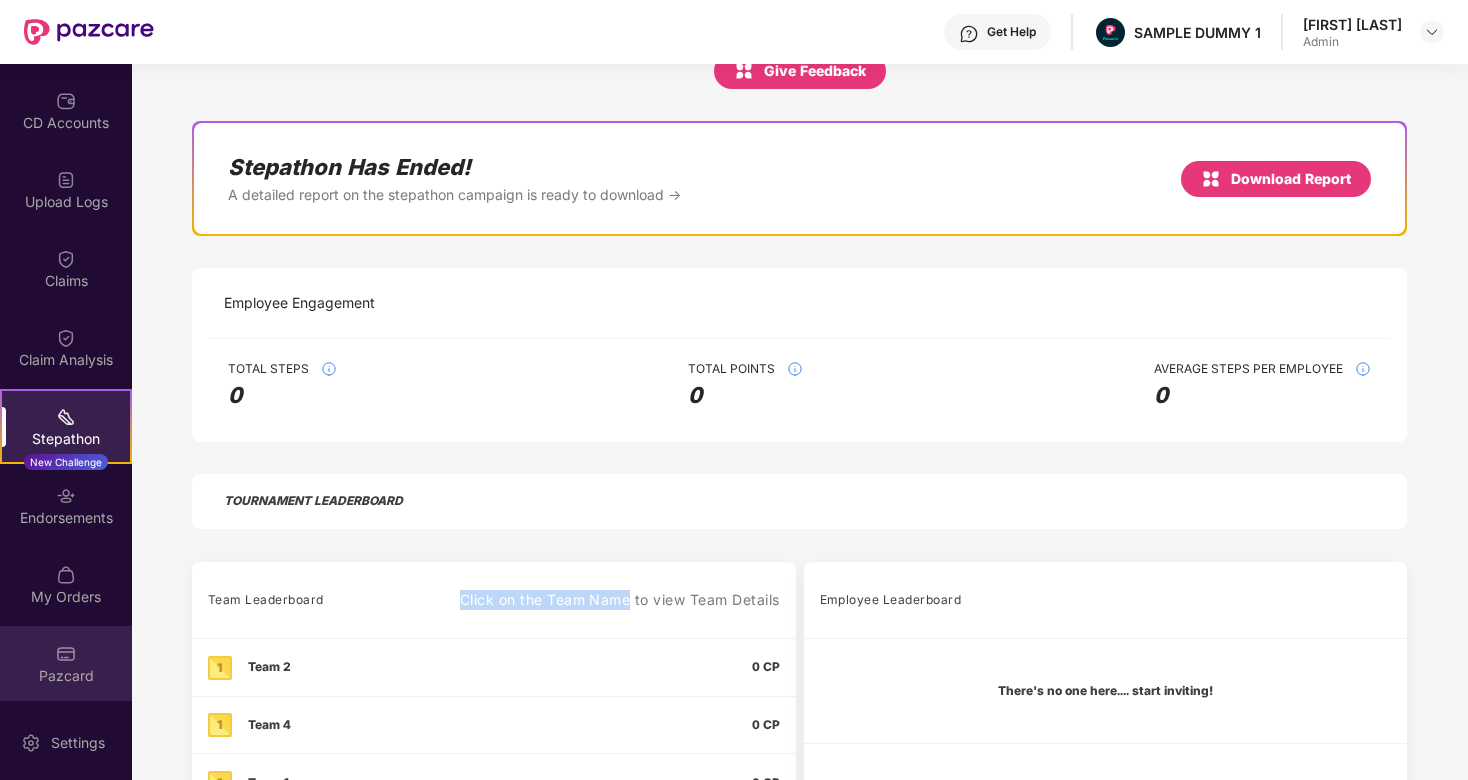 click on "Pazcard" at bounding box center [66, 663] 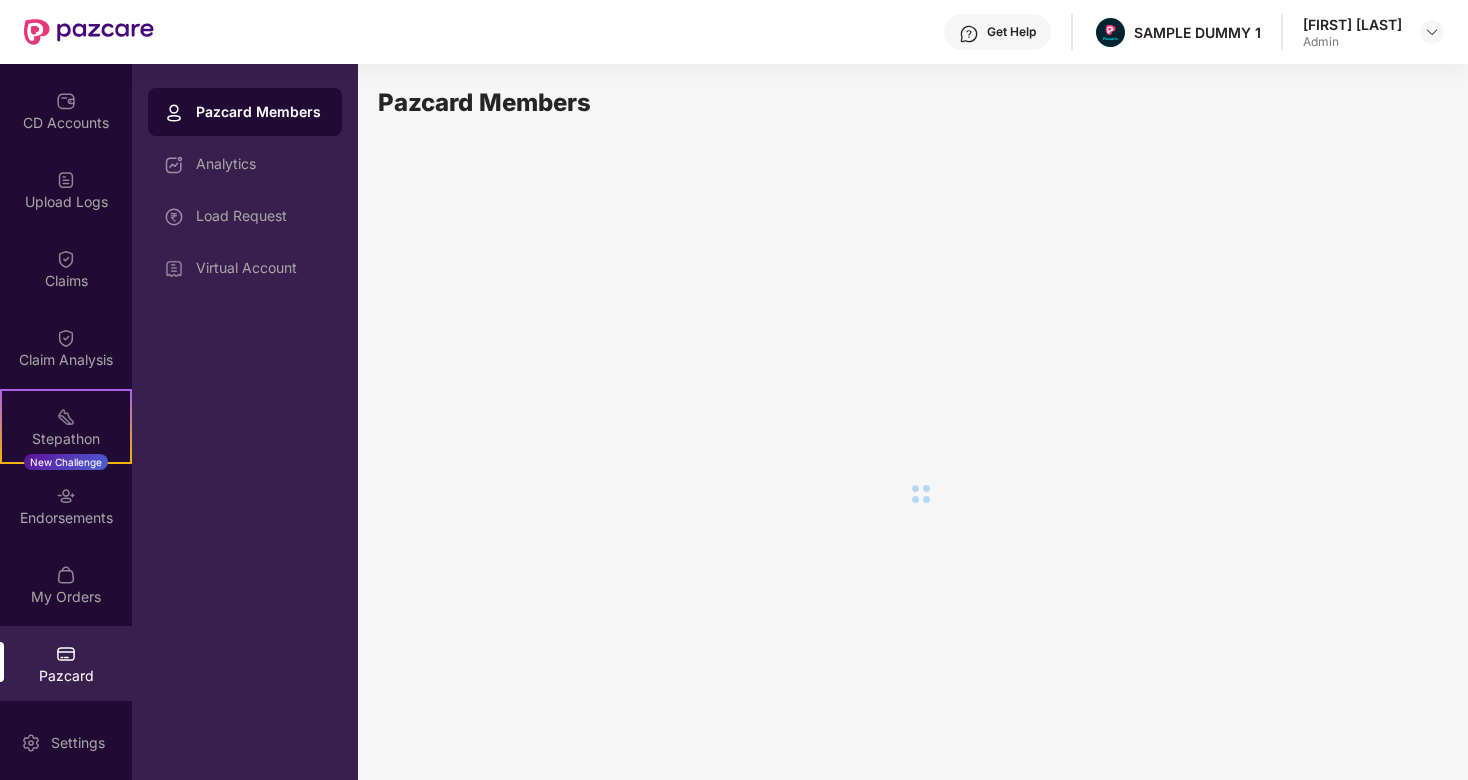 scroll, scrollTop: 0, scrollLeft: 0, axis: both 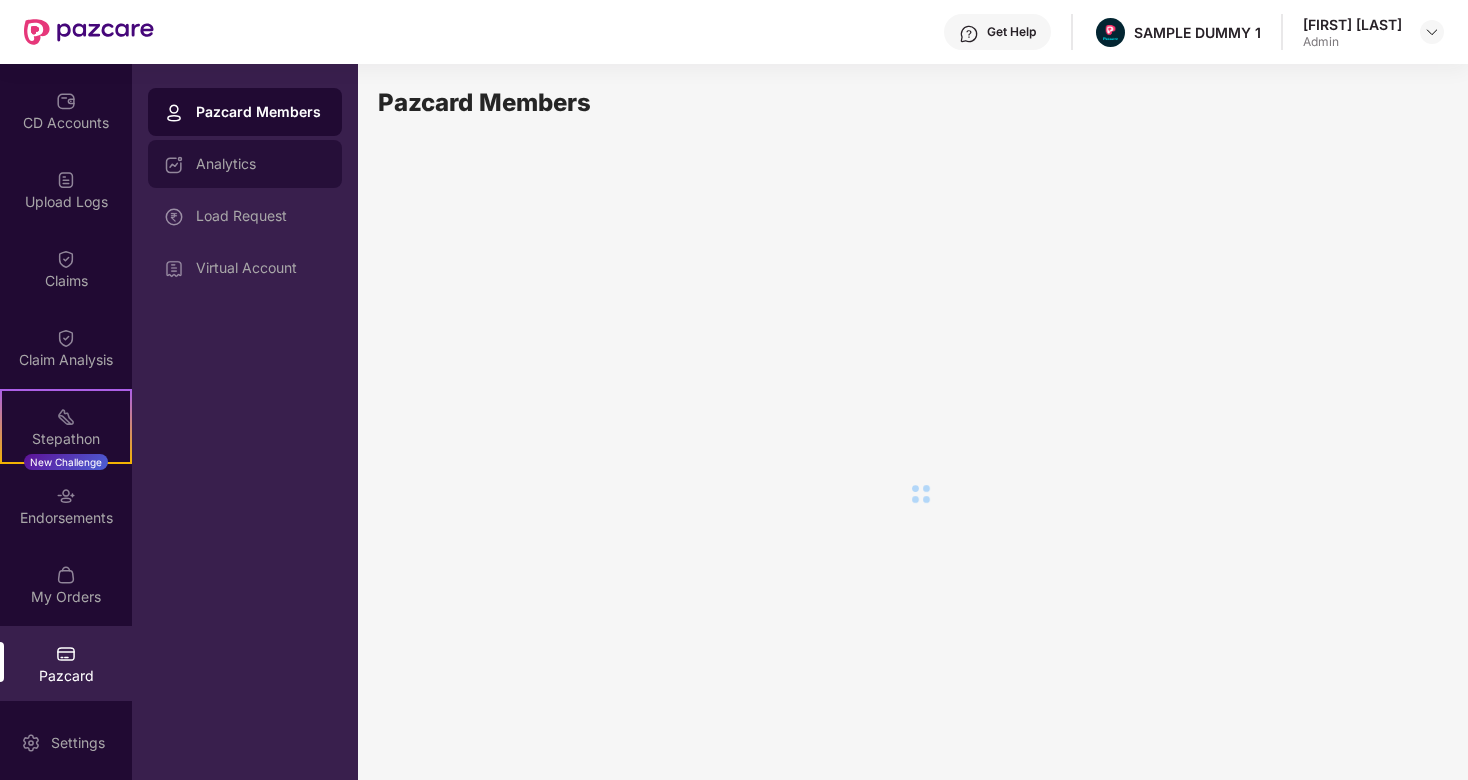 click on "Analytics" at bounding box center [245, 164] 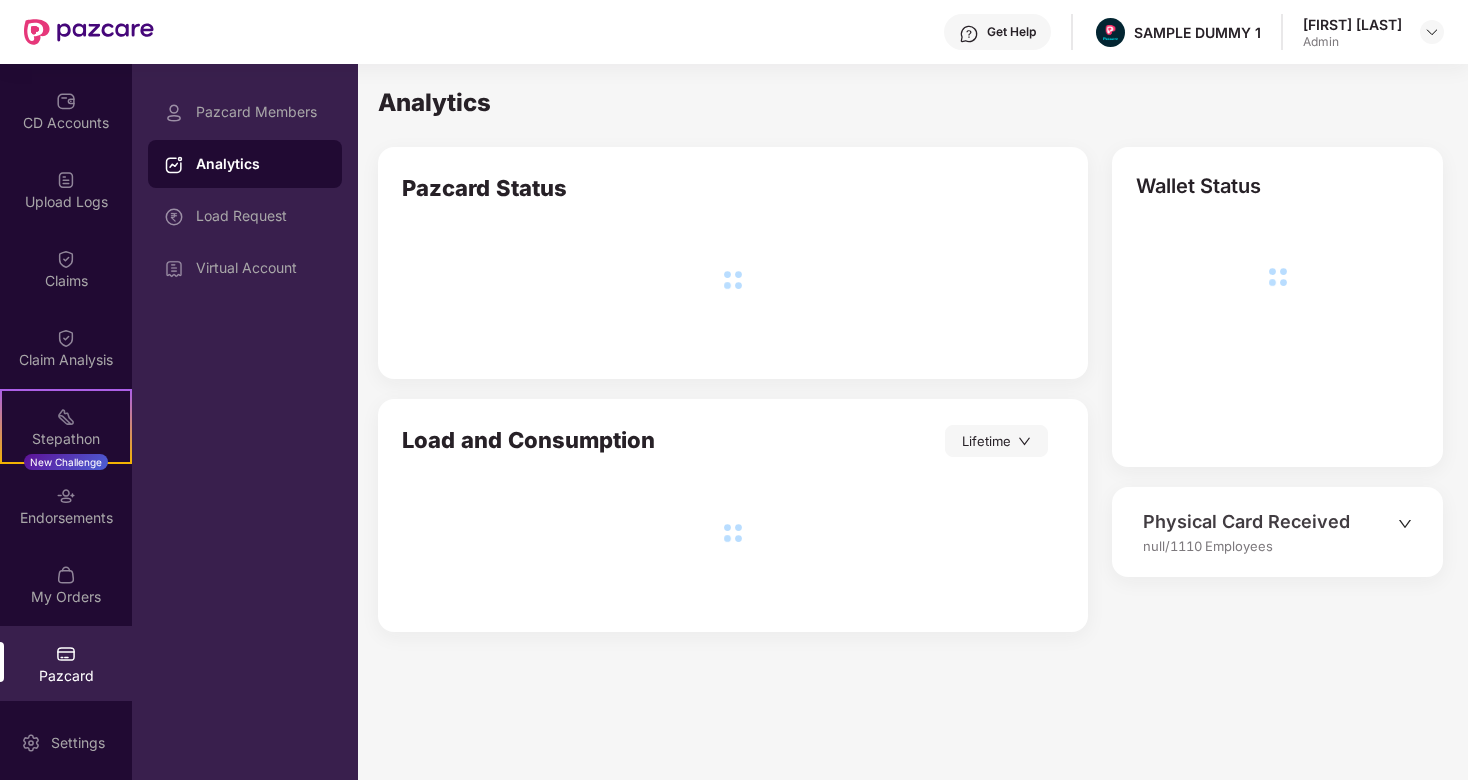 click on "Physical Card Received" at bounding box center [1270, 522] 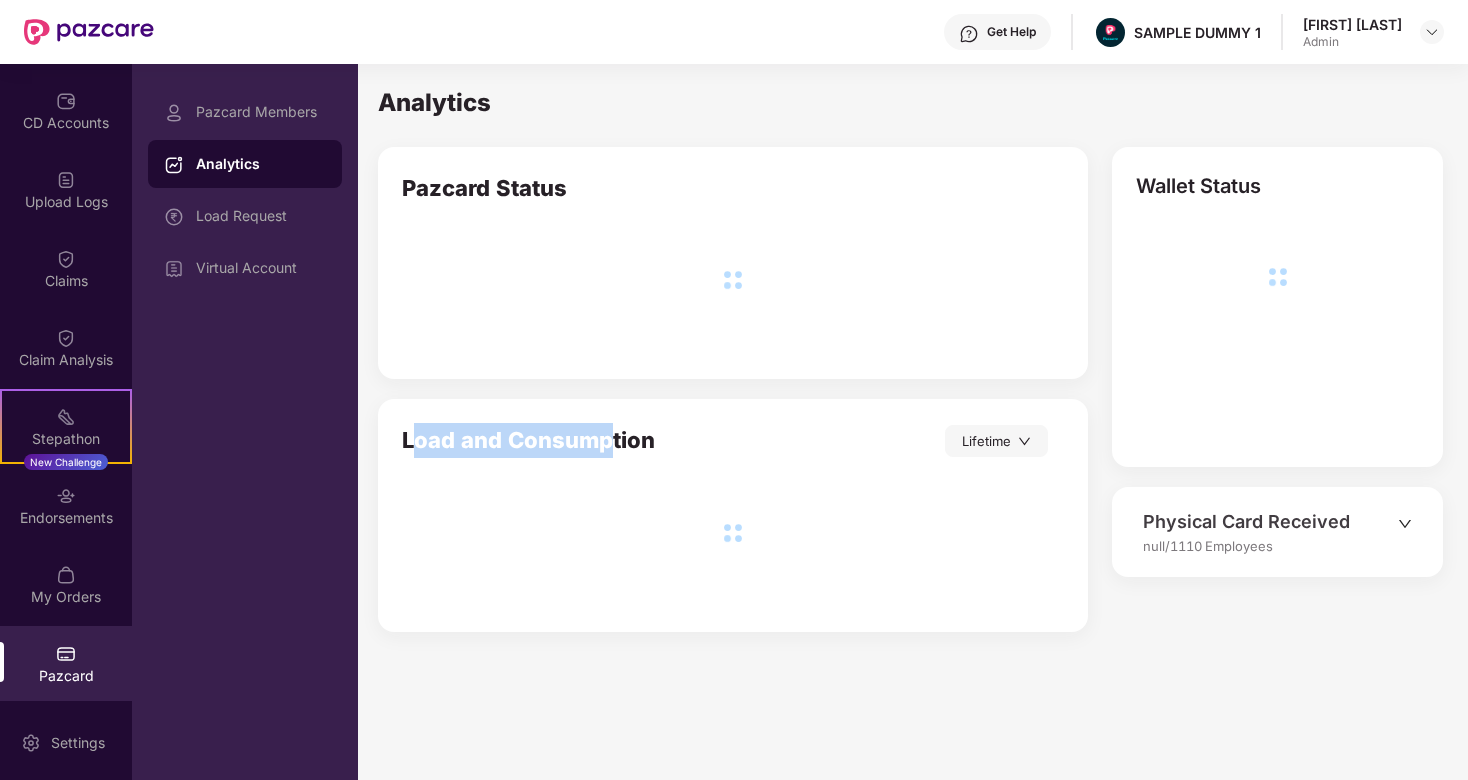 drag, startPoint x: 410, startPoint y: 434, endPoint x: 610, endPoint y: 434, distance: 200 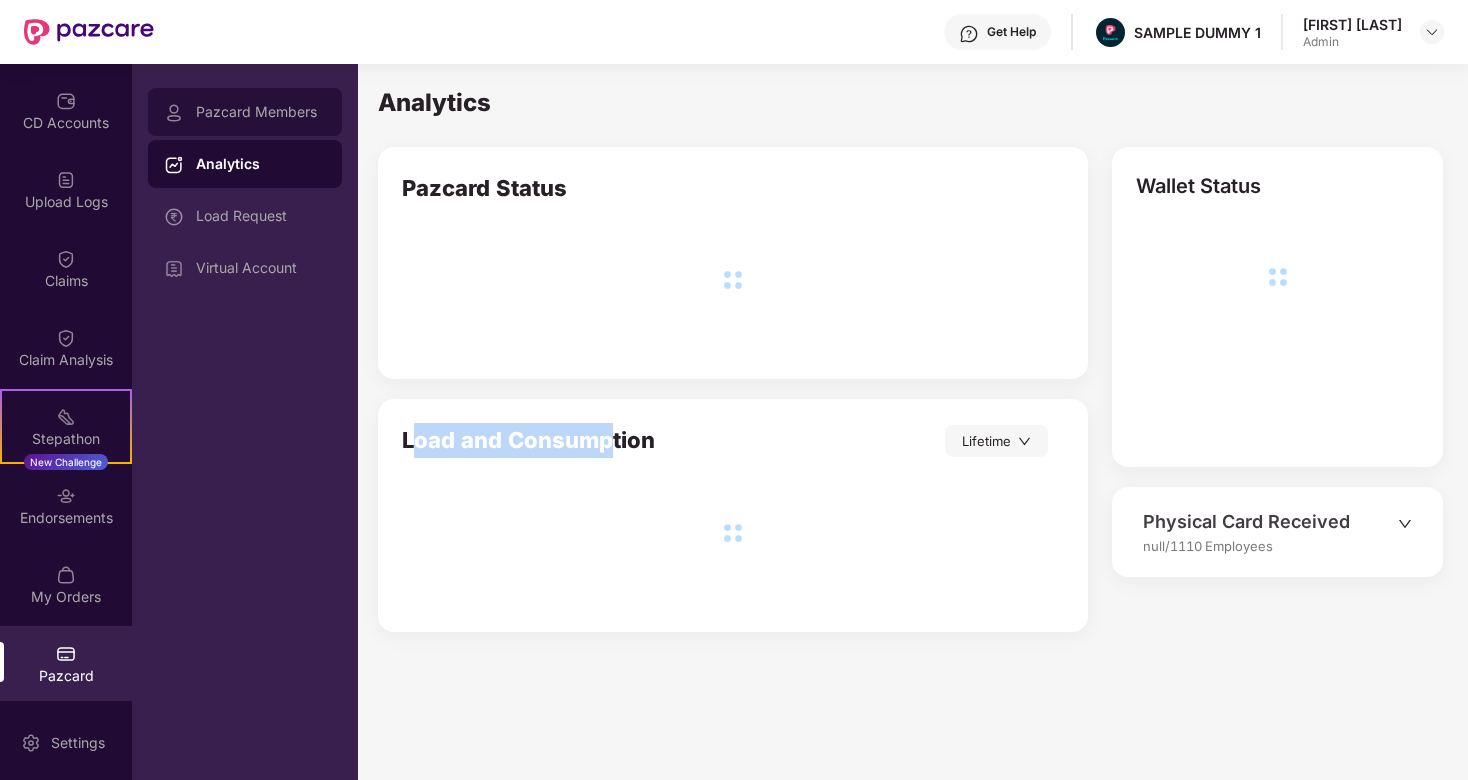 click on "Pazcard Members" at bounding box center (261, 112) 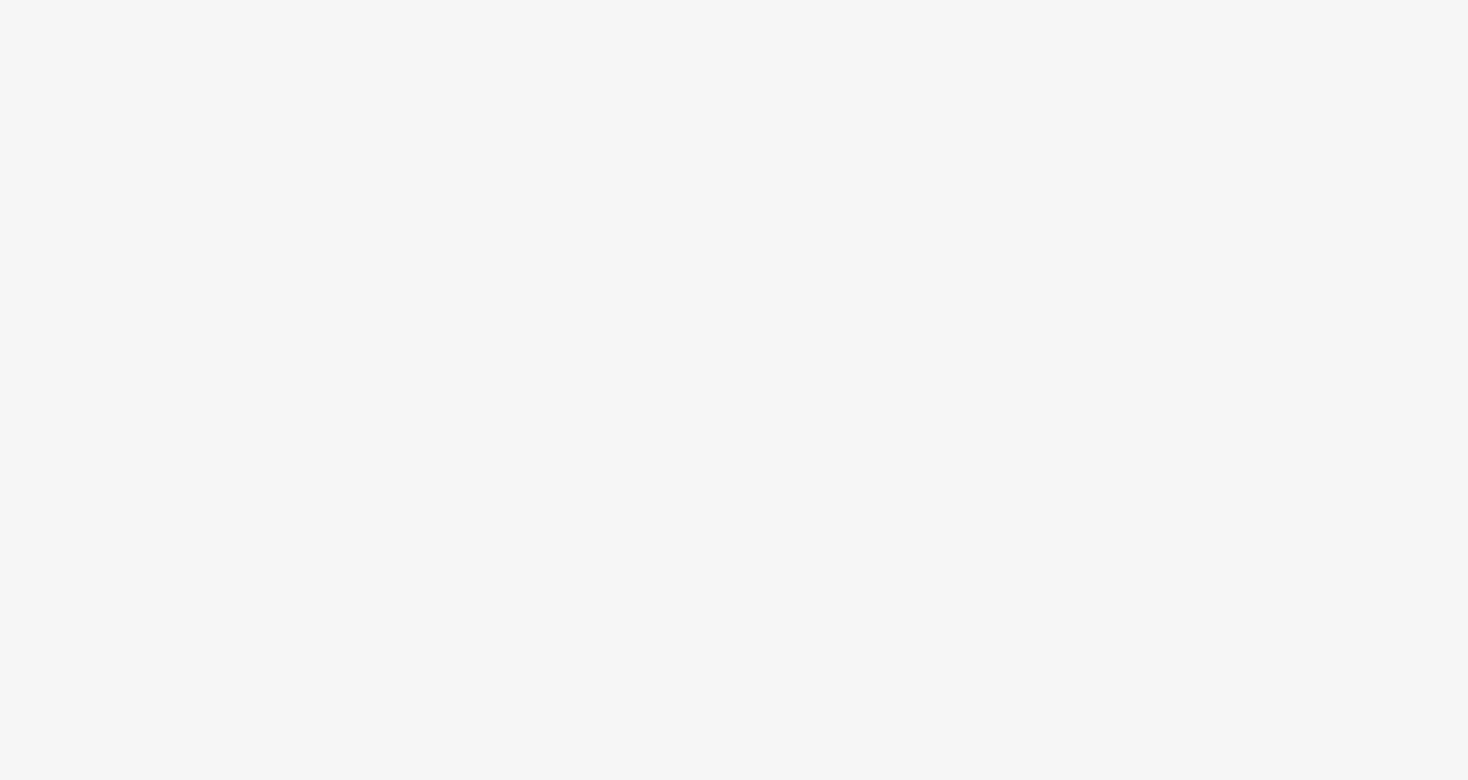 scroll, scrollTop: 0, scrollLeft: 0, axis: both 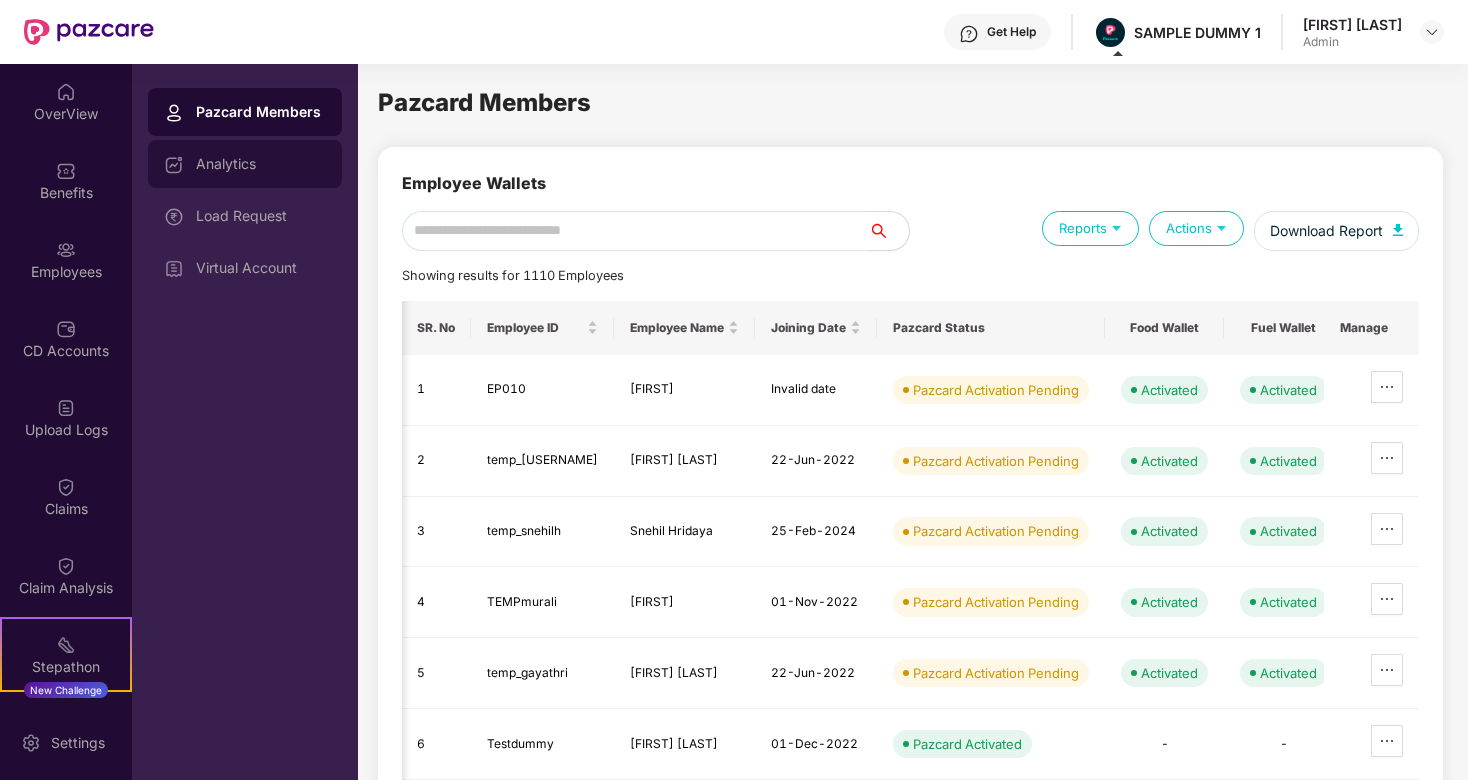 click on "Analytics" at bounding box center [261, 164] 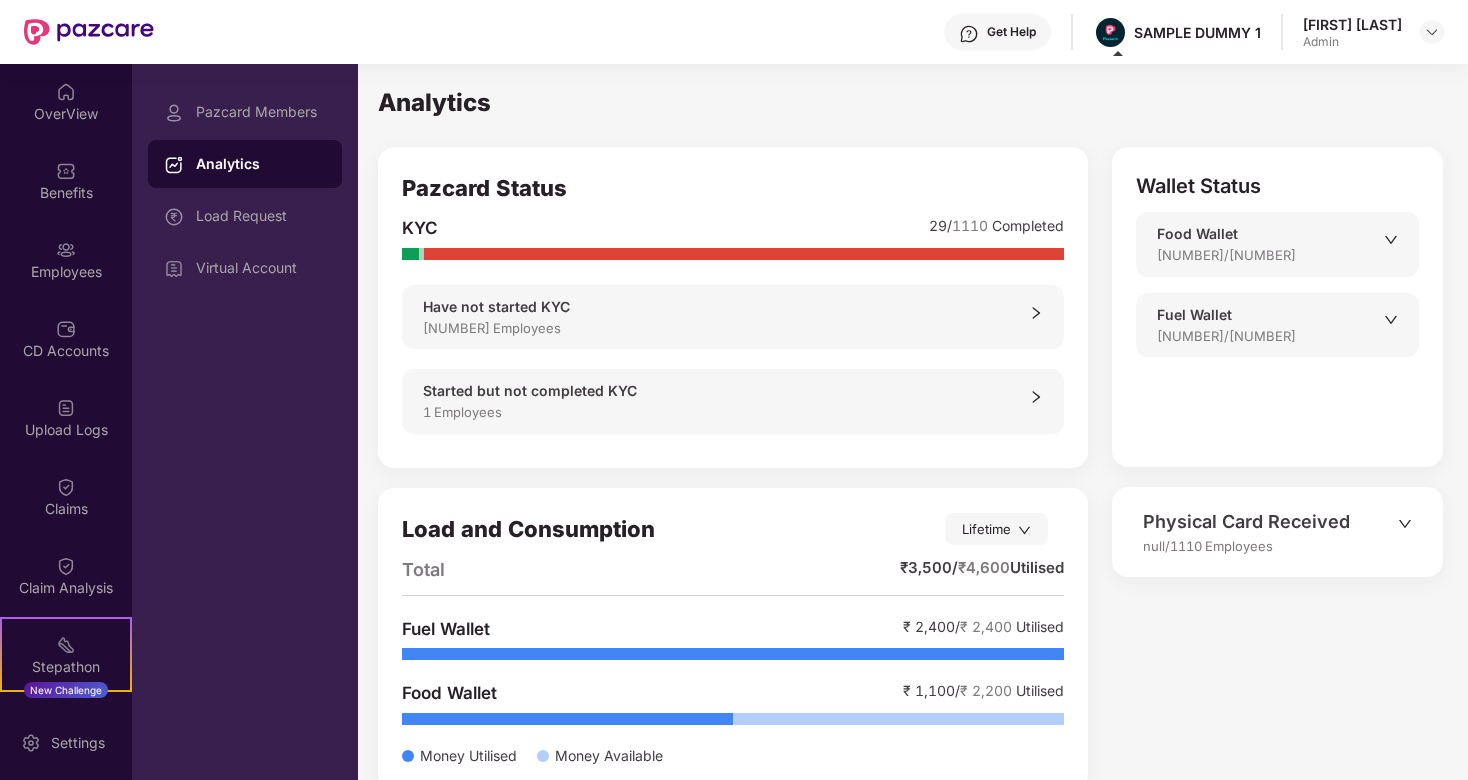 scroll, scrollTop: 31, scrollLeft: 0, axis: vertical 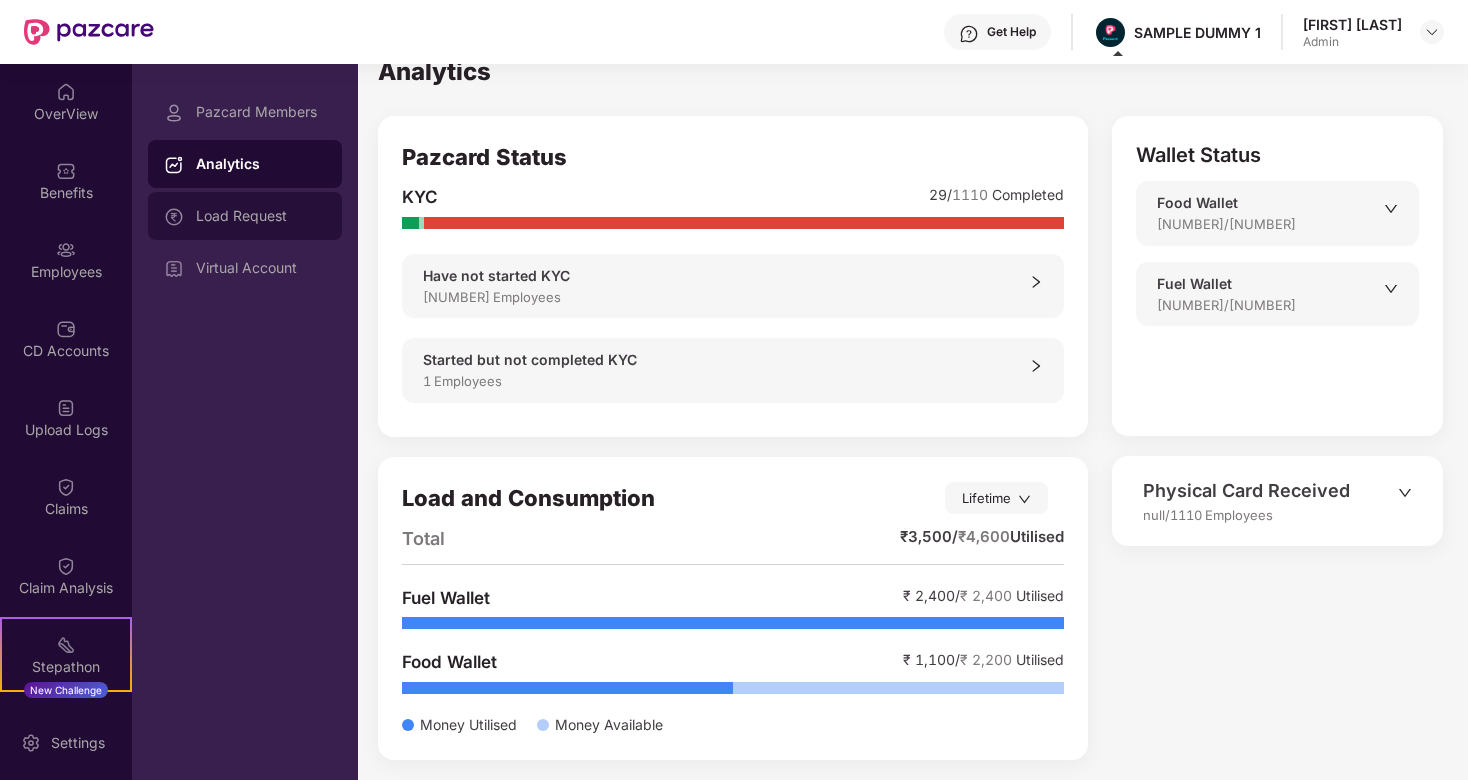 click on "Load Request" at bounding box center (245, 216) 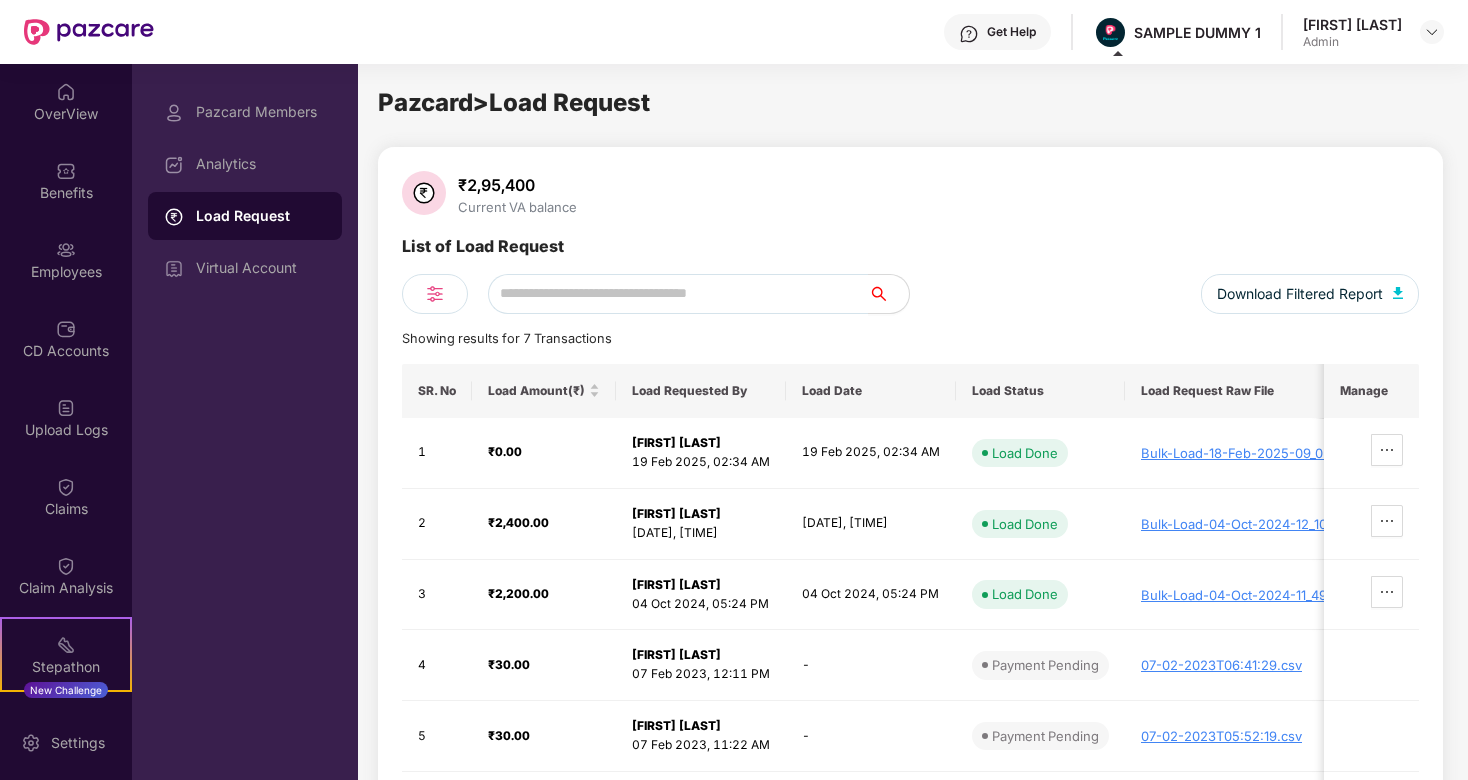 scroll, scrollTop: 158, scrollLeft: 0, axis: vertical 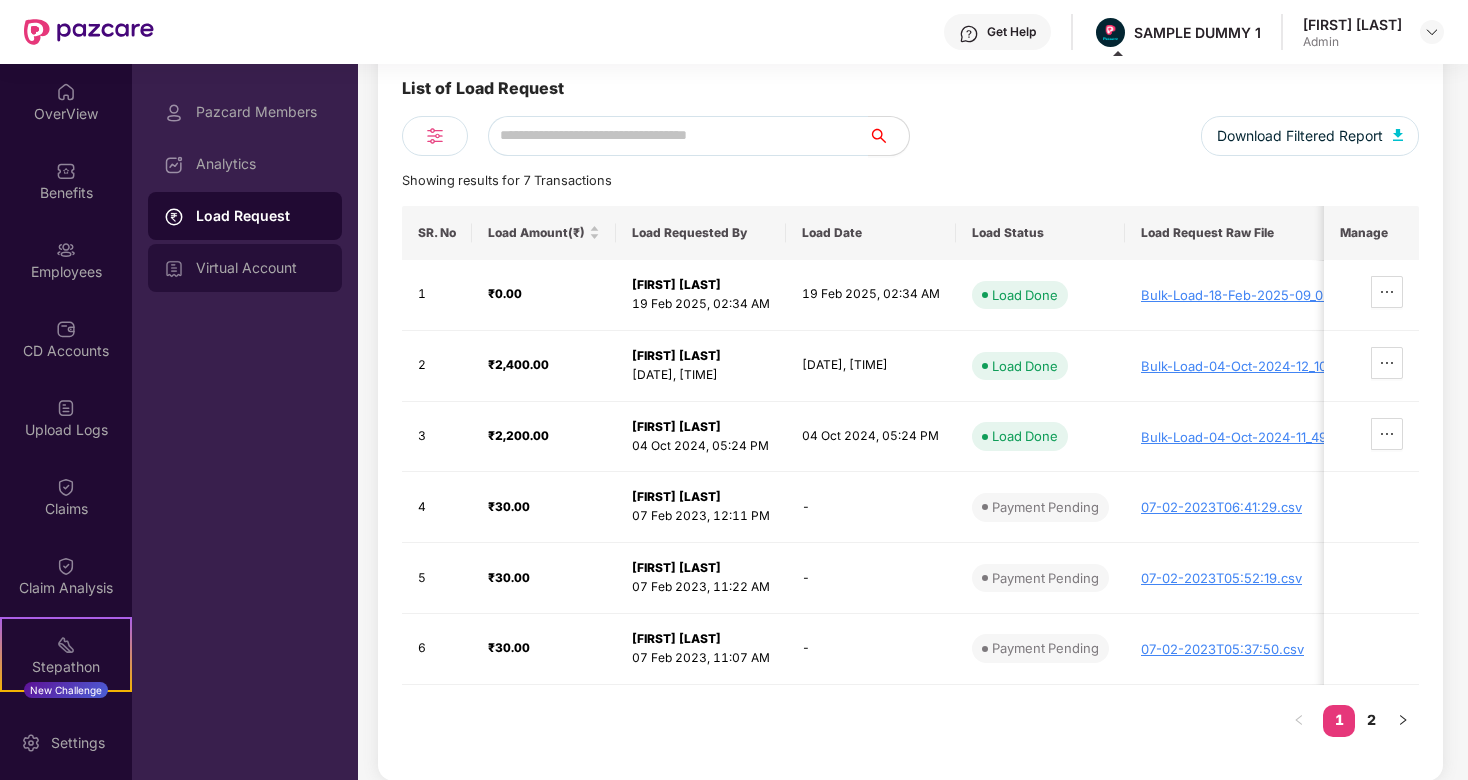 click on "Virtual Account" at bounding box center (261, 268) 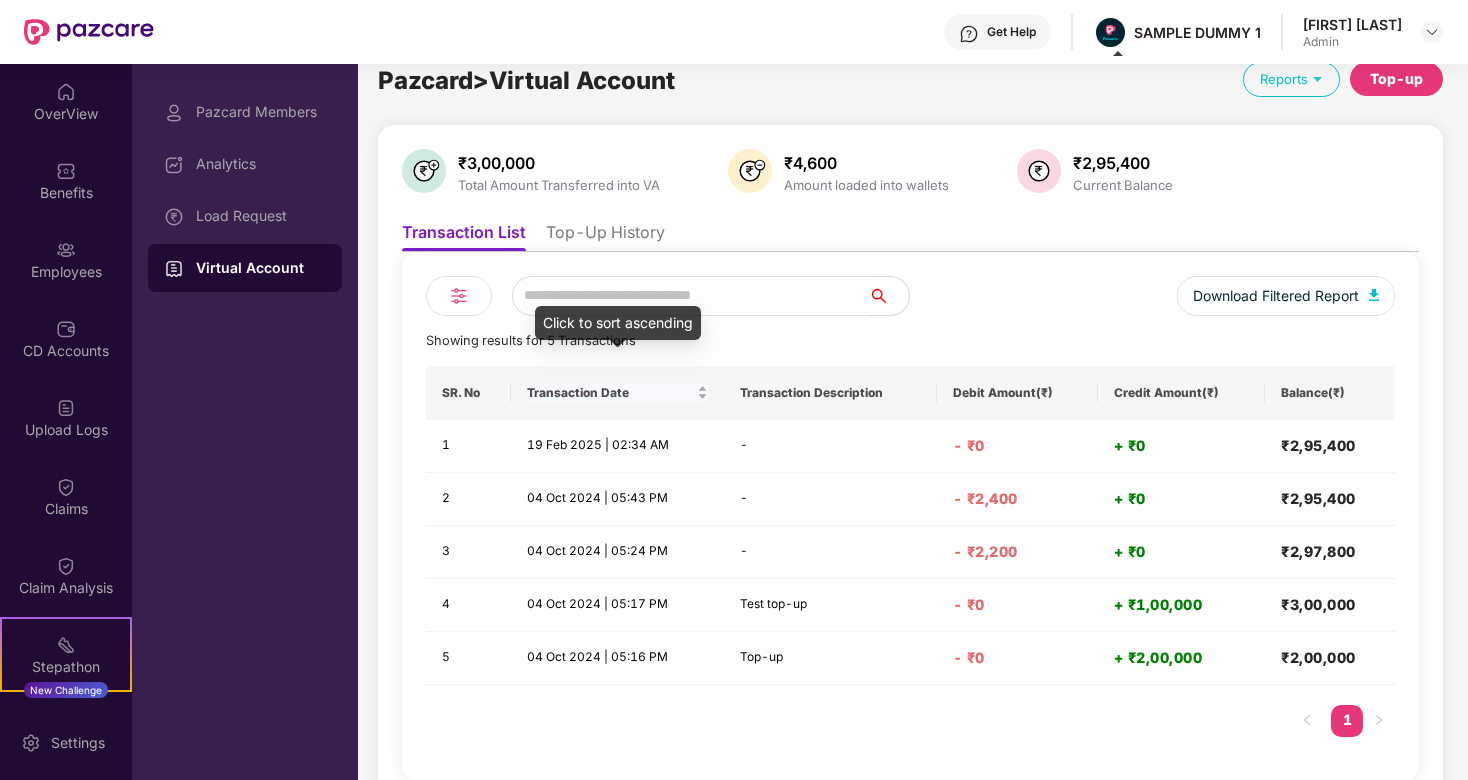 scroll, scrollTop: 0, scrollLeft: 0, axis: both 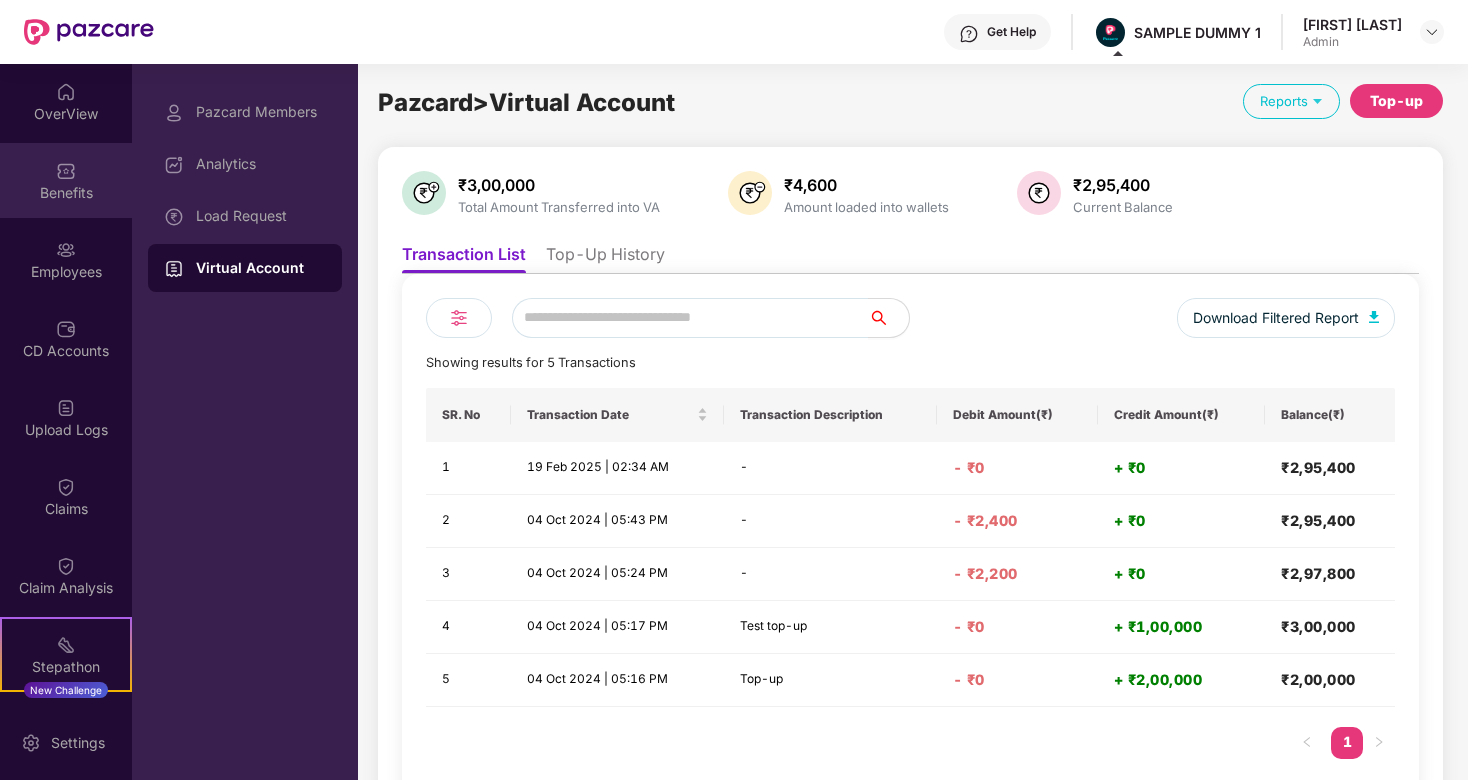 click on "Benefits" at bounding box center (66, 180) 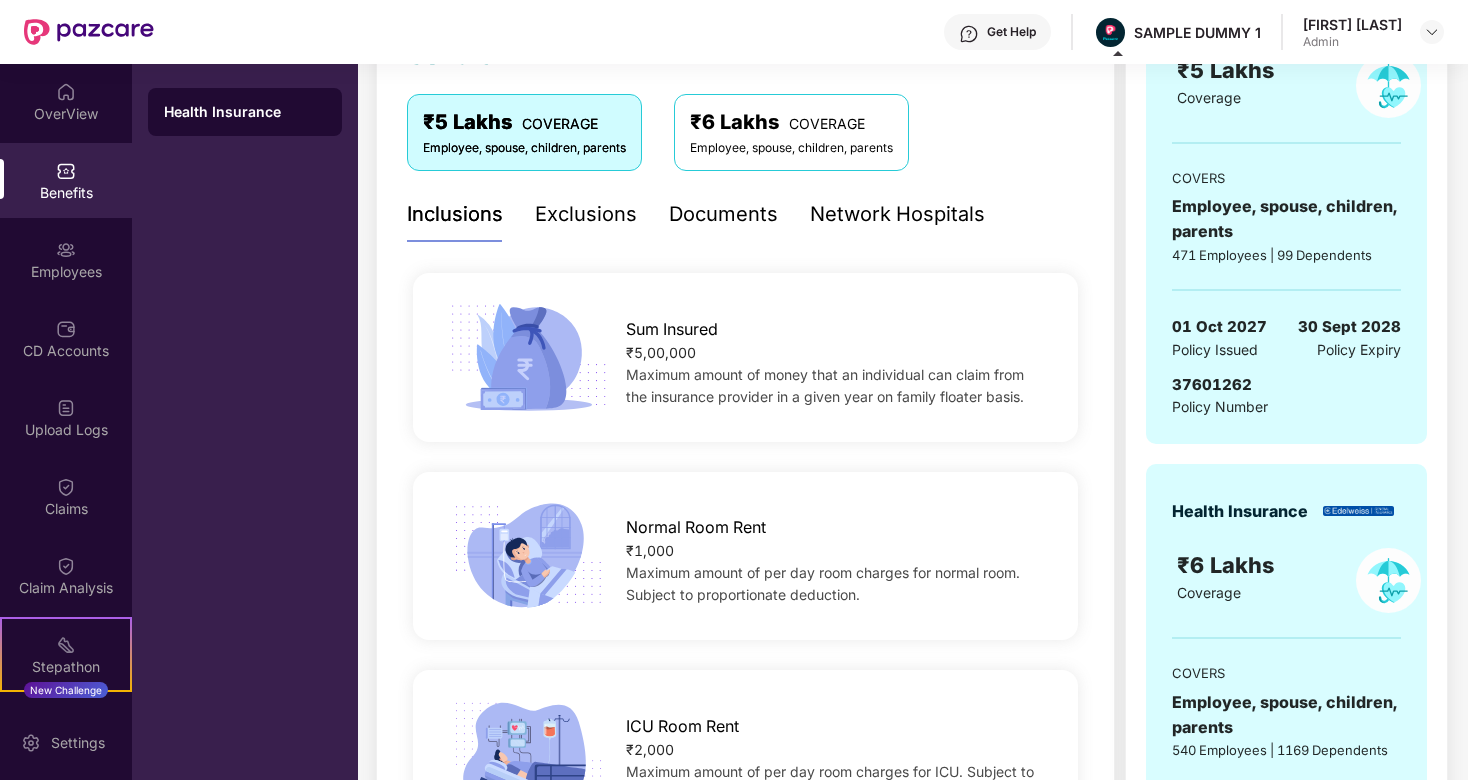 scroll, scrollTop: 318, scrollLeft: 0, axis: vertical 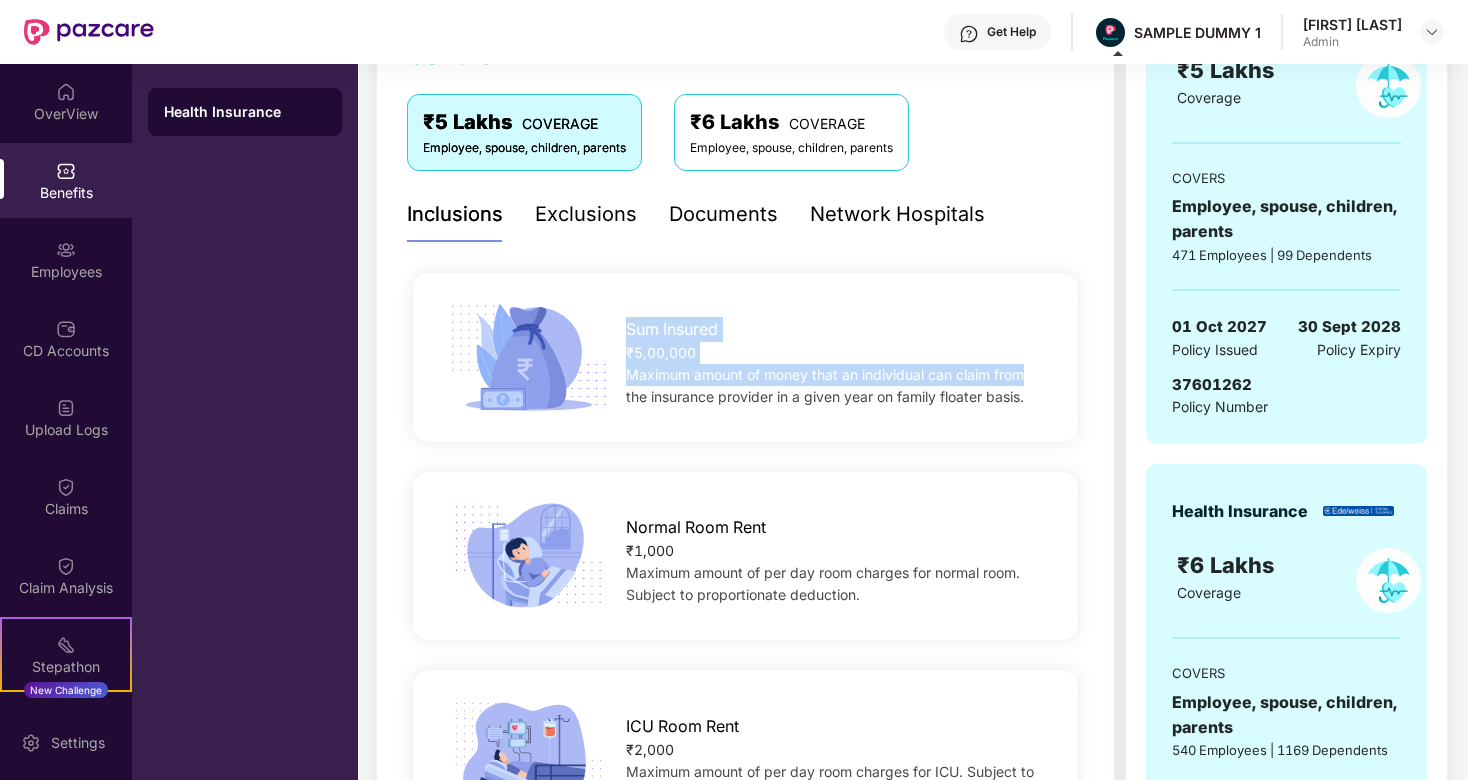 drag, startPoint x: 628, startPoint y: 329, endPoint x: 1024, endPoint y: 385, distance: 399.94 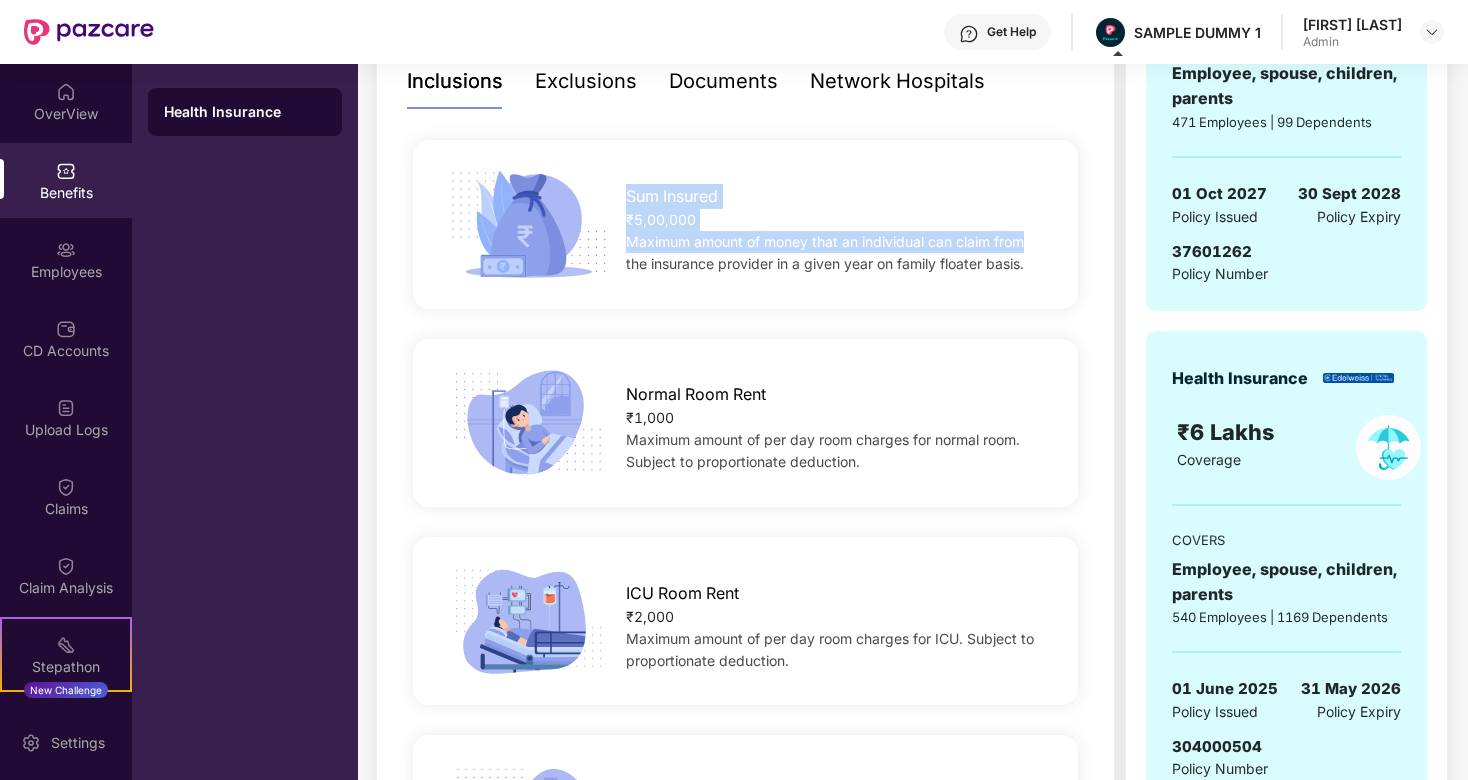 scroll, scrollTop: 443, scrollLeft: 0, axis: vertical 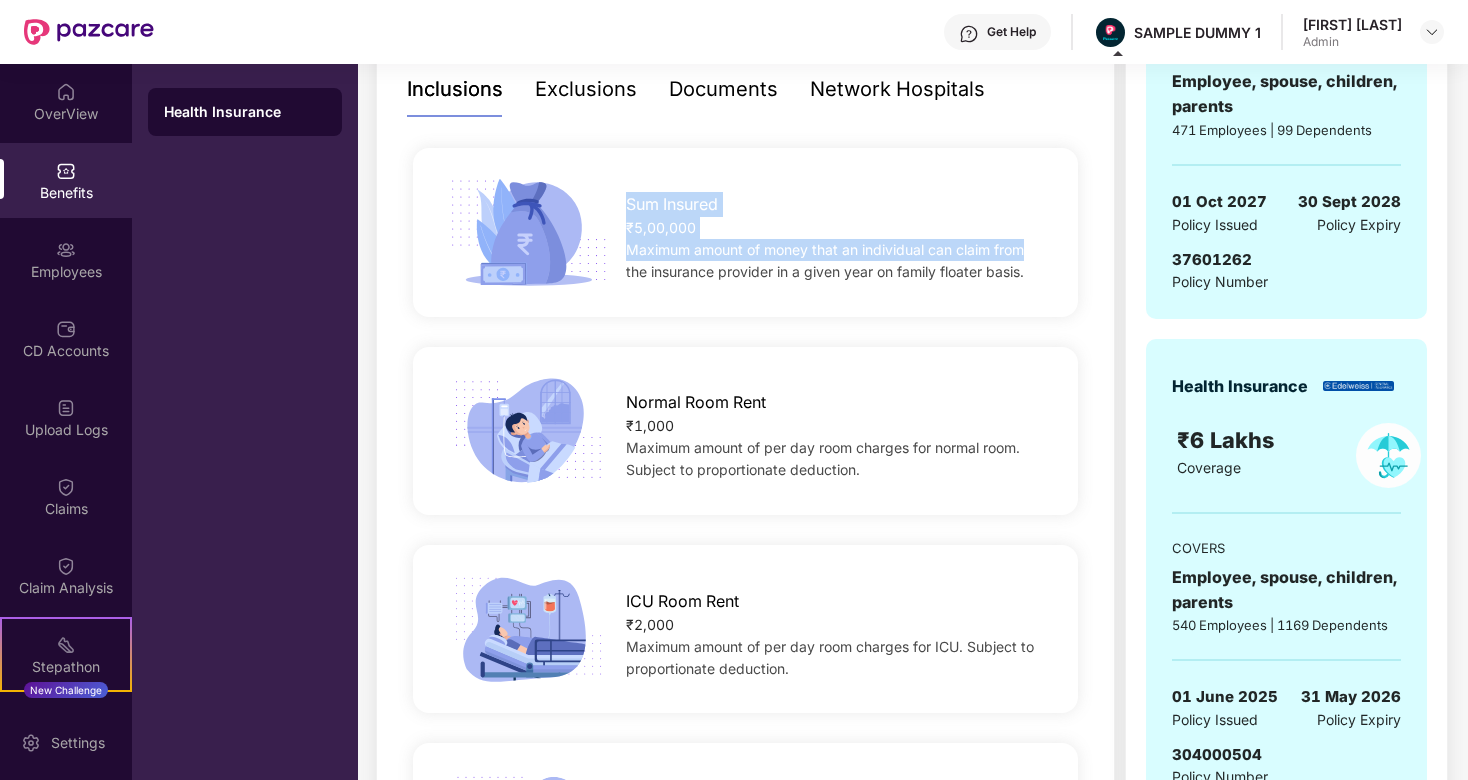click on "Covers ₹5 Lakhs COVERAGE Employee, spouse, children, parents ₹6 Lakhs COVERAGE Employee, spouse, children, parents Inclusions Exclusions Documents Network Hospitals Sum Insured ₹5,00,000 Maximum amount of money that an individual can claim from the insurance provider in a given year on family floater basis. Normal Room Rent ₹1,000 Maximum amount of per day room charges for normal room. Subject to proportionate deduction. ICU Room Rent ₹2,000 Maximum amount of per day room charges for ICU. Subject to proportionate deduction. Ambulance ₹2,000 Maximum amount that can be claimed for ground ambulance services. Pre-existing diseases coverage Covered Coverage for diseases that already exists at the time you buy a health insurance policy. Maternity Normal ₹50,000 Coverage for delivery expenses, including expenses related to normal delivery. Maternity caesarean ₹50,000 Coverage for delivery expenses, including expenses related to caesarean delivery. Waiting Period Zero days Pre Hospitalization 30 days" at bounding box center (745, 1827) 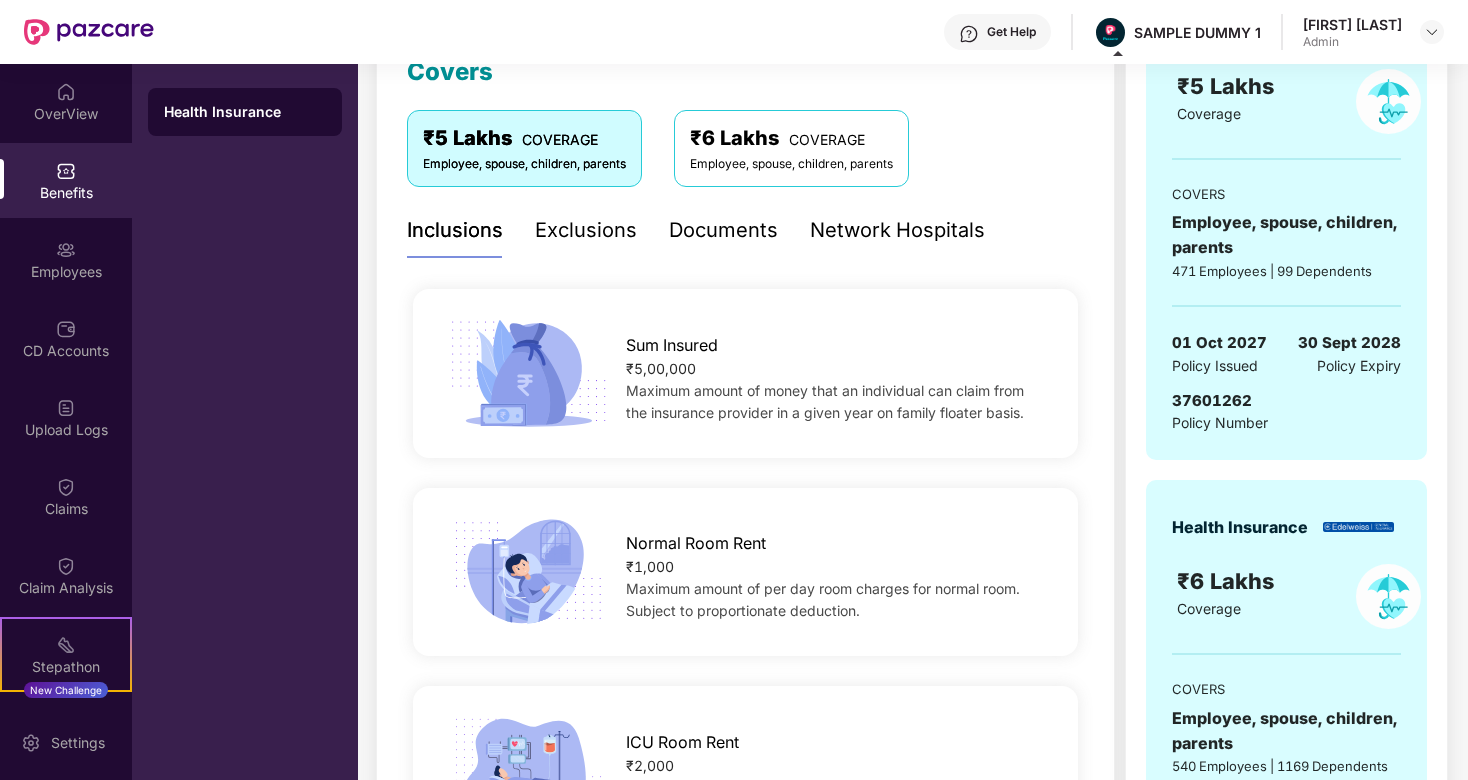scroll, scrollTop: 297, scrollLeft: 0, axis: vertical 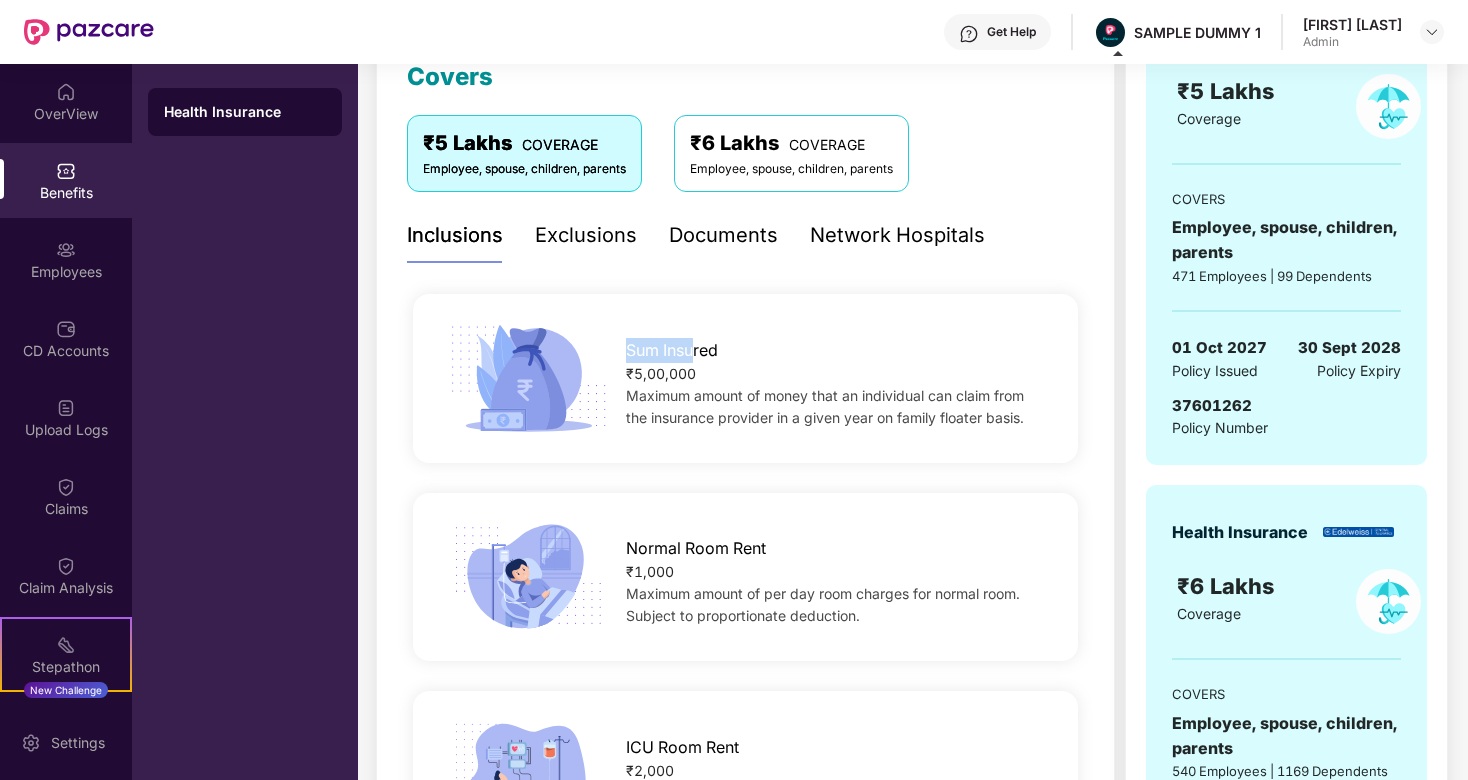 drag, startPoint x: 629, startPoint y: 348, endPoint x: 696, endPoint y: 348, distance: 67 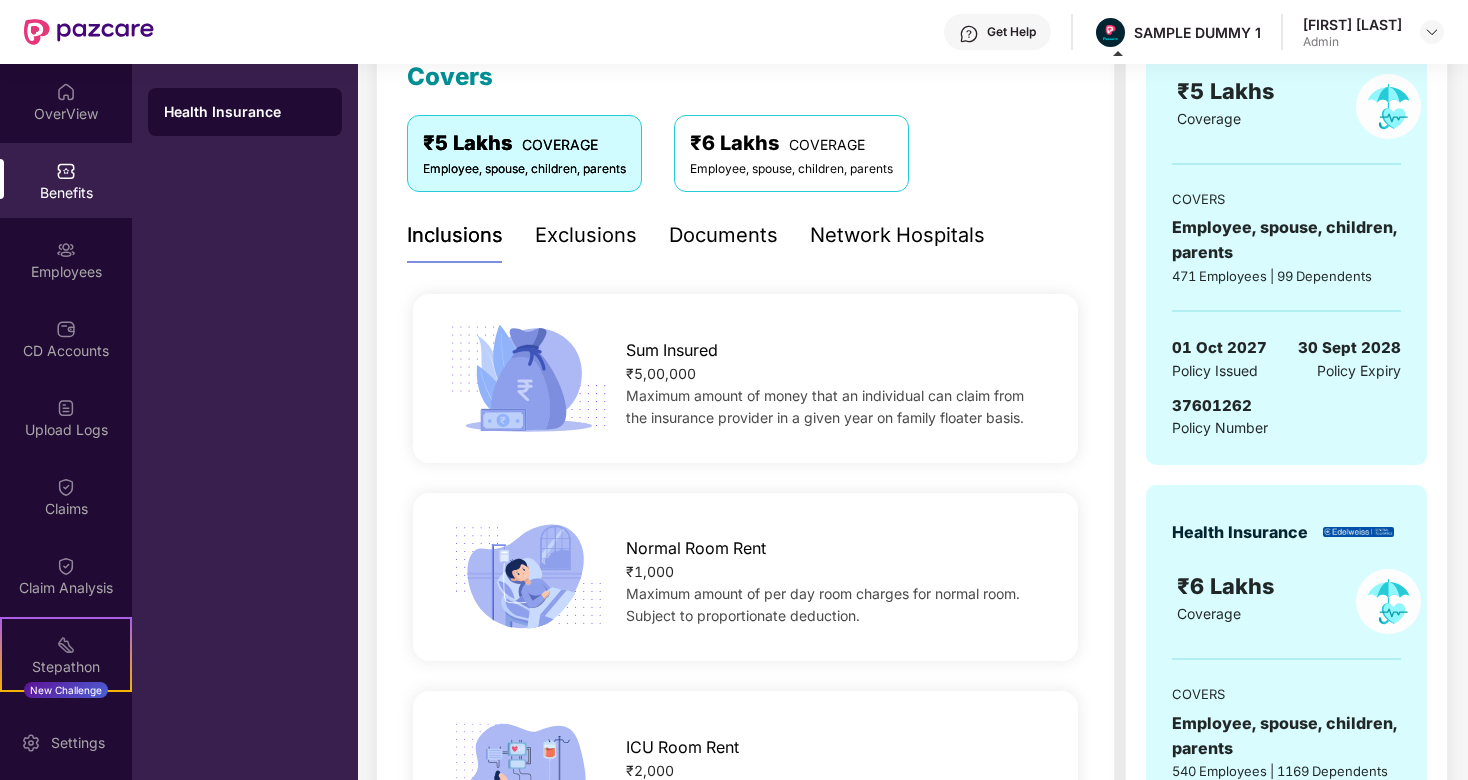 click on "₹5,00,000" at bounding box center (837, 374) 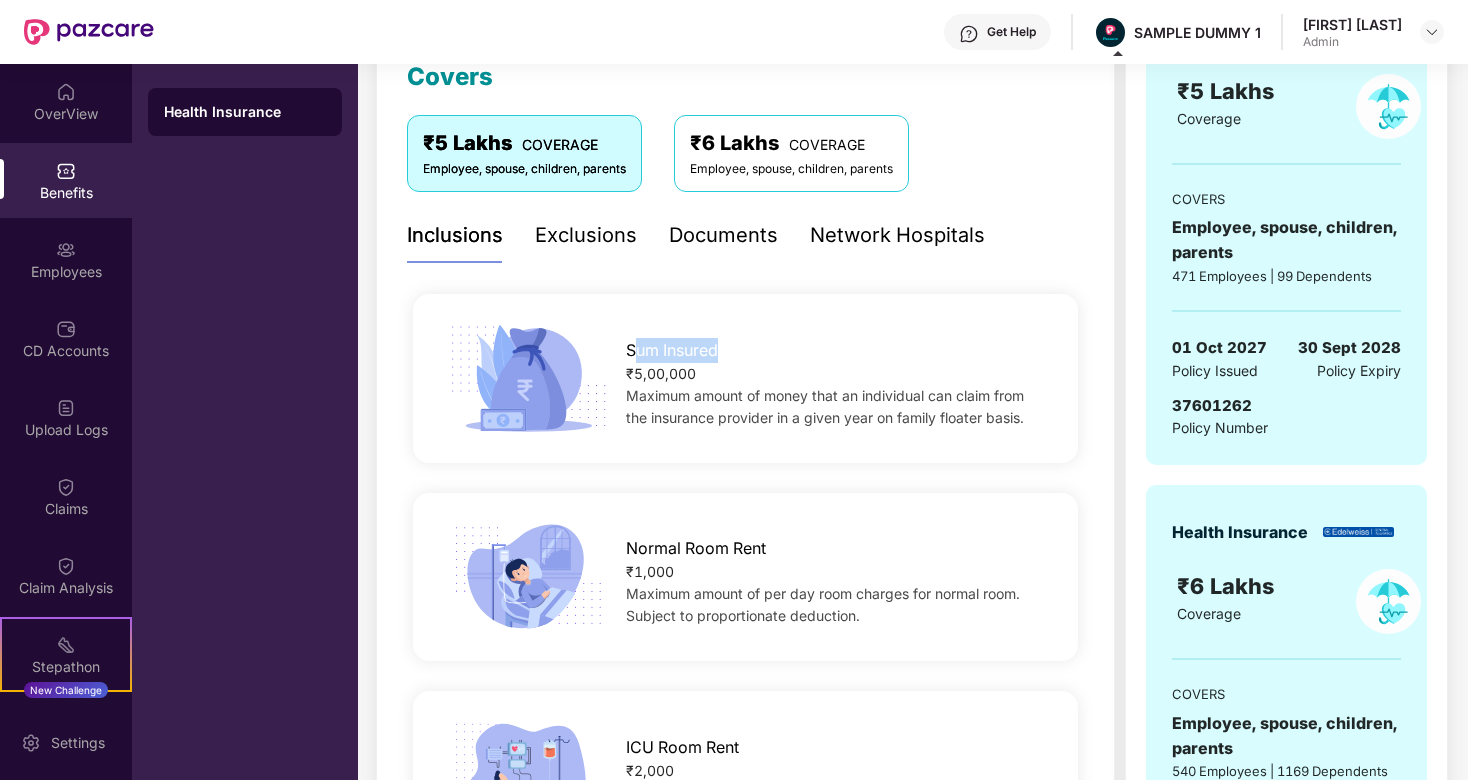 drag, startPoint x: 634, startPoint y: 356, endPoint x: 729, endPoint y: 356, distance: 95 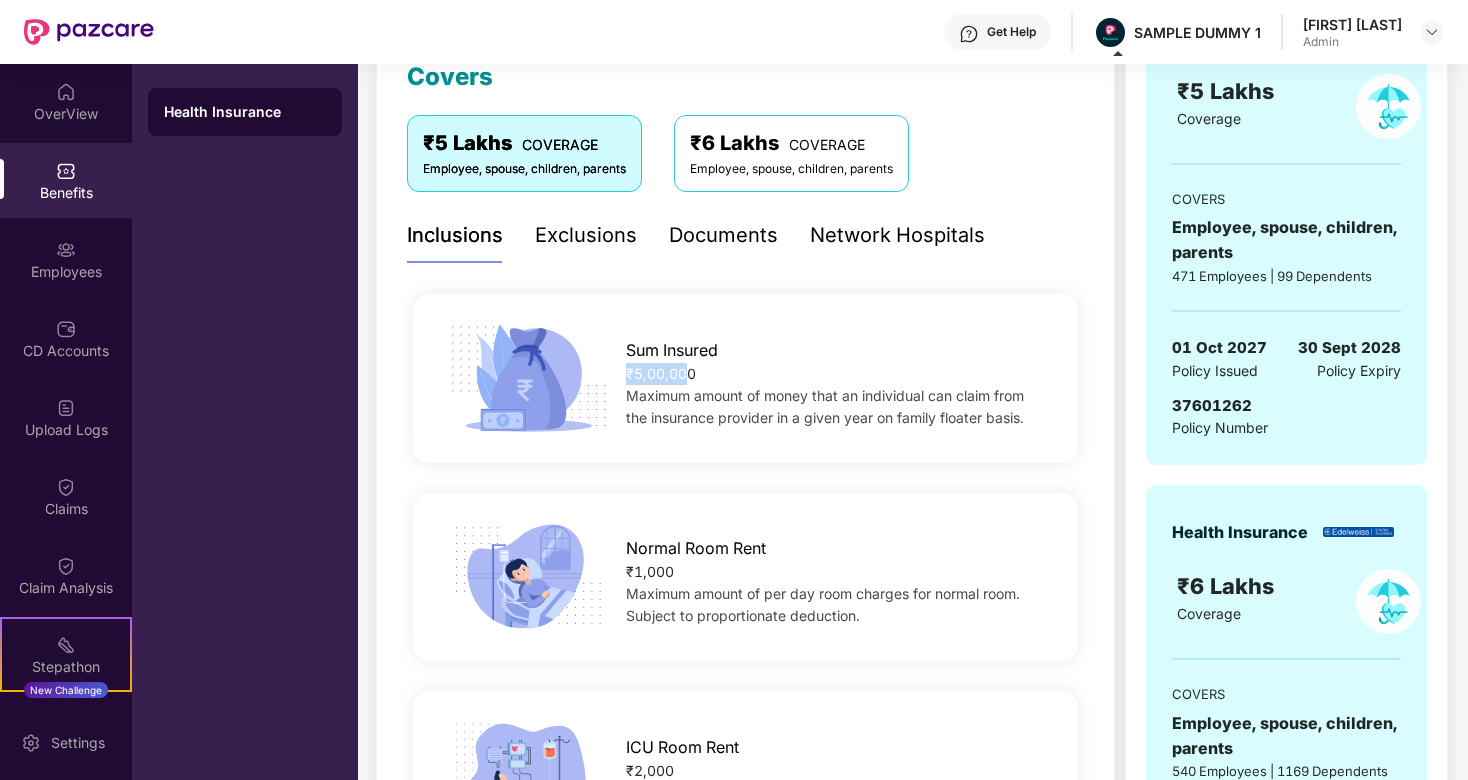 drag, startPoint x: 625, startPoint y: 376, endPoint x: 690, endPoint y: 376, distance: 65 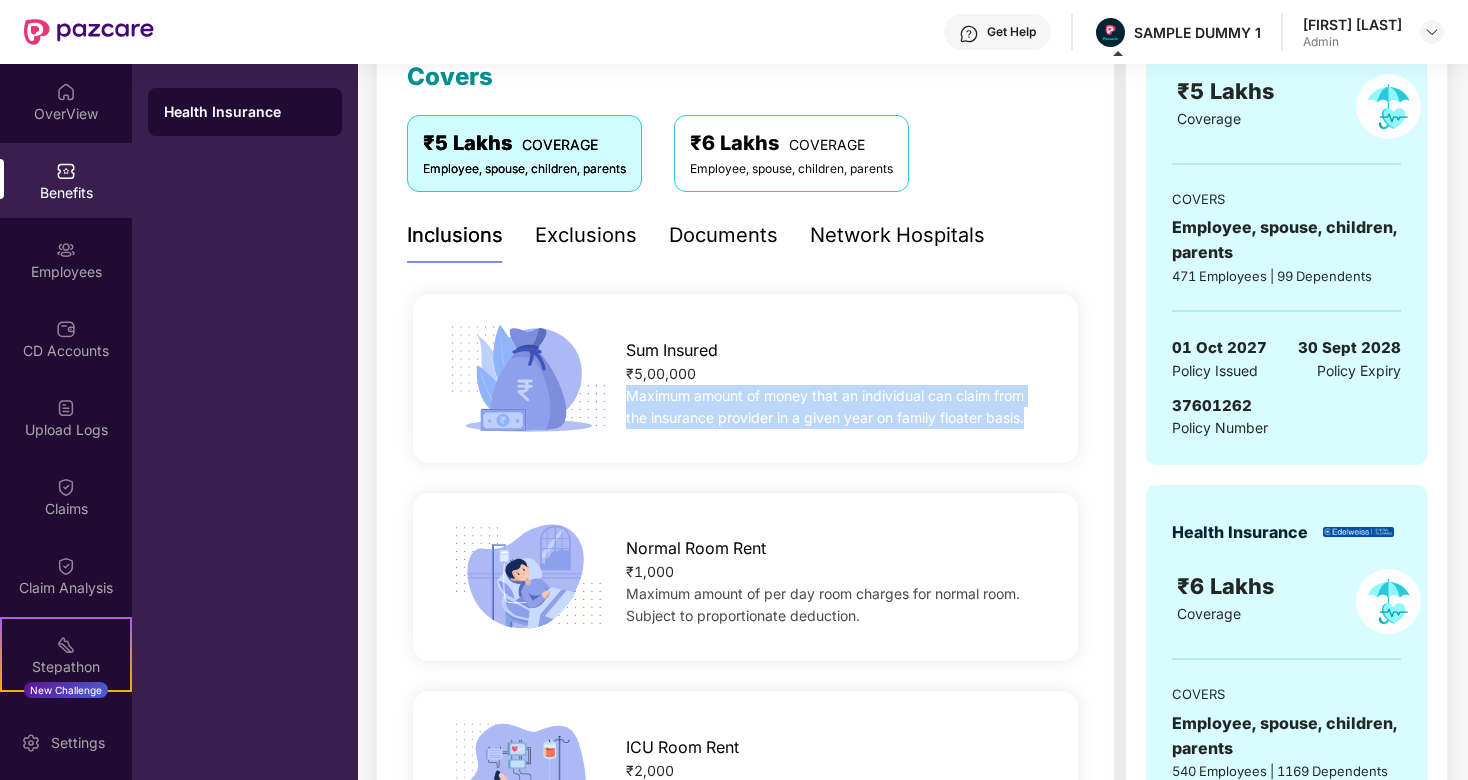drag, startPoint x: 628, startPoint y: 397, endPoint x: 1025, endPoint y: 414, distance: 397.3638 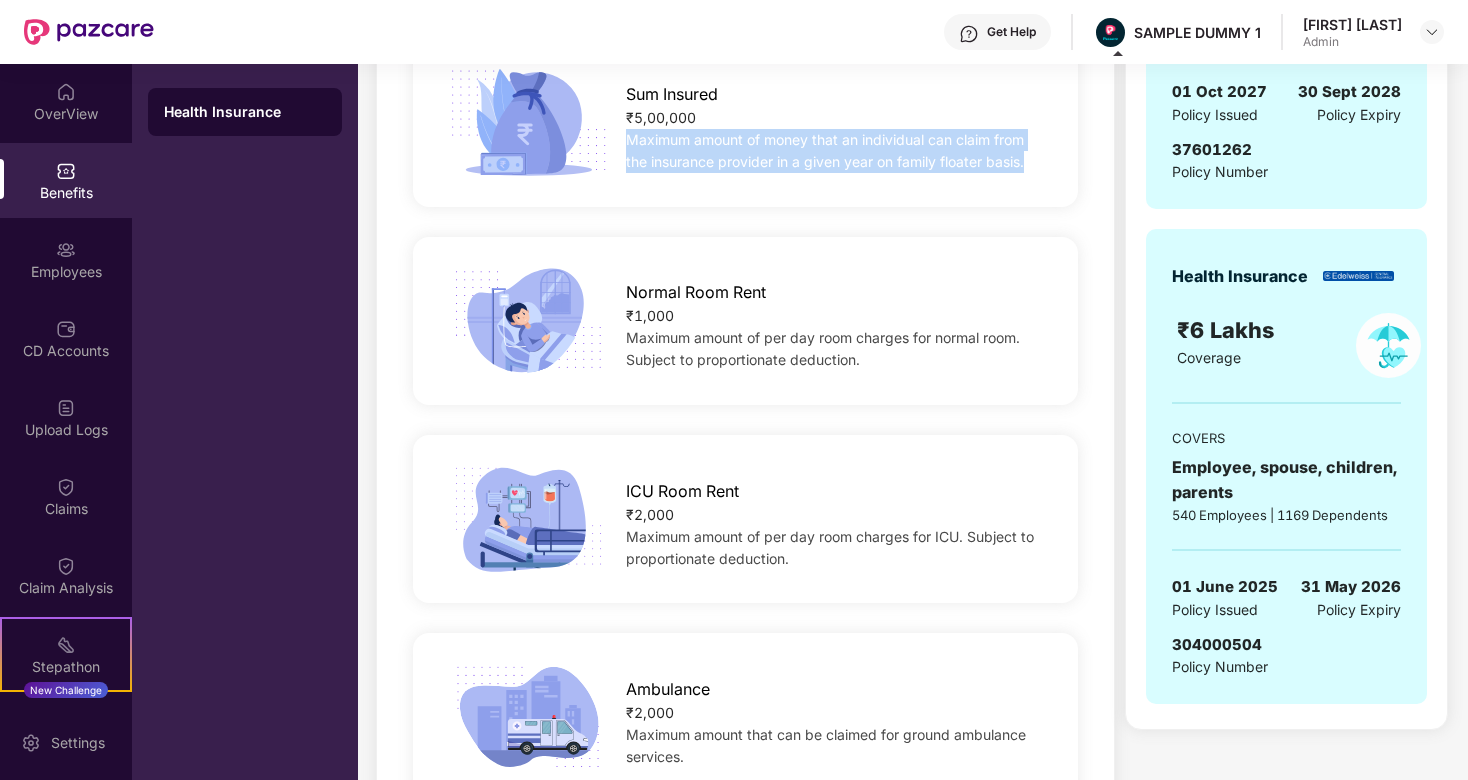 click on "ICU Room Rent ₹2,000 Maximum amount of per day room charges for ICU. Subject to proportionate deduction." at bounding box center (745, 519) 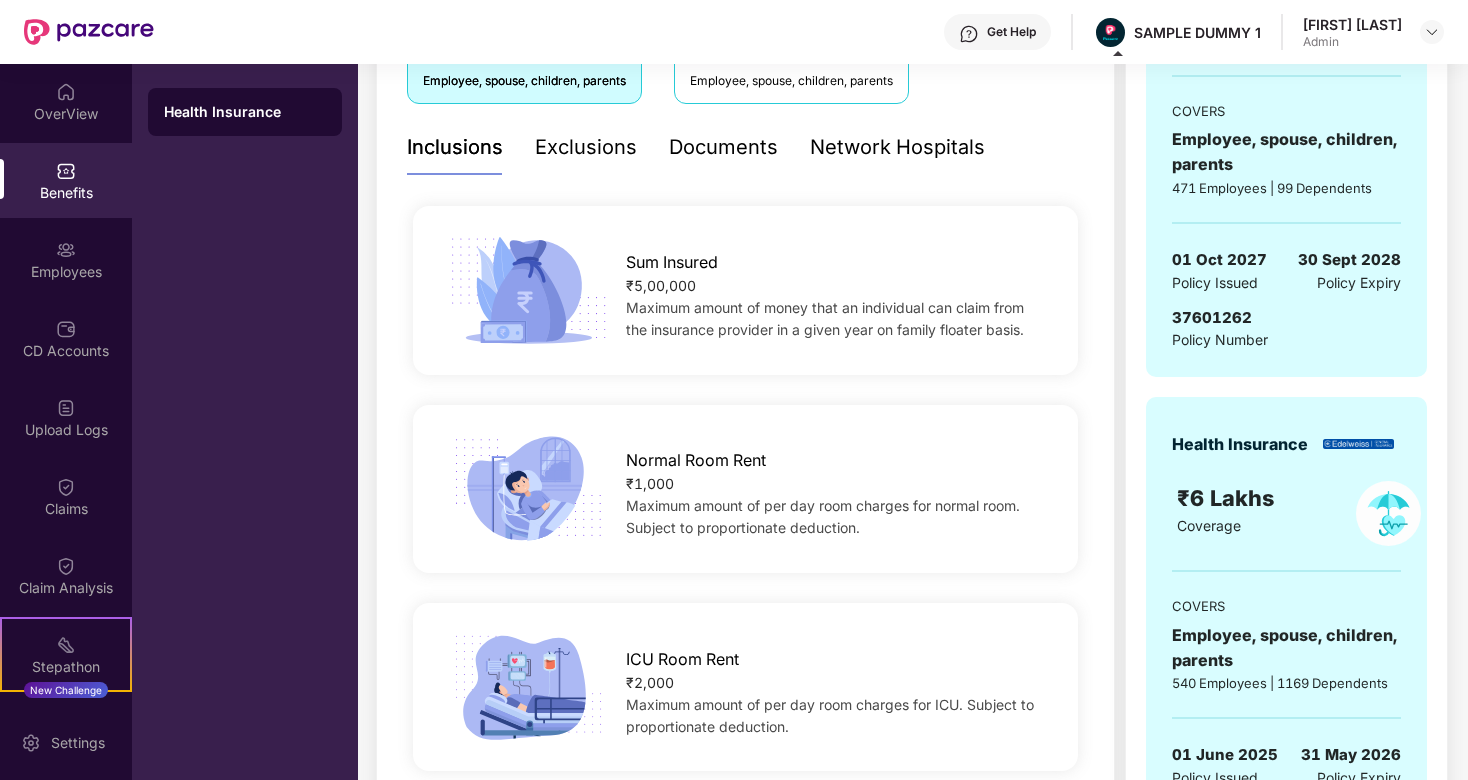 scroll, scrollTop: 205, scrollLeft: 0, axis: vertical 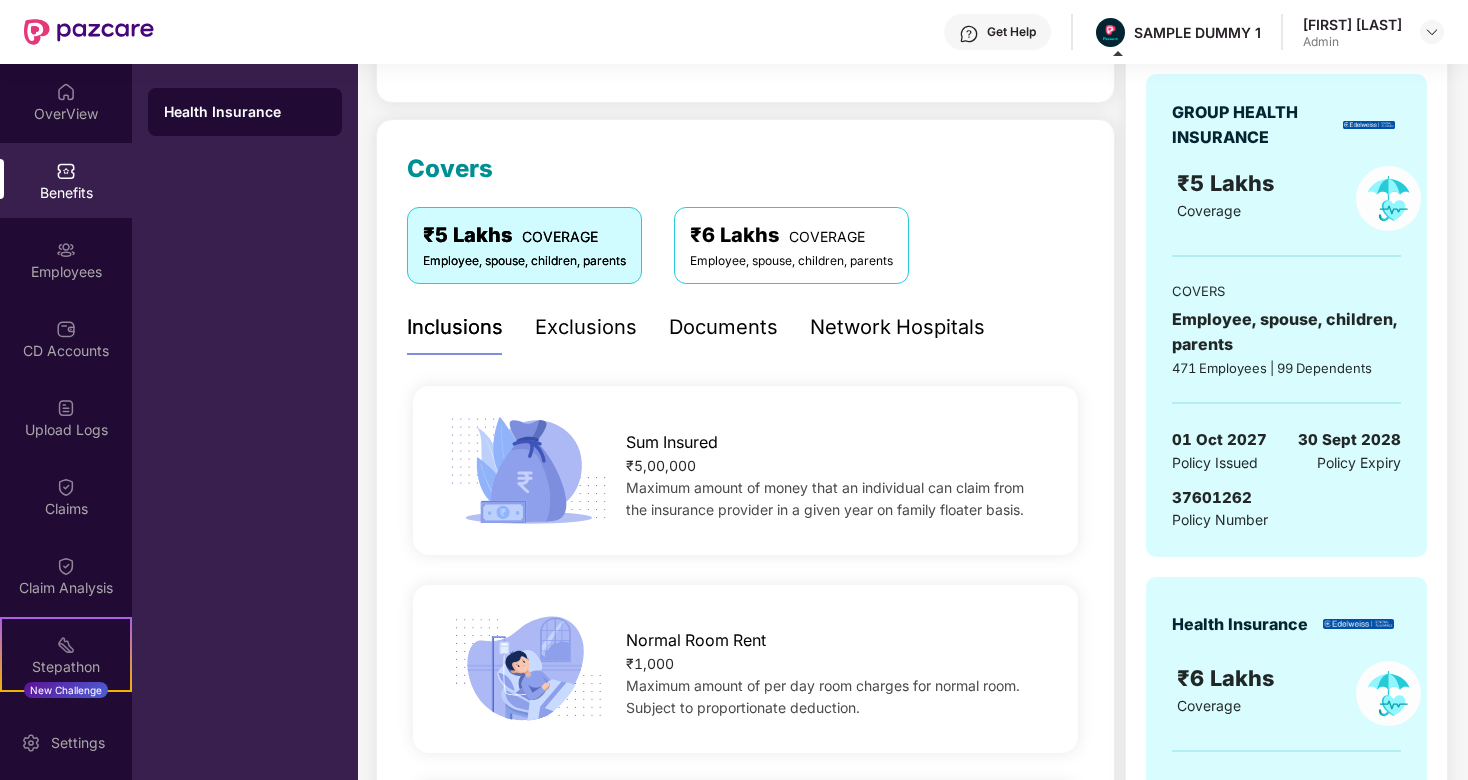 click on "Exclusions" at bounding box center (586, 327) 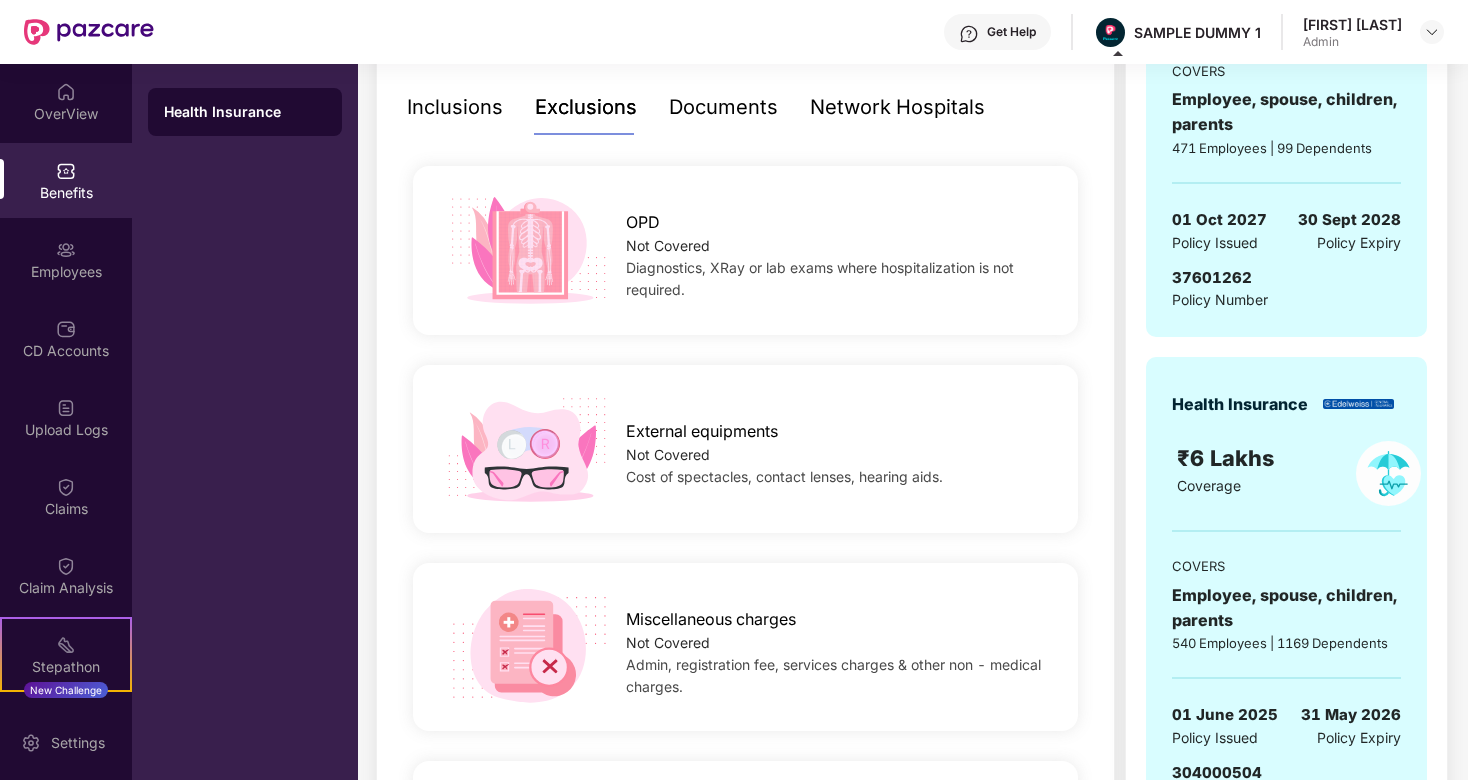 scroll, scrollTop: 100, scrollLeft: 0, axis: vertical 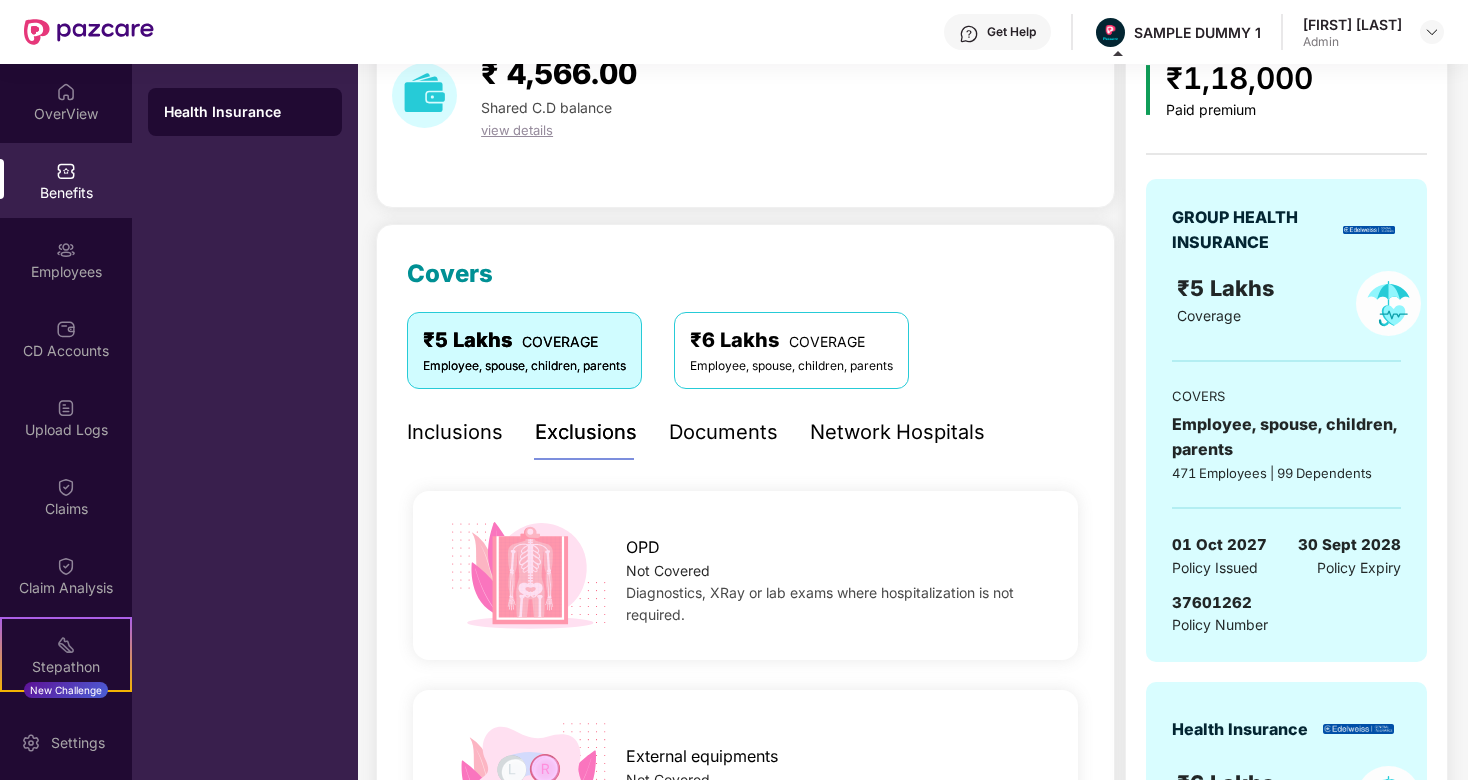 click on "Network Hospitals" at bounding box center (897, 432) 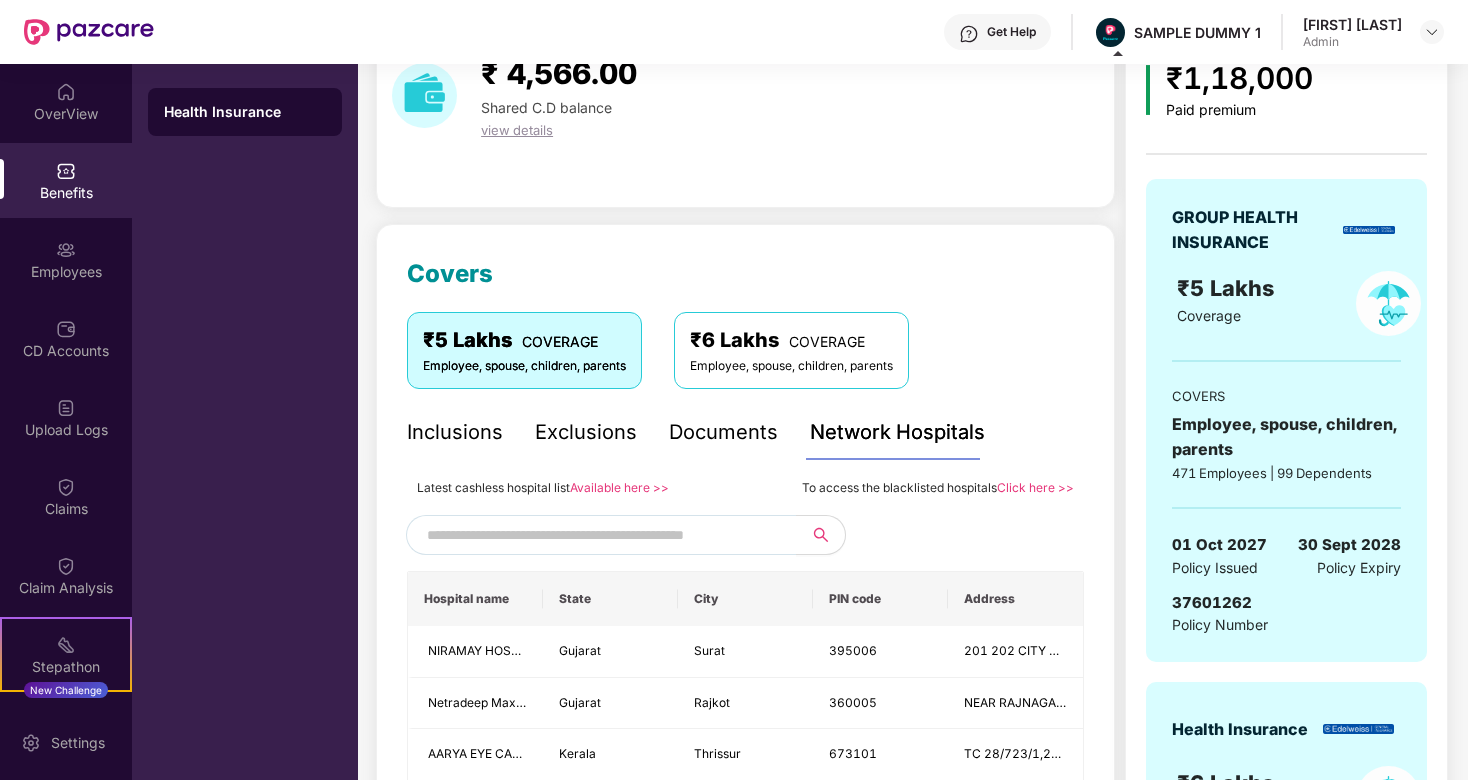 click at bounding box center (598, 535) 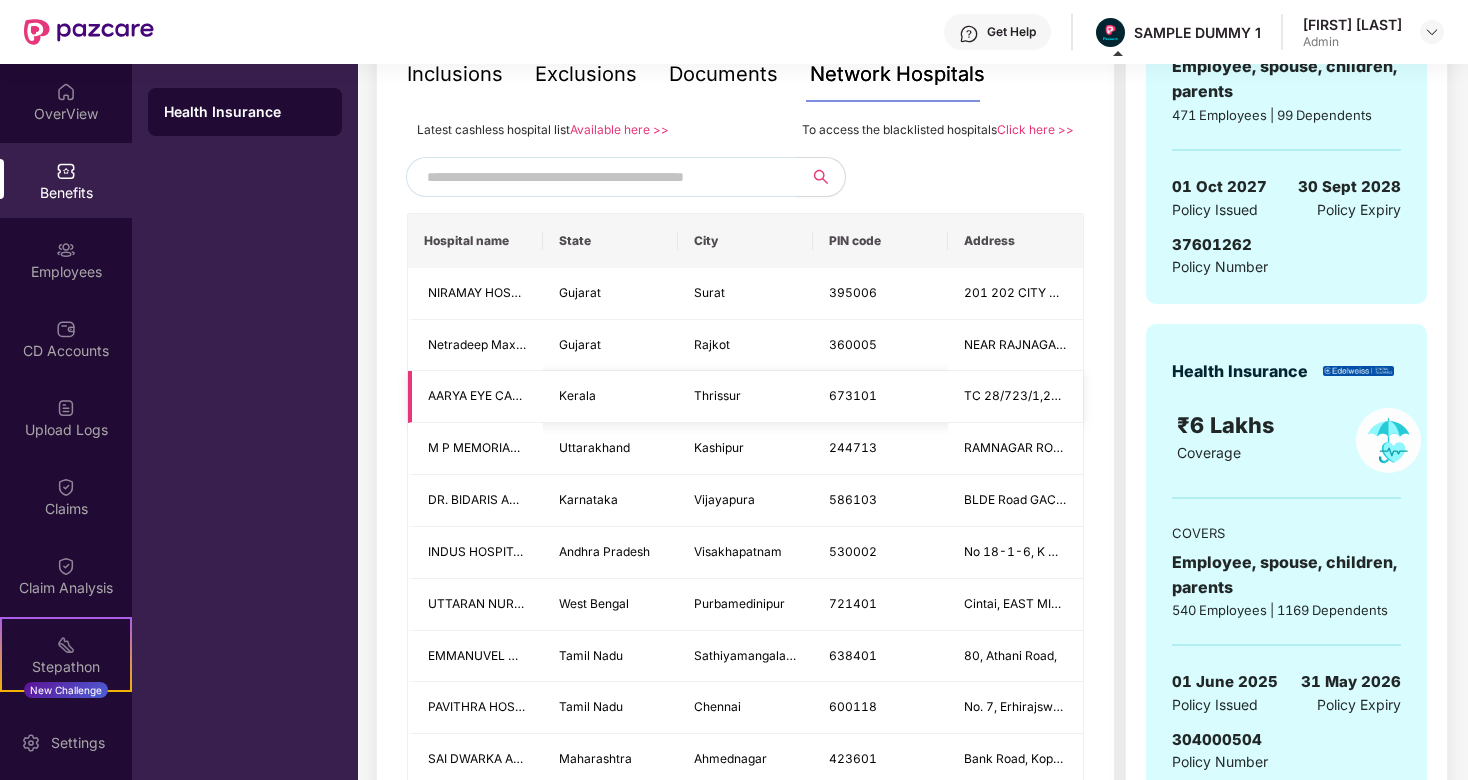scroll, scrollTop: 461, scrollLeft: 0, axis: vertical 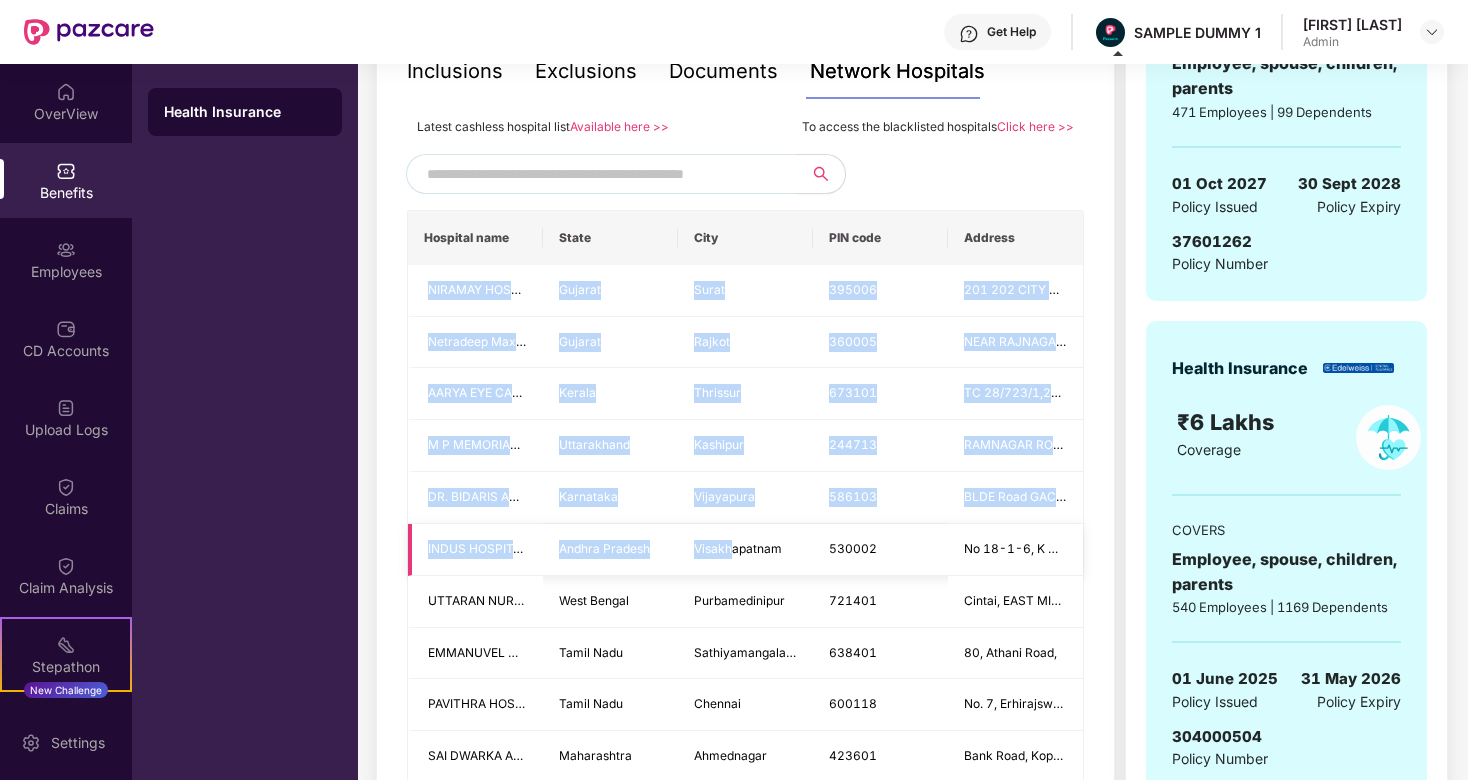 drag, startPoint x: 417, startPoint y: 284, endPoint x: 735, endPoint y: 555, distance: 417.80975 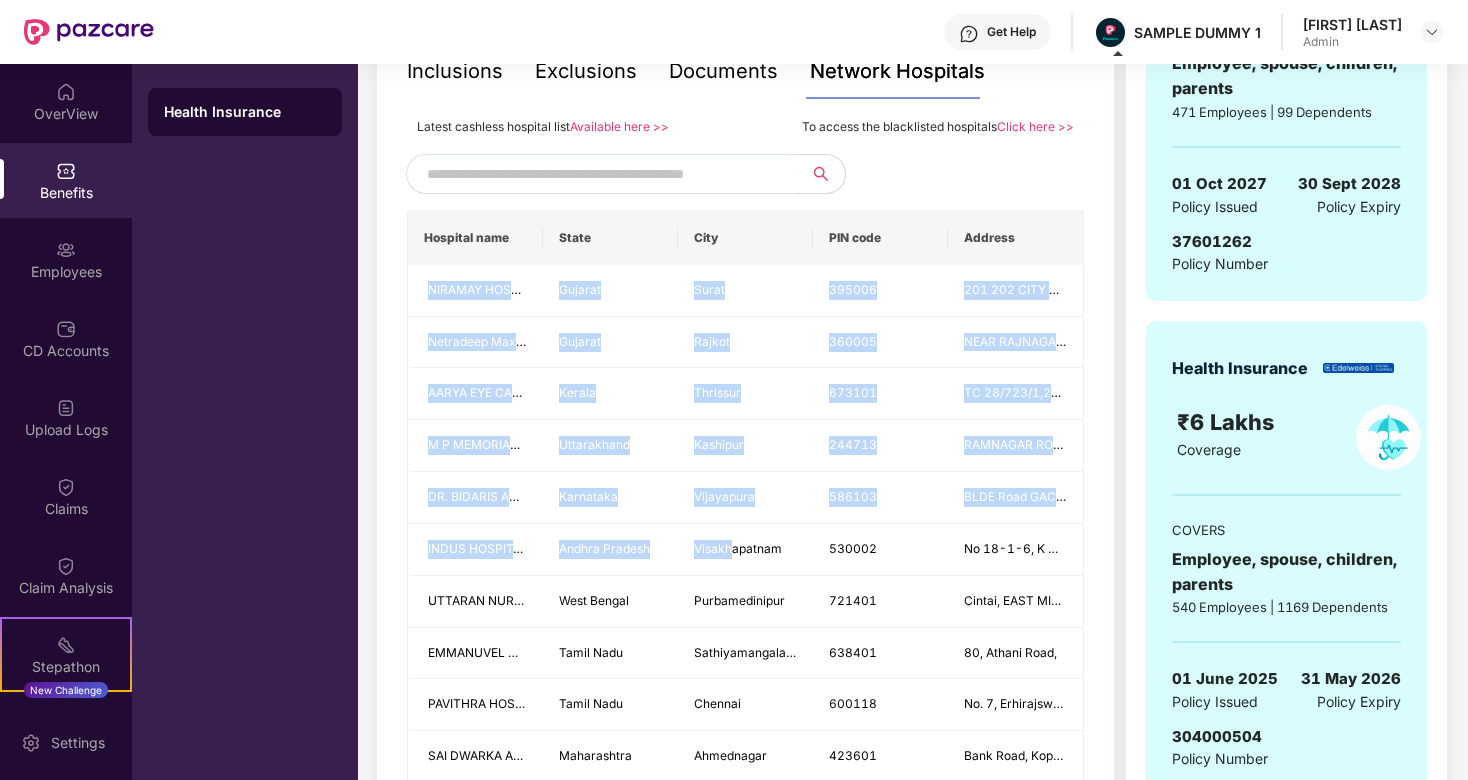 click on "Health Insurance" at bounding box center [245, 422] 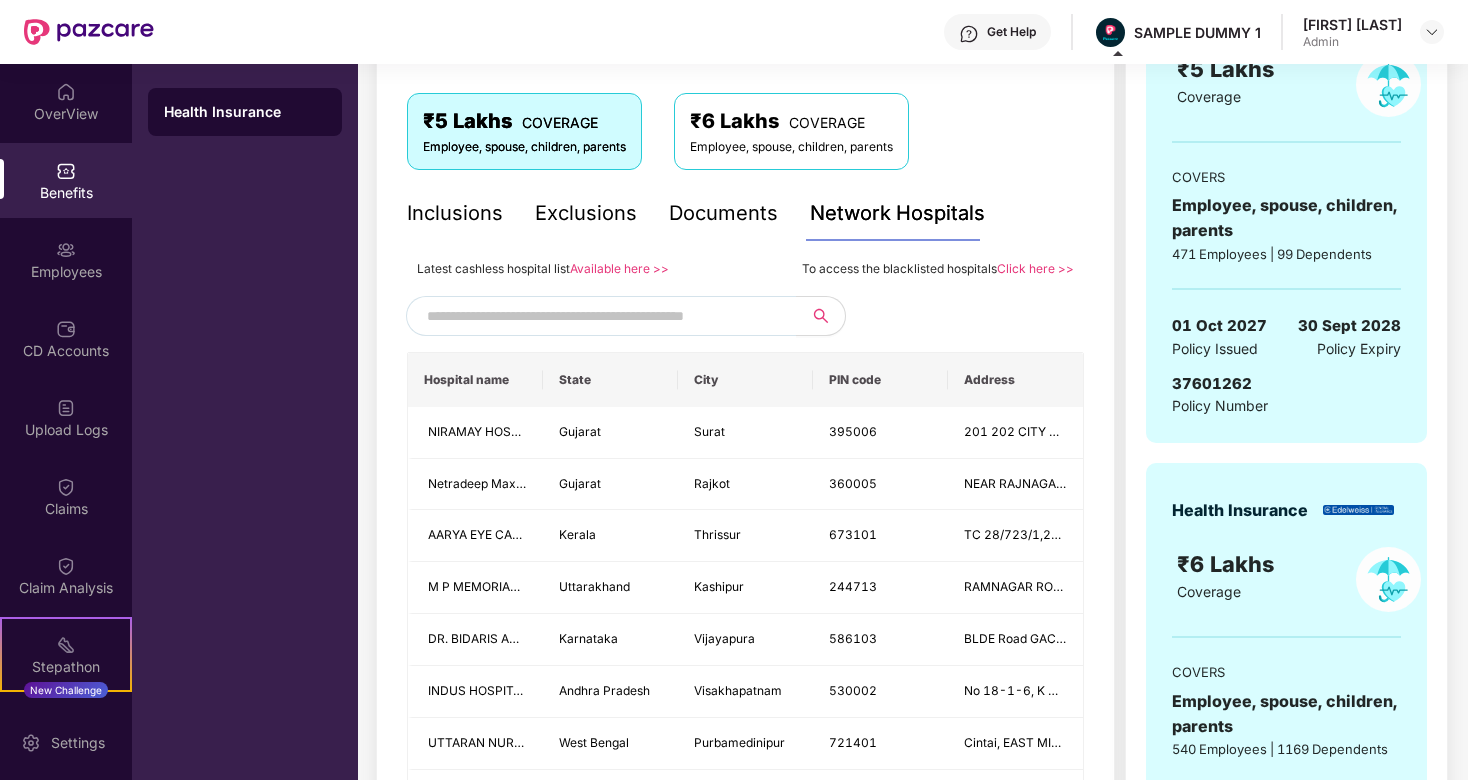scroll, scrollTop: 319, scrollLeft: 0, axis: vertical 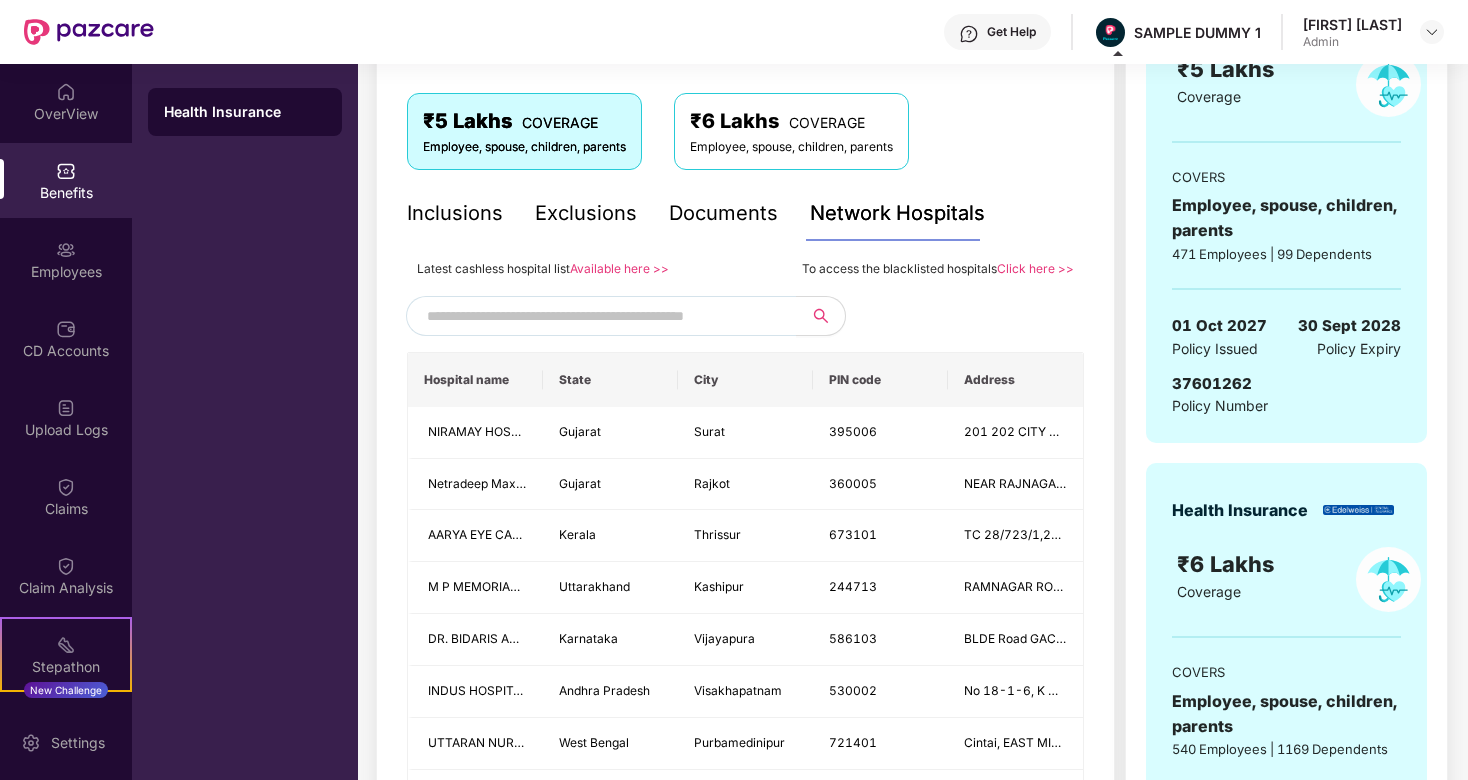 click at bounding box center [598, 316] 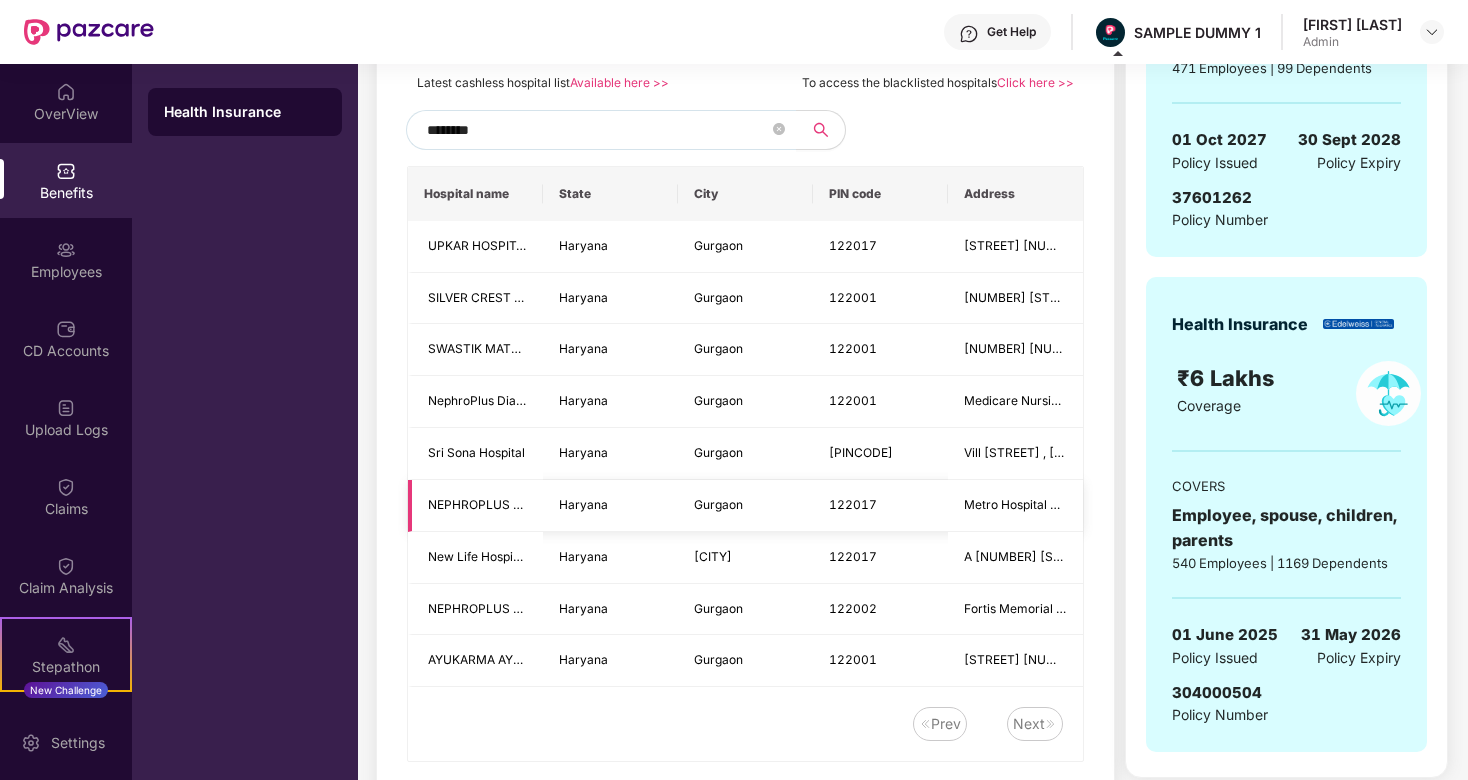 scroll, scrollTop: 523, scrollLeft: 0, axis: vertical 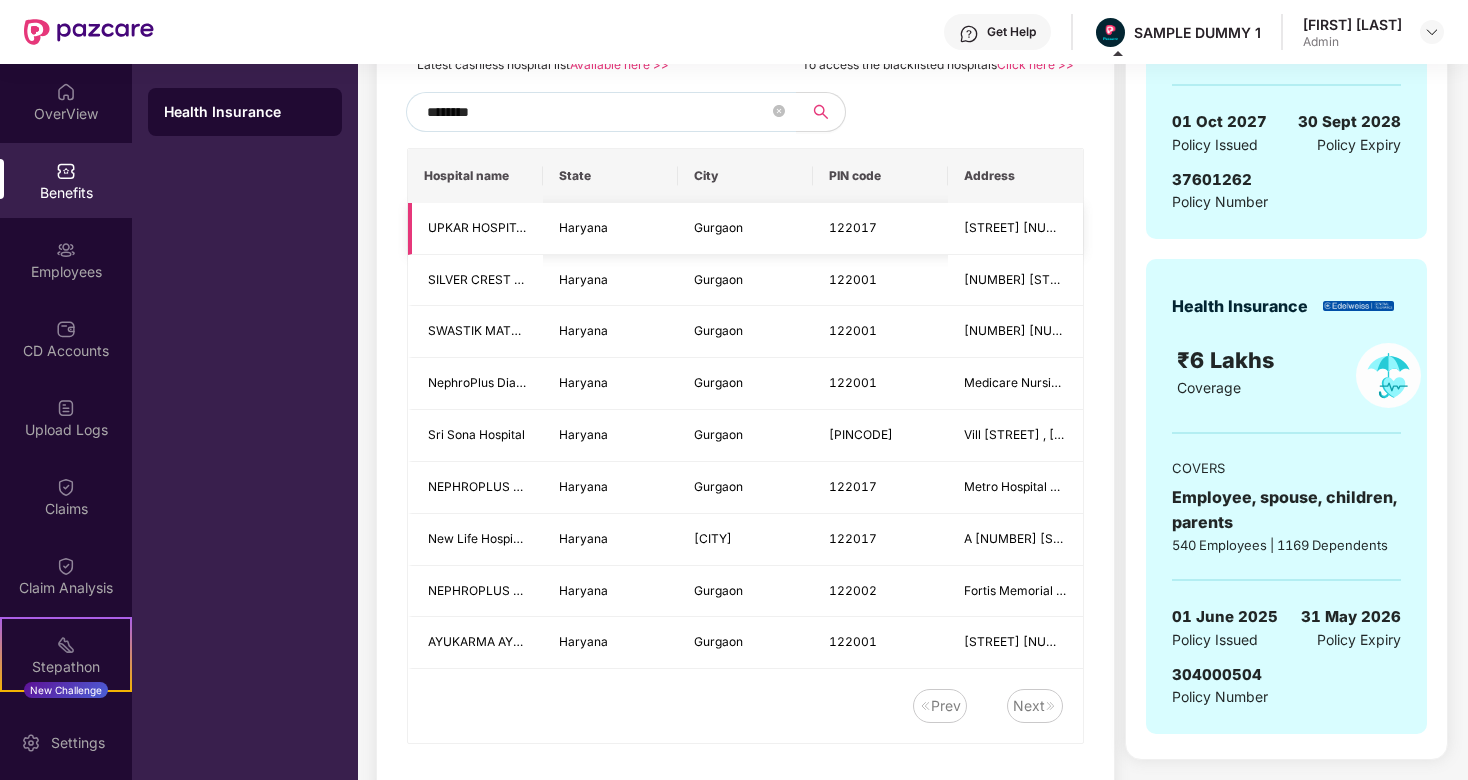 type on "********" 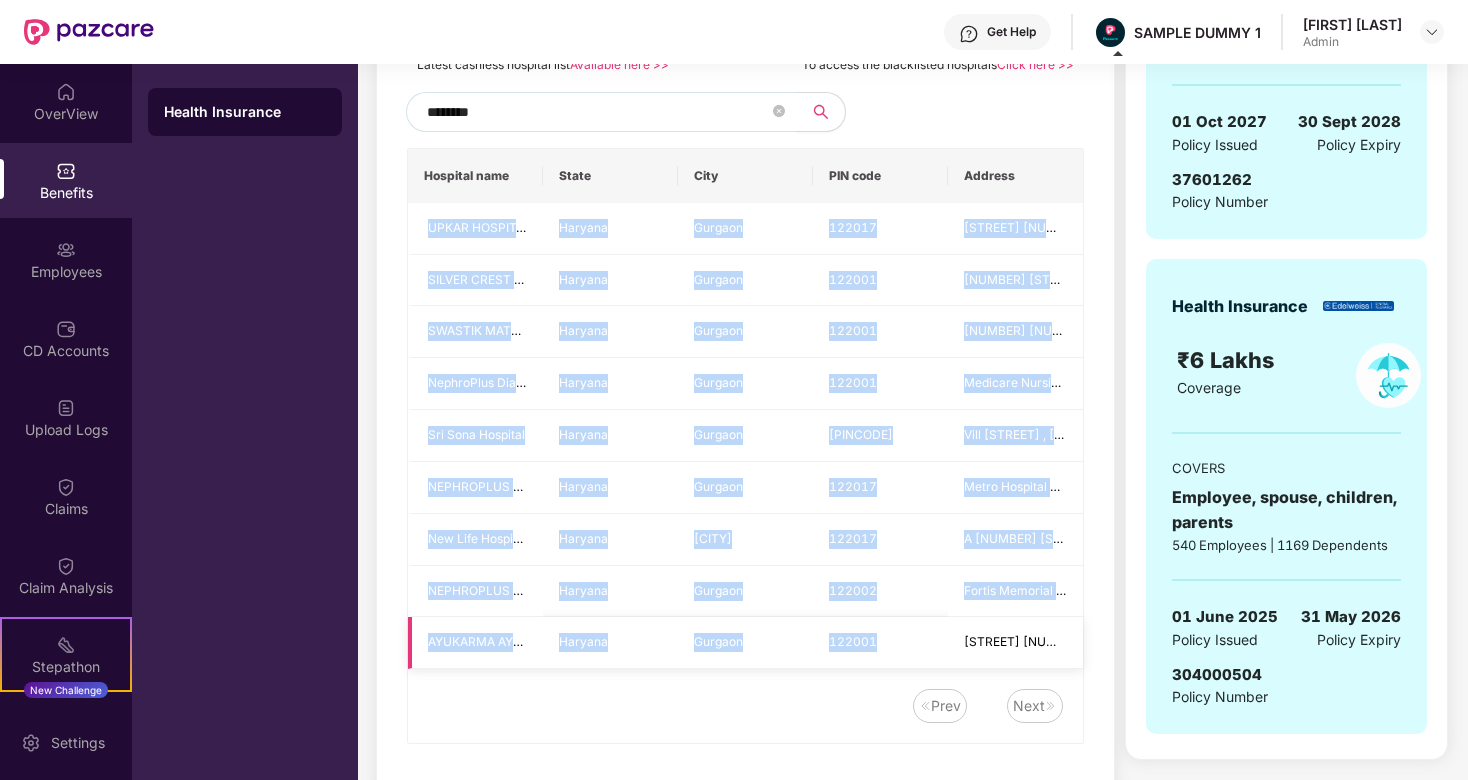 drag, startPoint x: 409, startPoint y: 236, endPoint x: 815, endPoint y: 665, distance: 590.6581 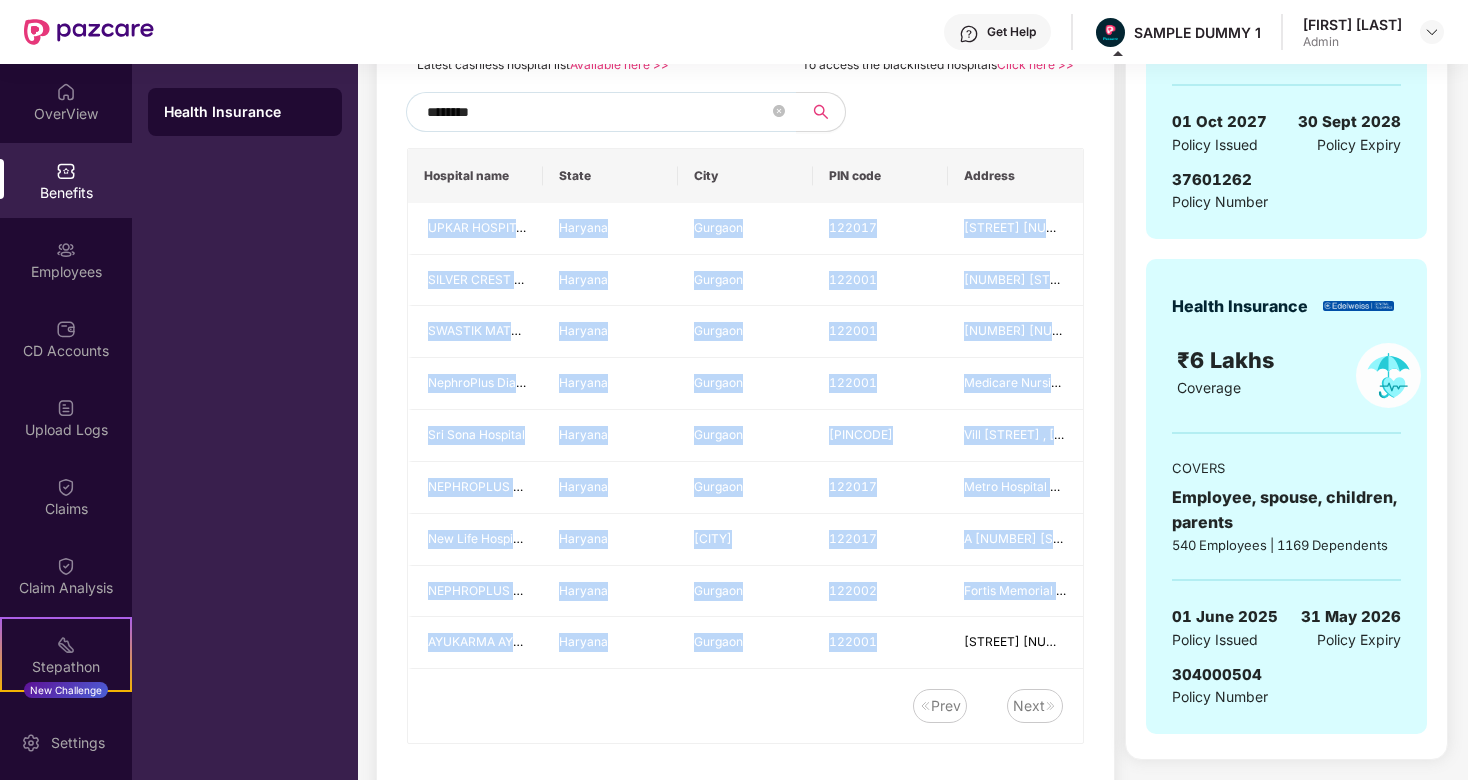 click on "Prev Next" at bounding box center [735, 706] 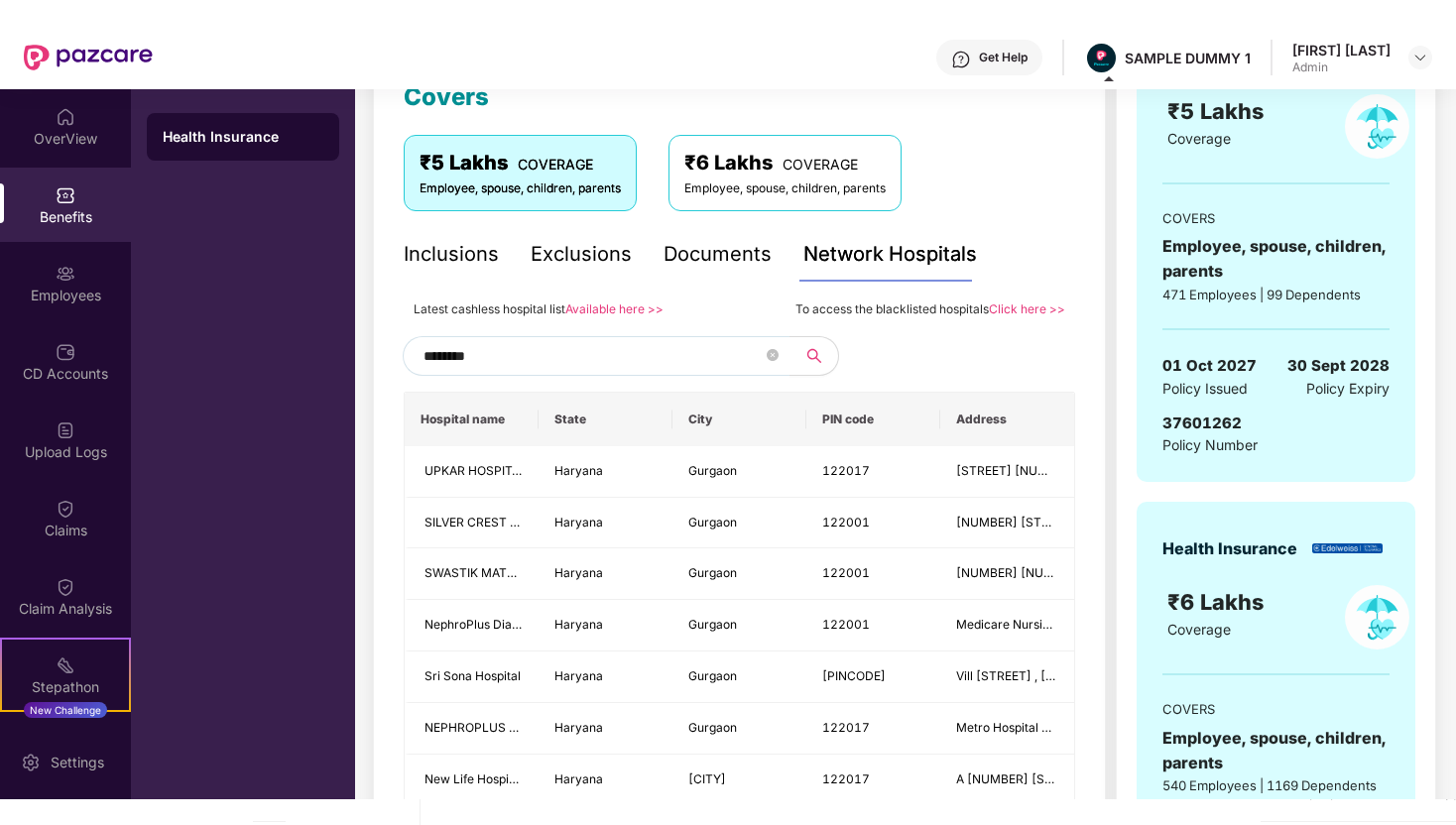 scroll, scrollTop: 0, scrollLeft: 0, axis: both 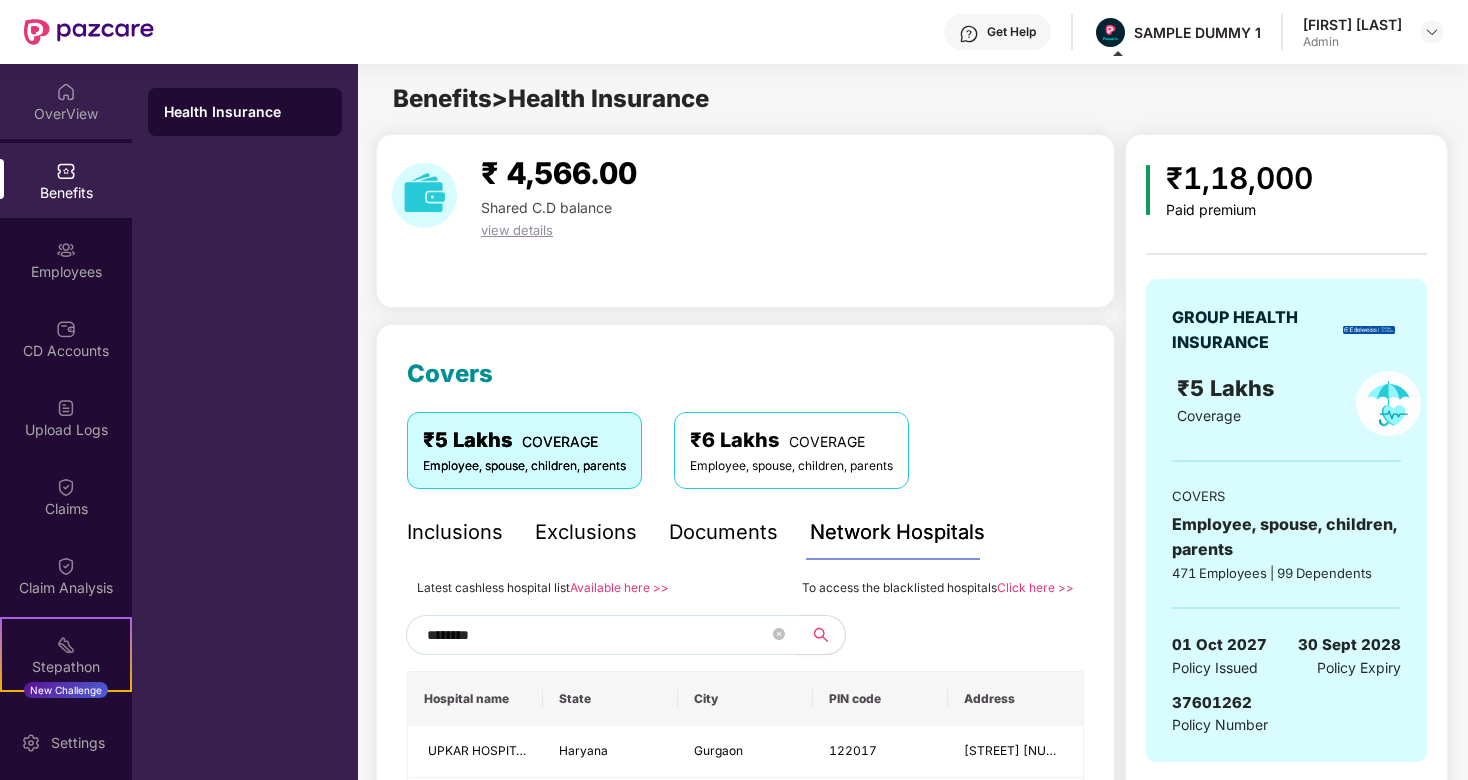 click on "OverView" at bounding box center (66, 114) 